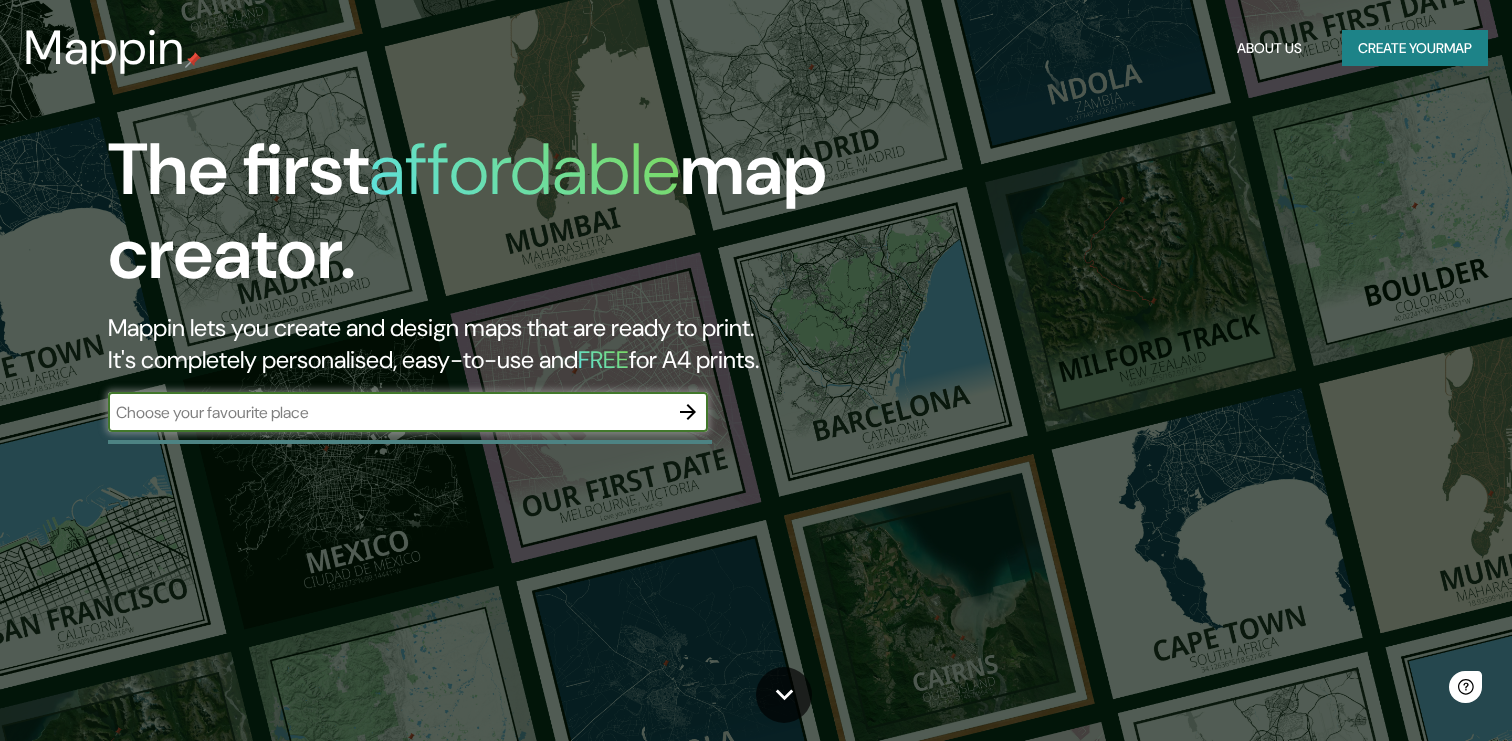 scroll, scrollTop: 0, scrollLeft: 0, axis: both 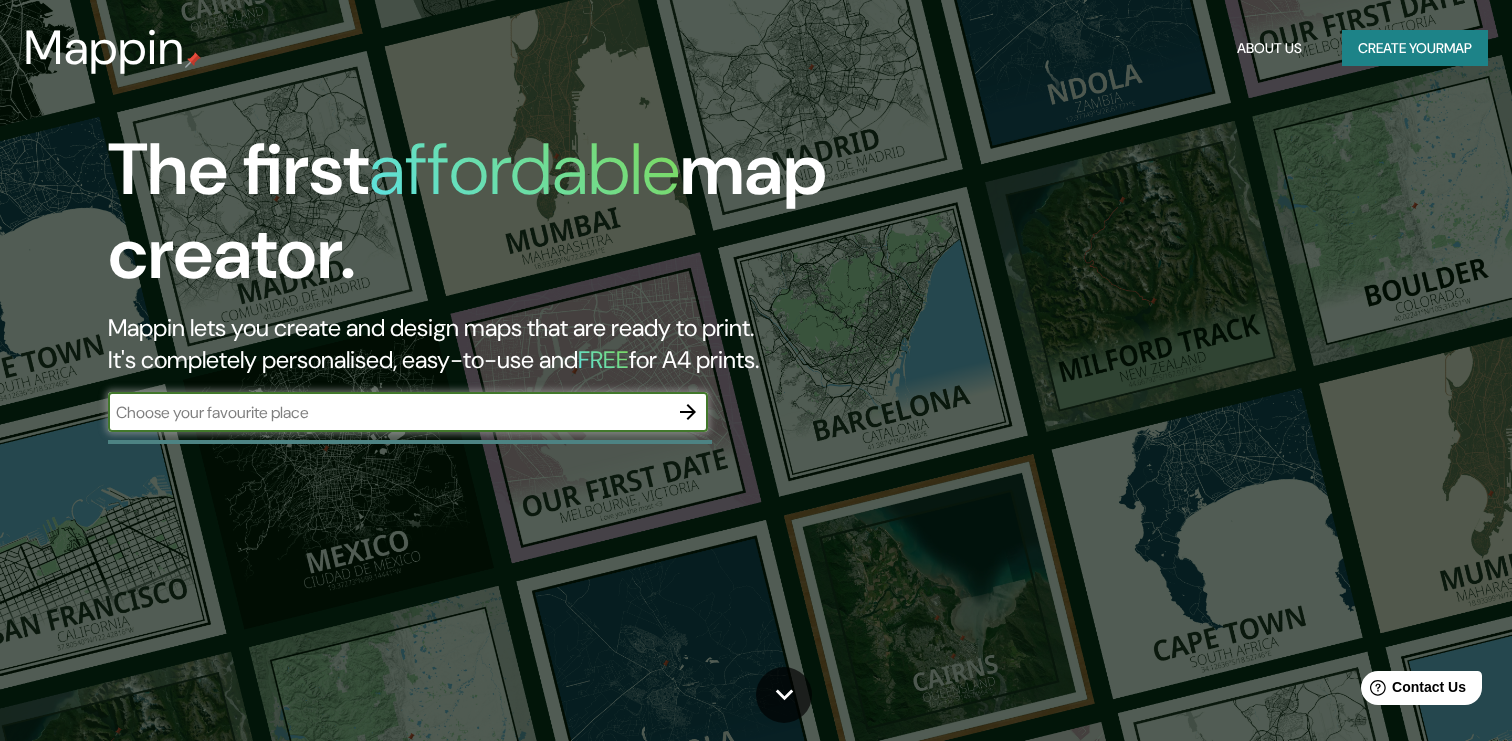 click at bounding box center [388, 412] 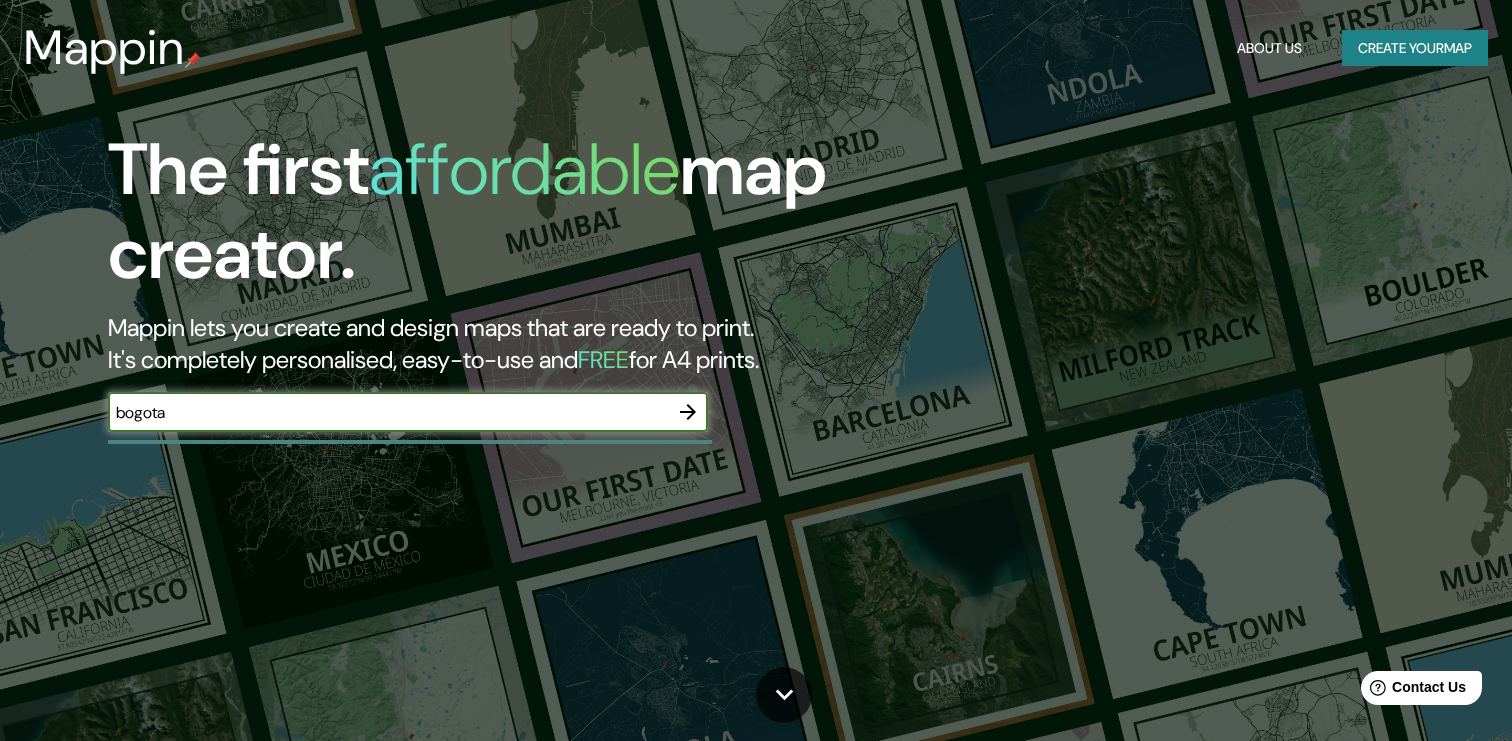 type on "bogota" 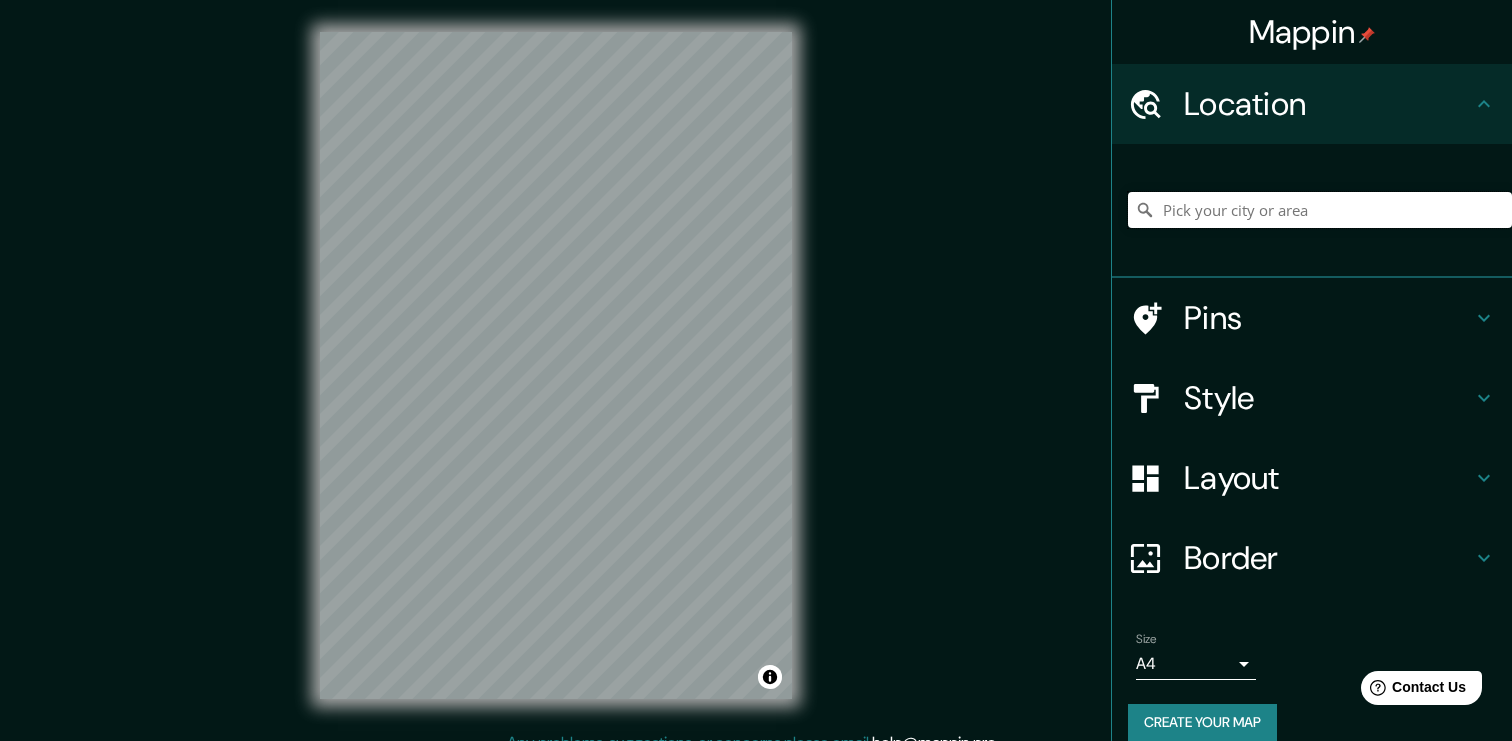 click at bounding box center (1320, 210) 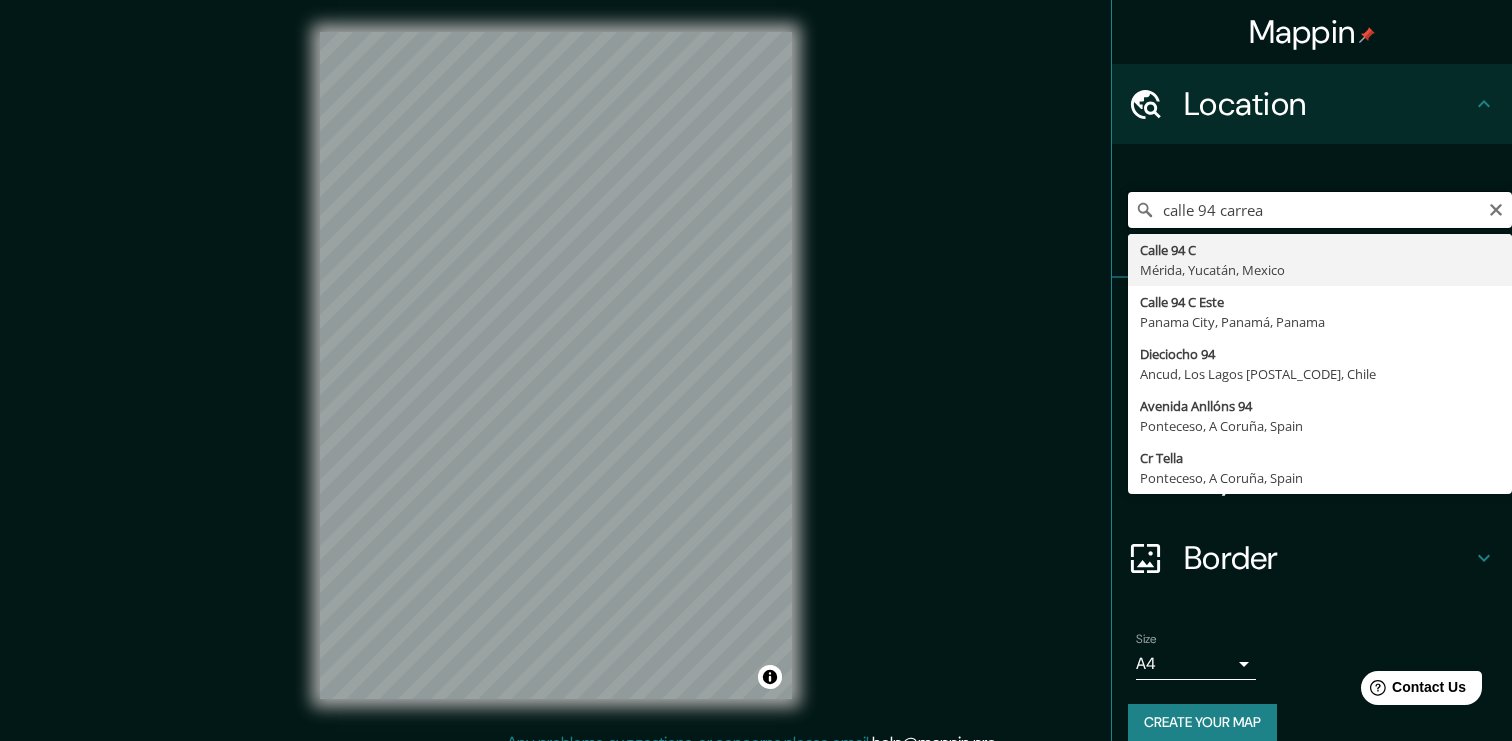 drag, startPoint x: 1282, startPoint y: 210, endPoint x: 1006, endPoint y: 210, distance: 276 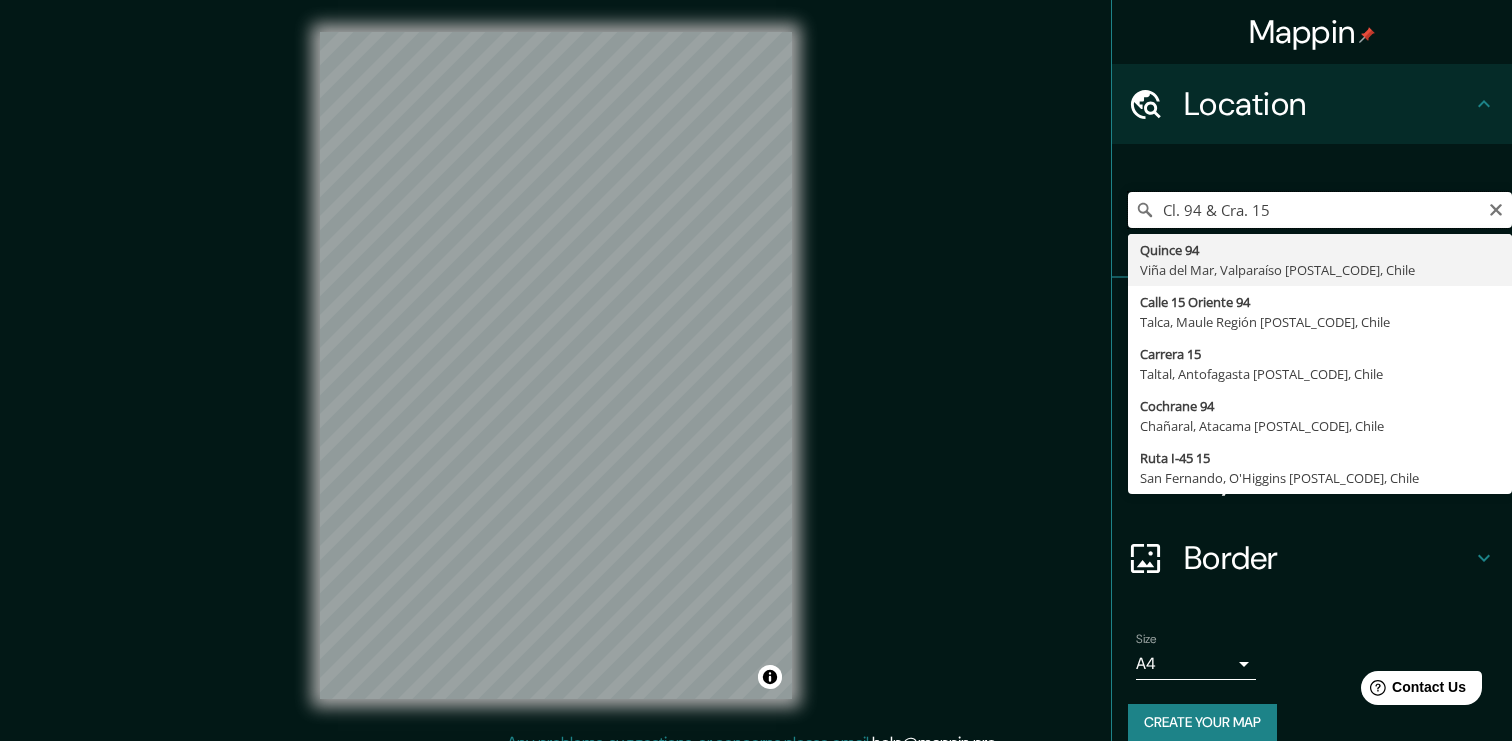 click on "Cl. 94 & Cra. 15" at bounding box center [1320, 210] 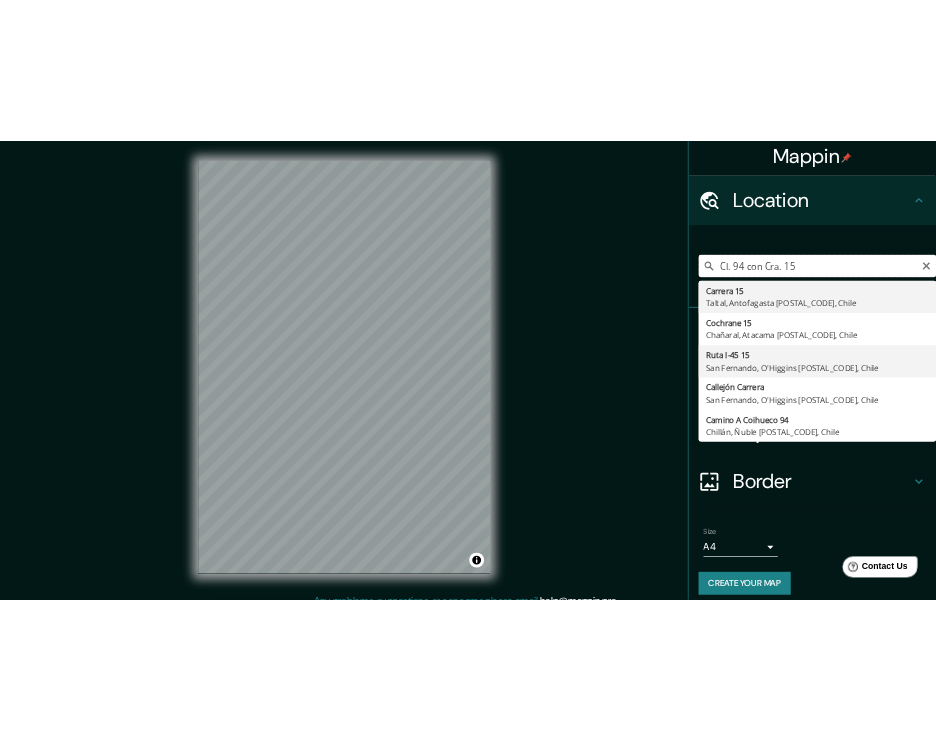 scroll, scrollTop: 4, scrollLeft: 0, axis: vertical 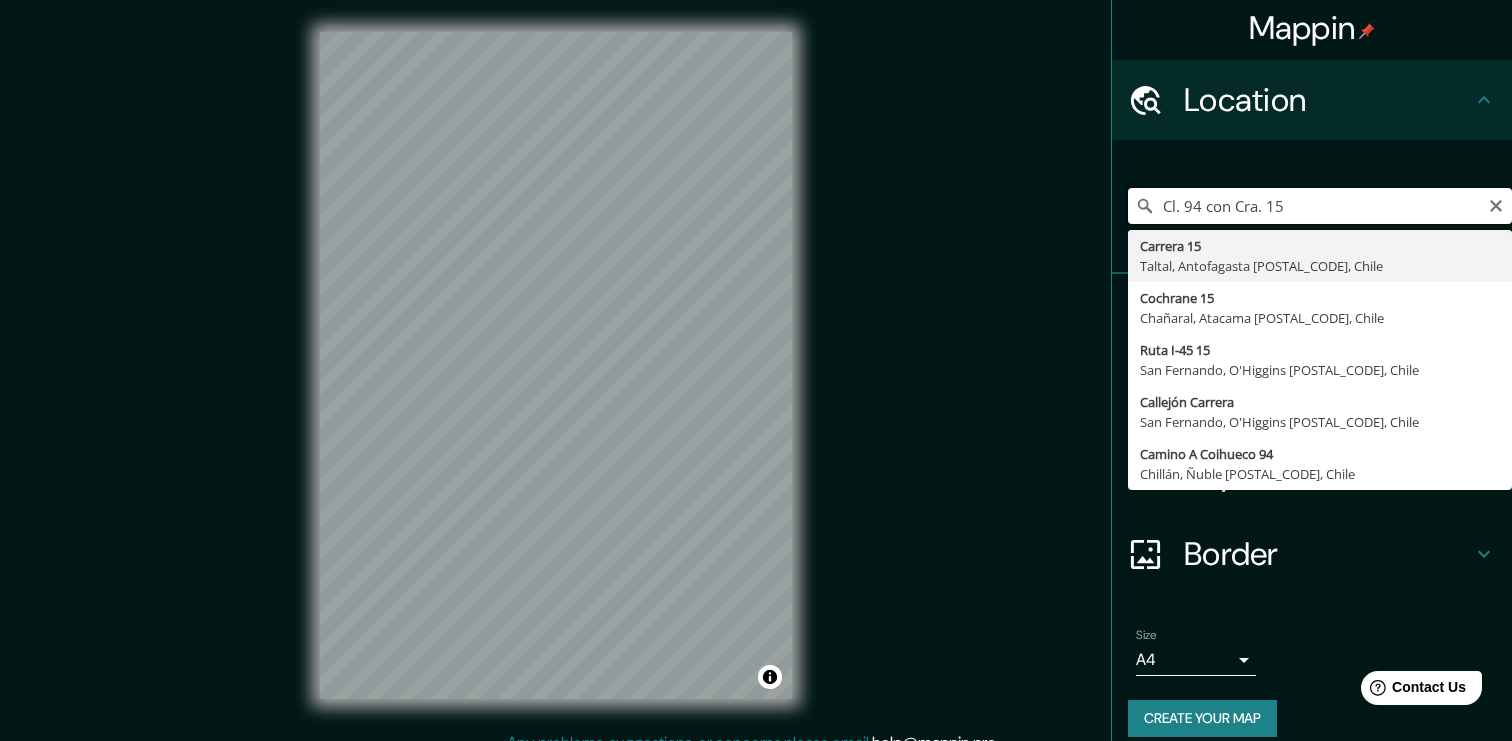 click on "Cl. 94 con Cra. 15" at bounding box center [1320, 206] 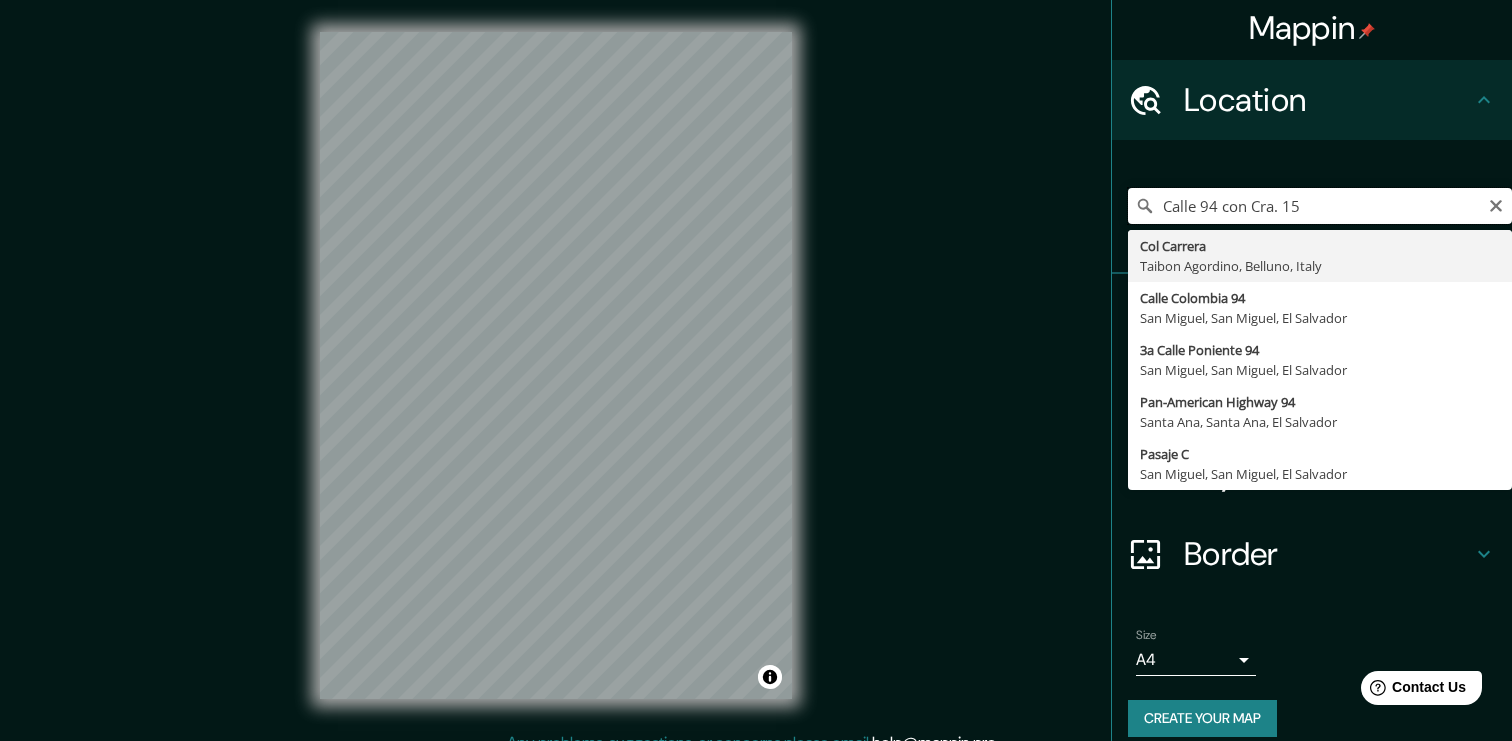click on "Calle 94 con Cra. 15" at bounding box center (1320, 206) 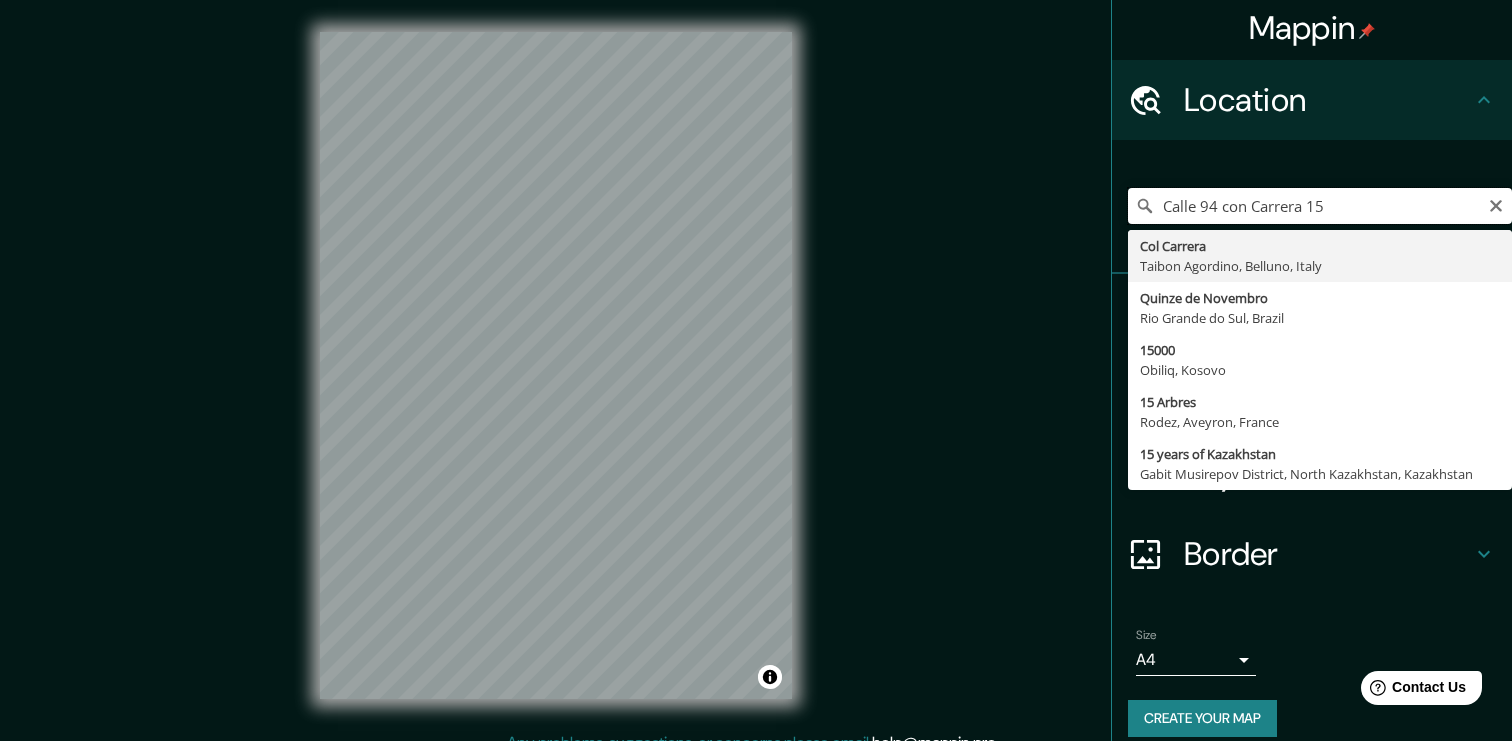 click on "Calle 94 con Carrera 15" at bounding box center [1320, 206] 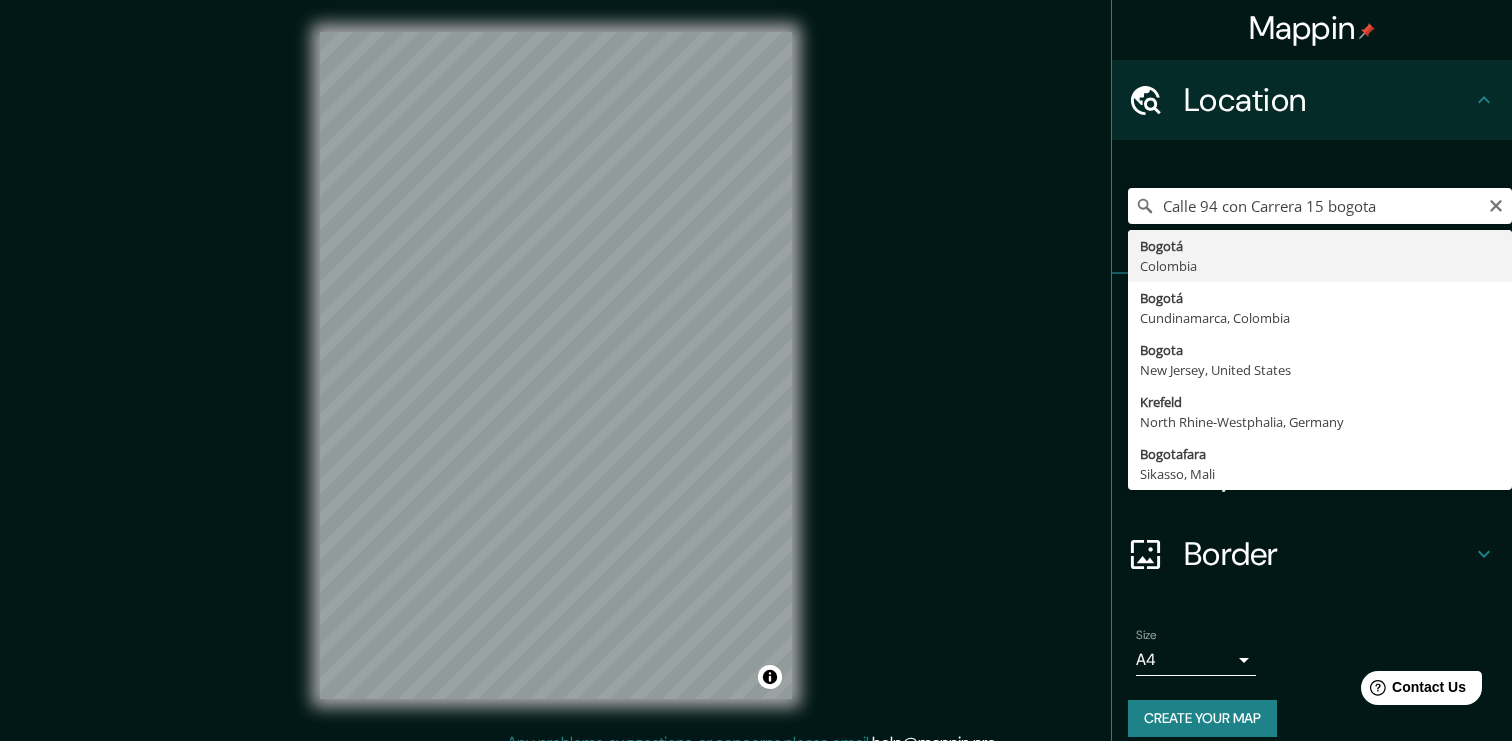 type on "Bogotá, Colombia" 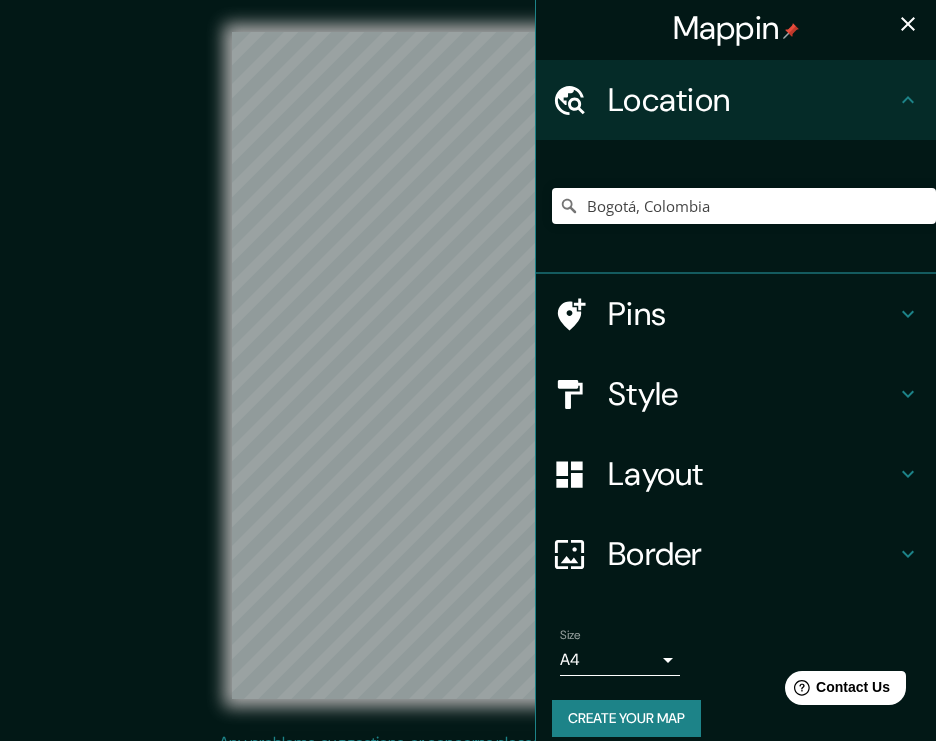 click 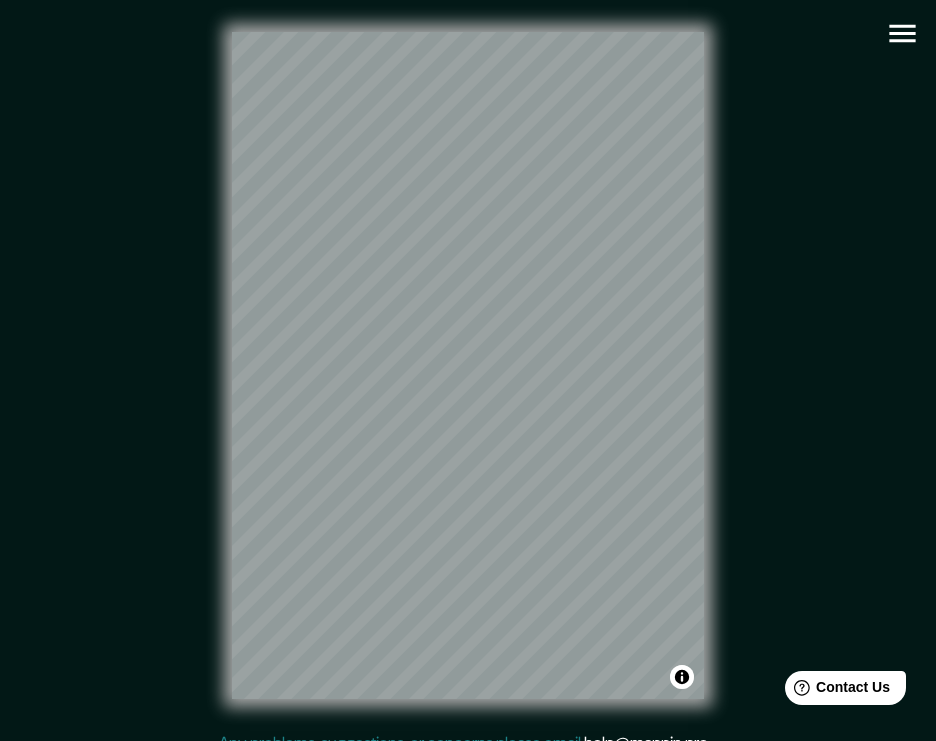 click 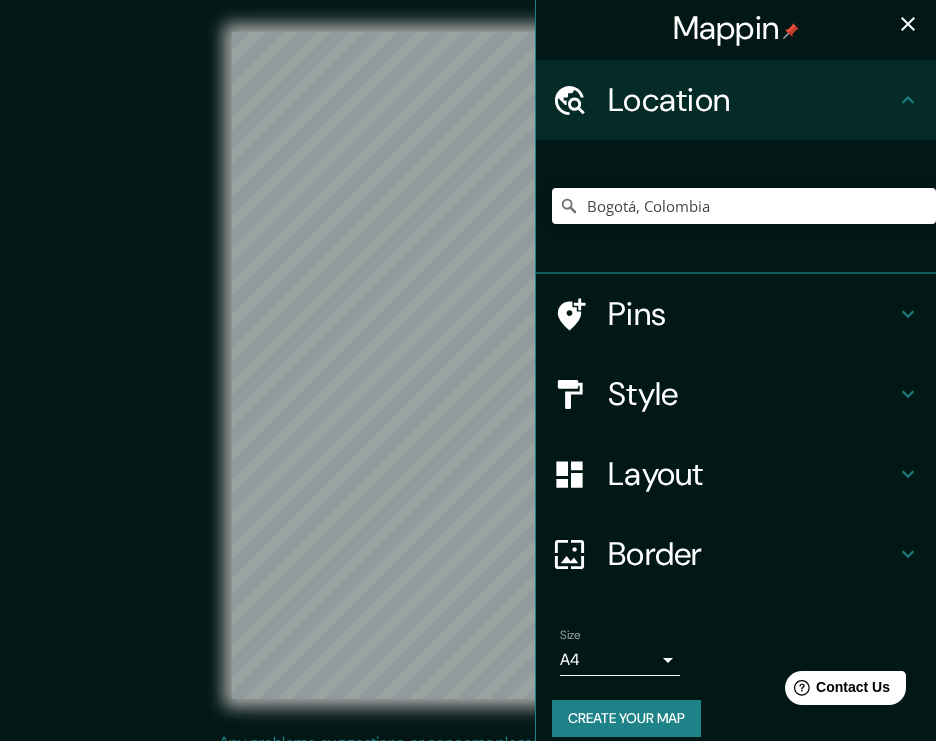 click on "Pins" at bounding box center (752, 314) 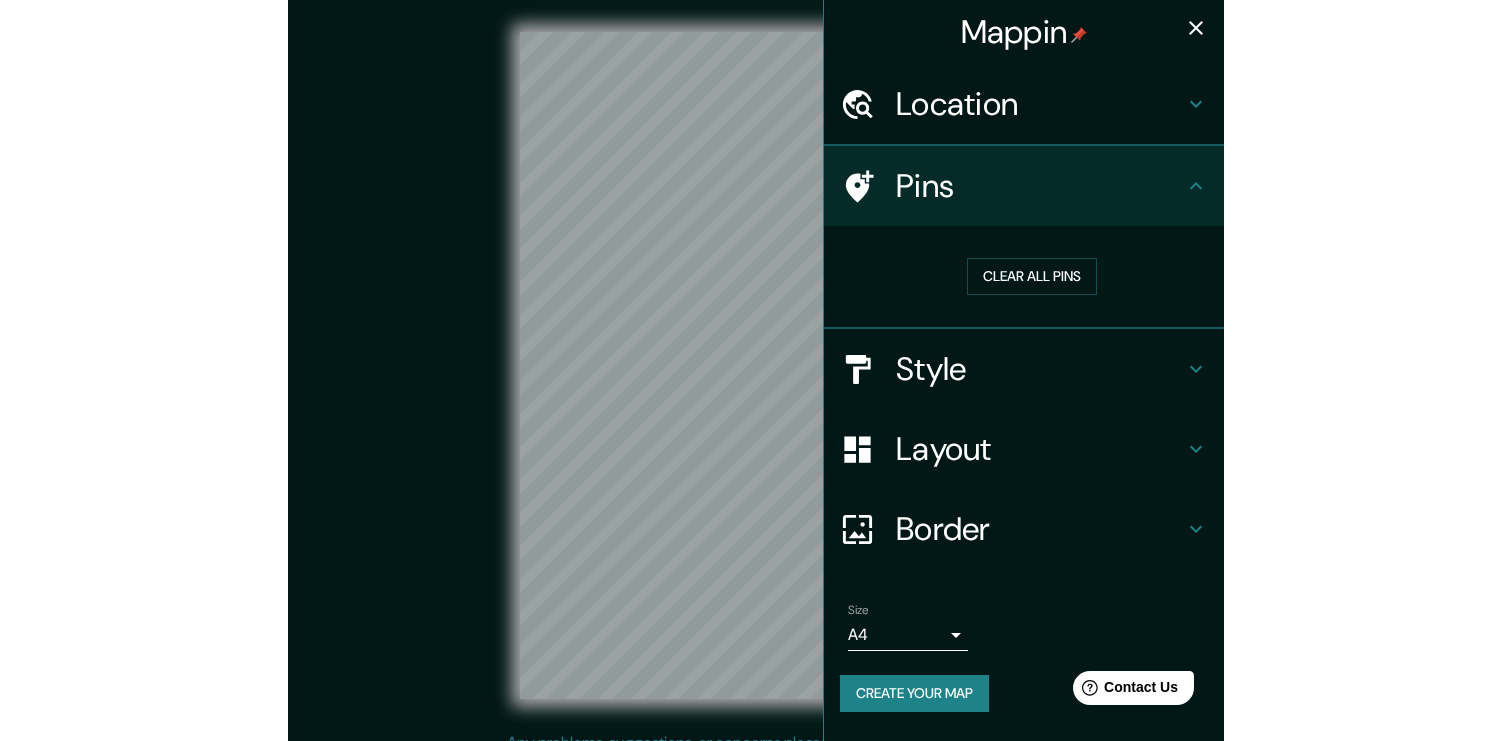 scroll, scrollTop: 0, scrollLeft: 0, axis: both 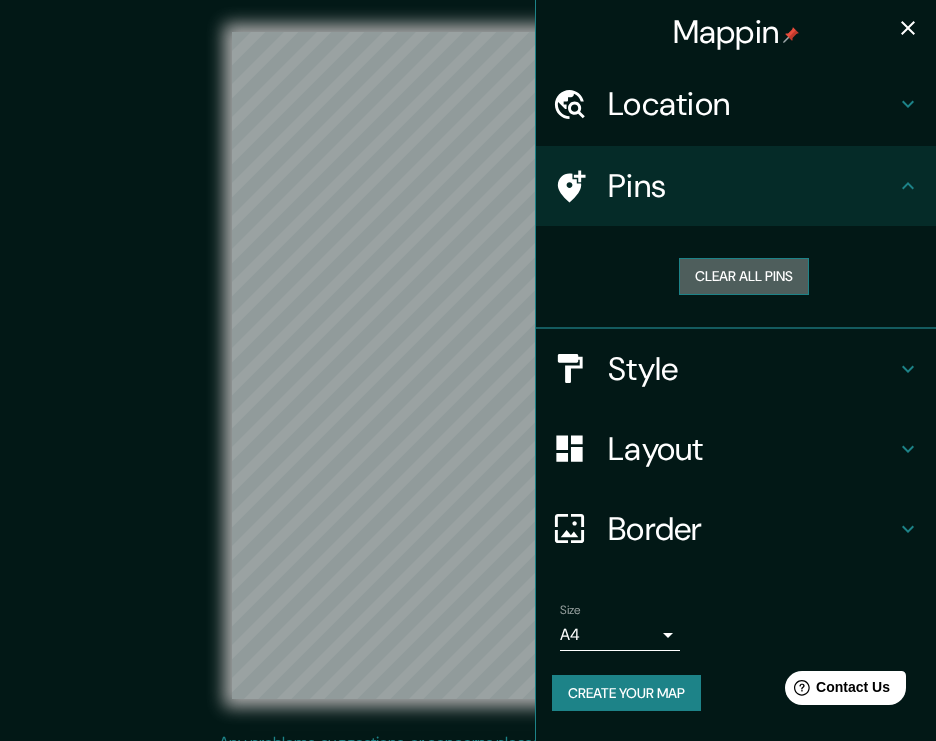 click on "Clear all pins" at bounding box center (744, 276) 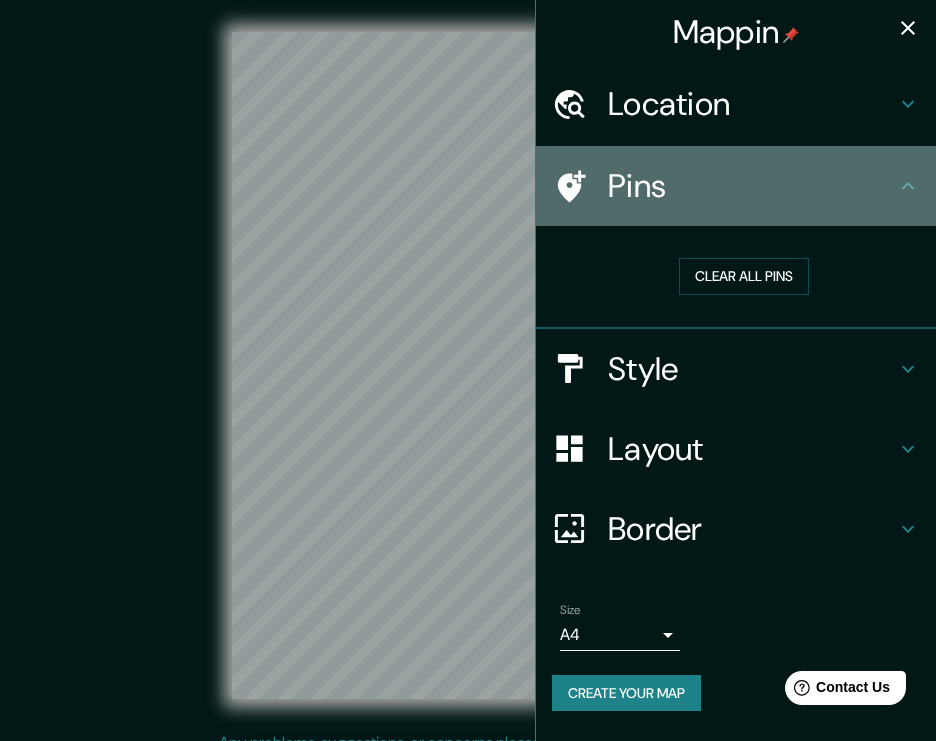 click 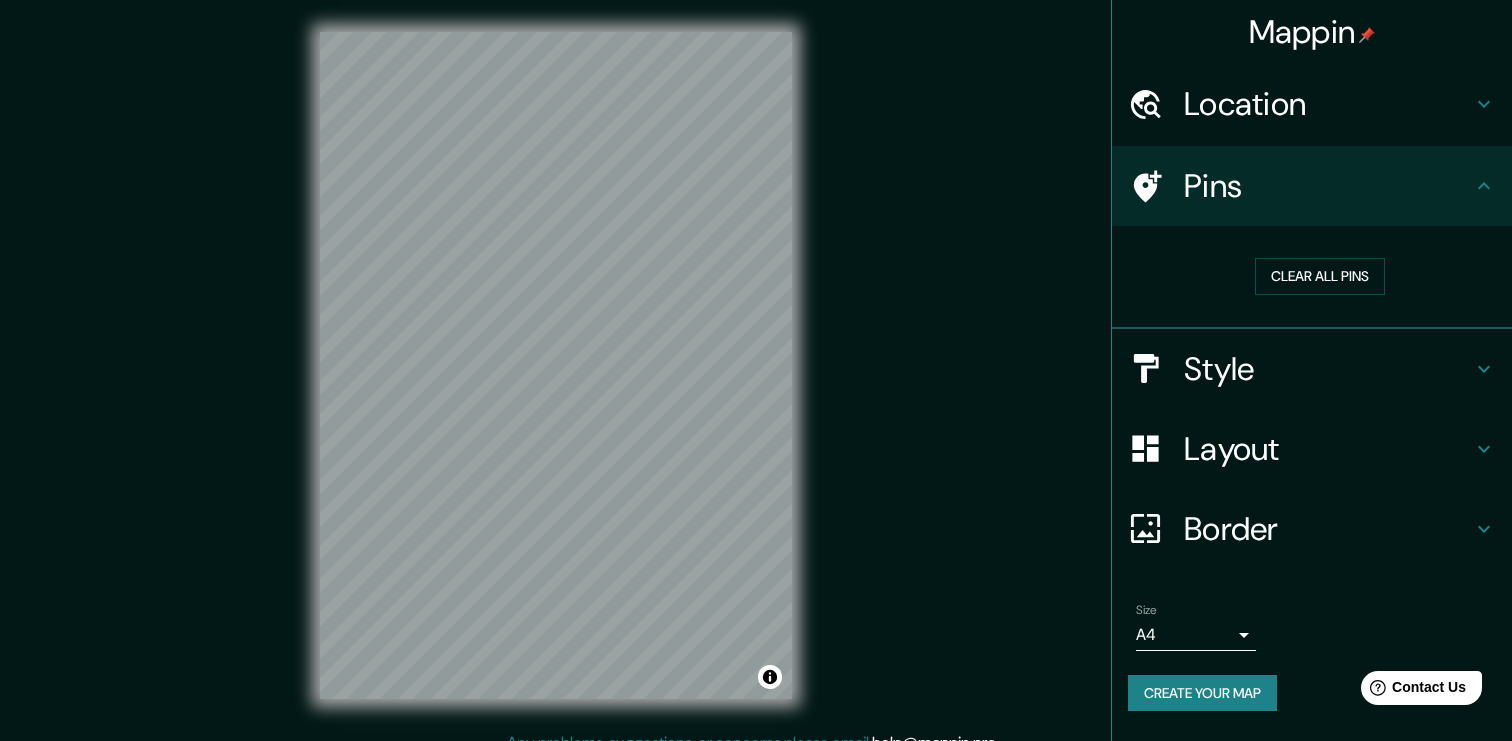 click on "Style" at bounding box center [1328, 369] 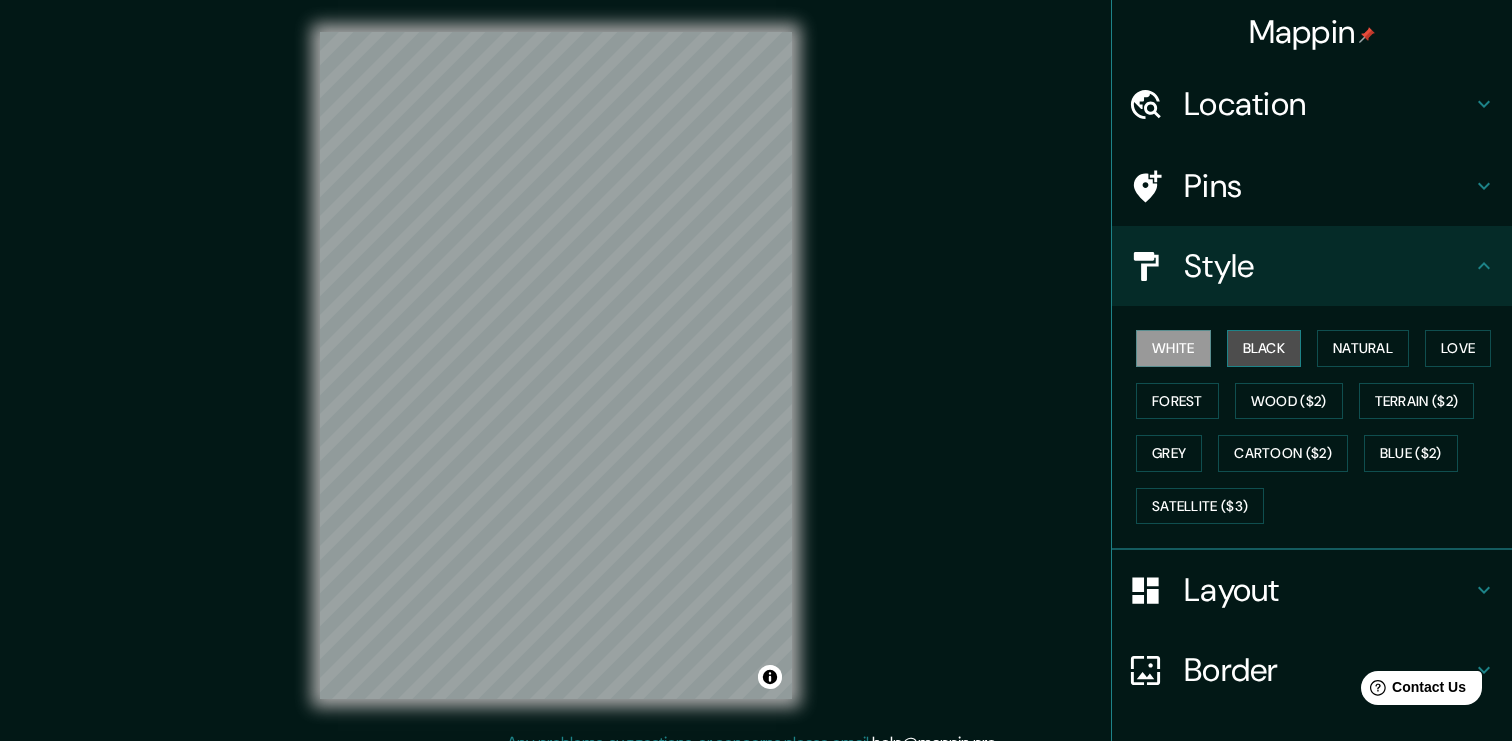 click on "Black" at bounding box center (1264, 348) 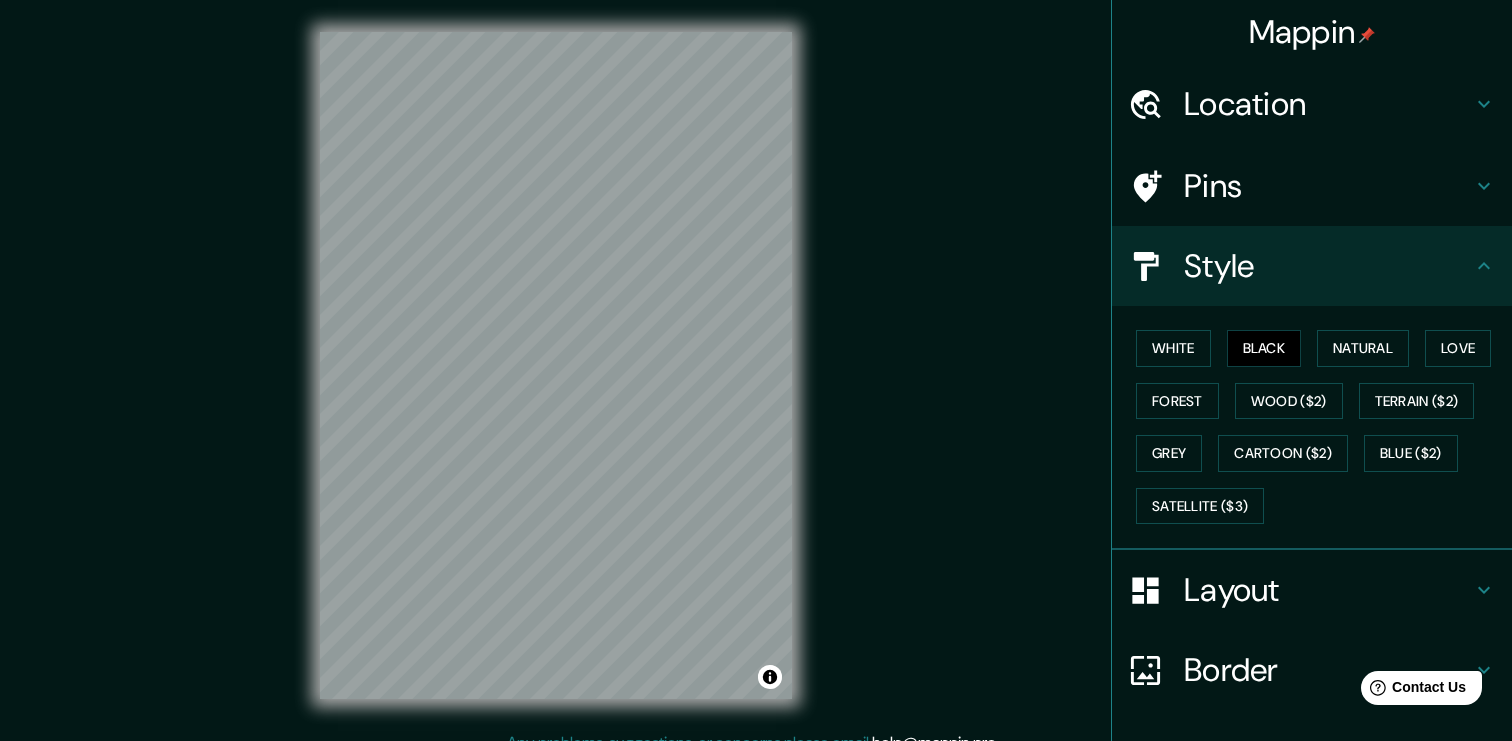 click on "White Black Natural Love Forest Wood ($2) Terrain ($2) Grey Cartoon ($2) Blue ($2) Satellite ($3)" at bounding box center (1320, 427) 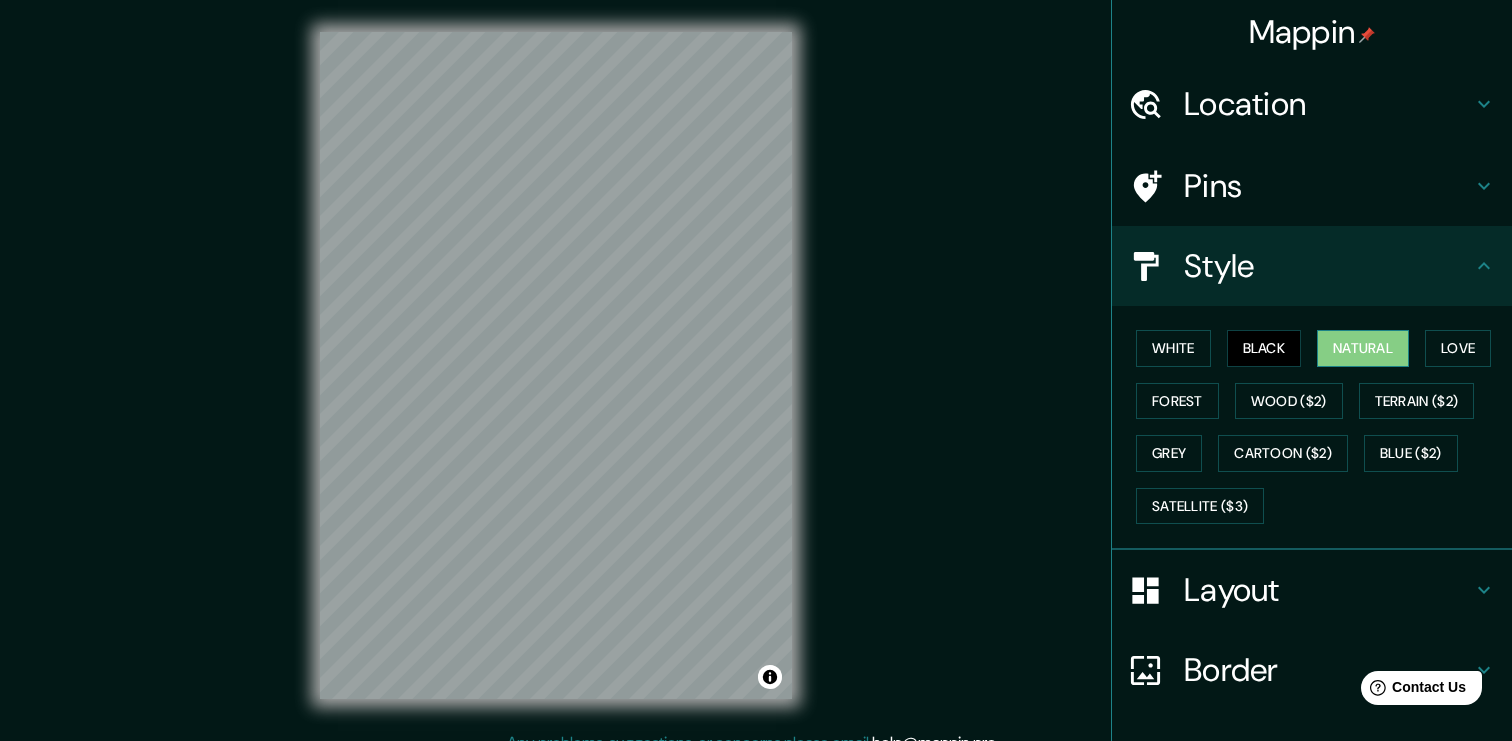 click on "Natural" at bounding box center (1363, 348) 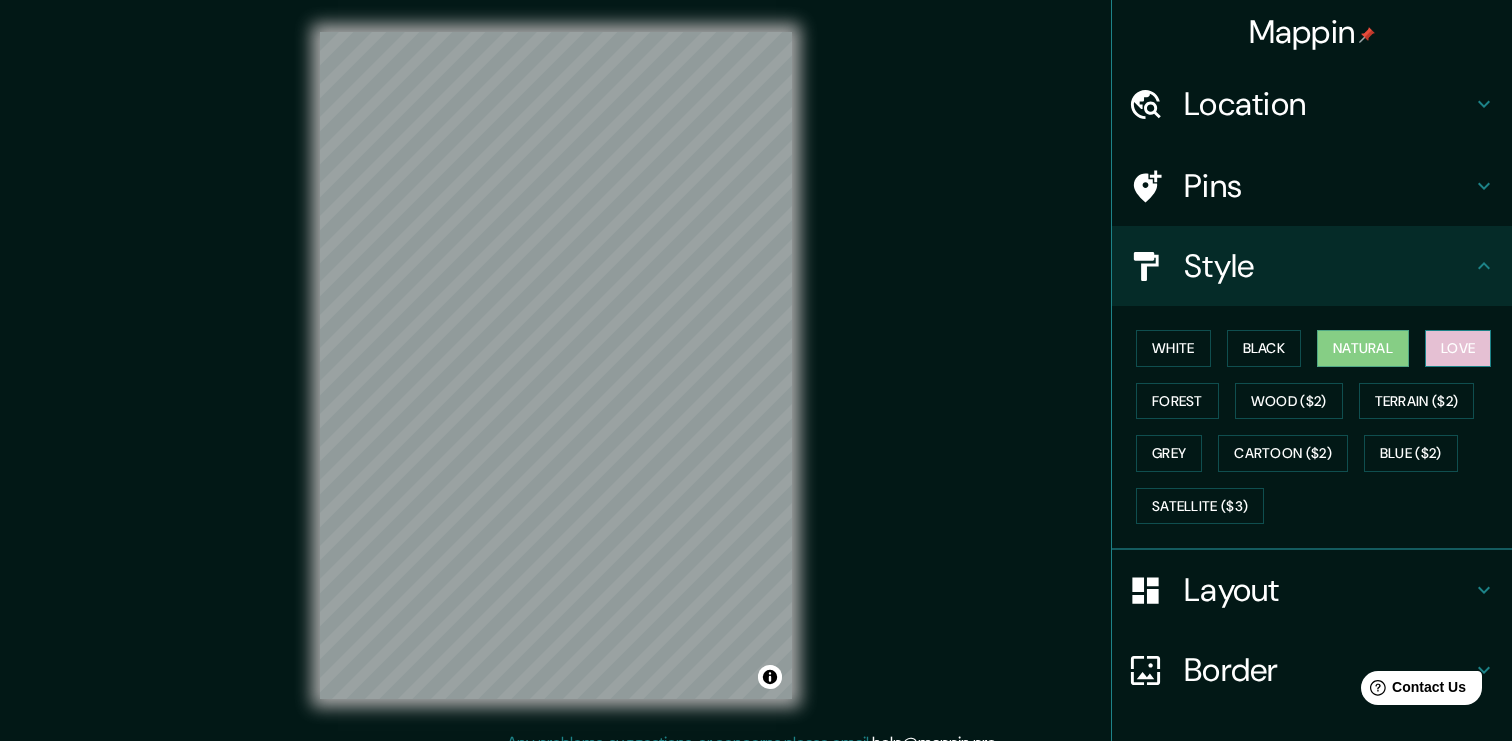 click on "Love" at bounding box center [1458, 348] 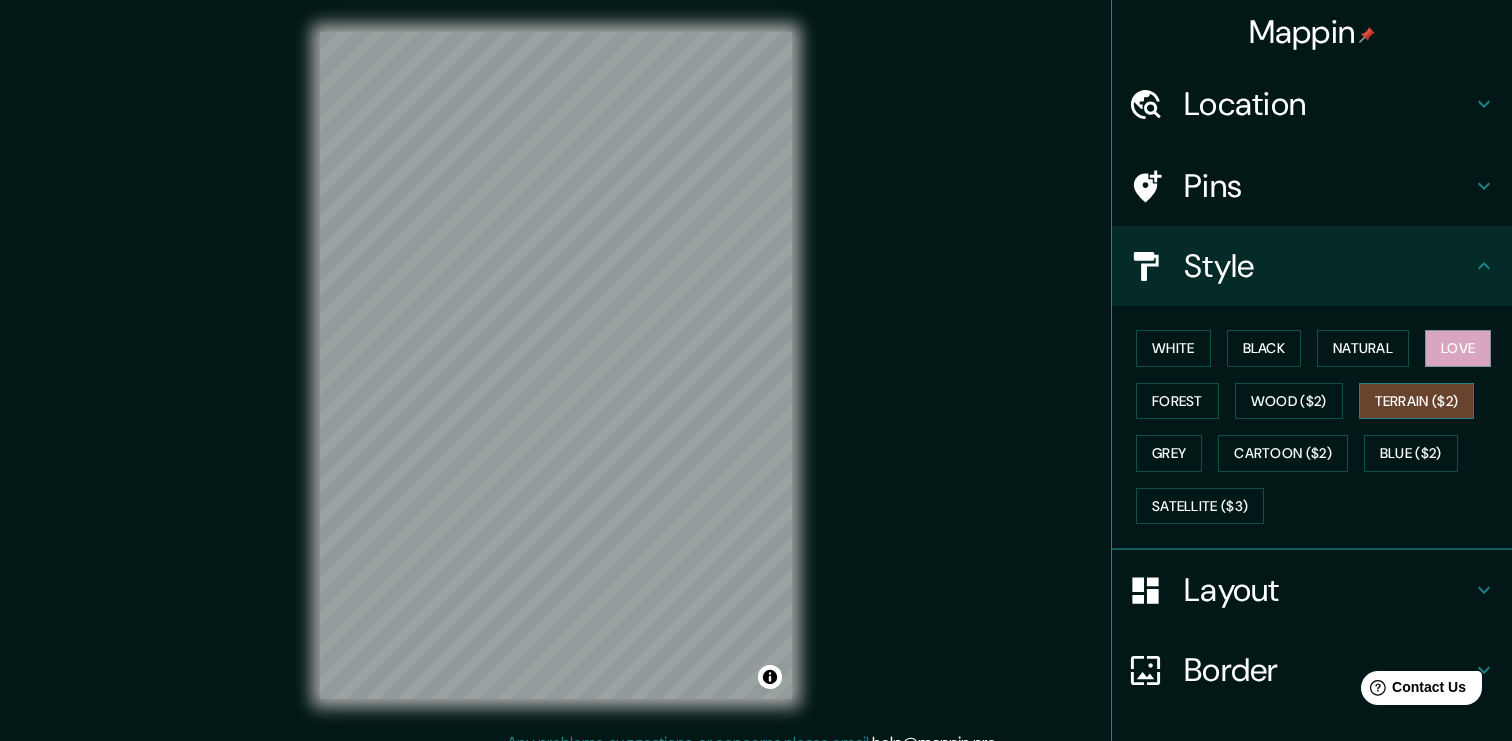 click on "Terrain ($2)" at bounding box center (1417, 401) 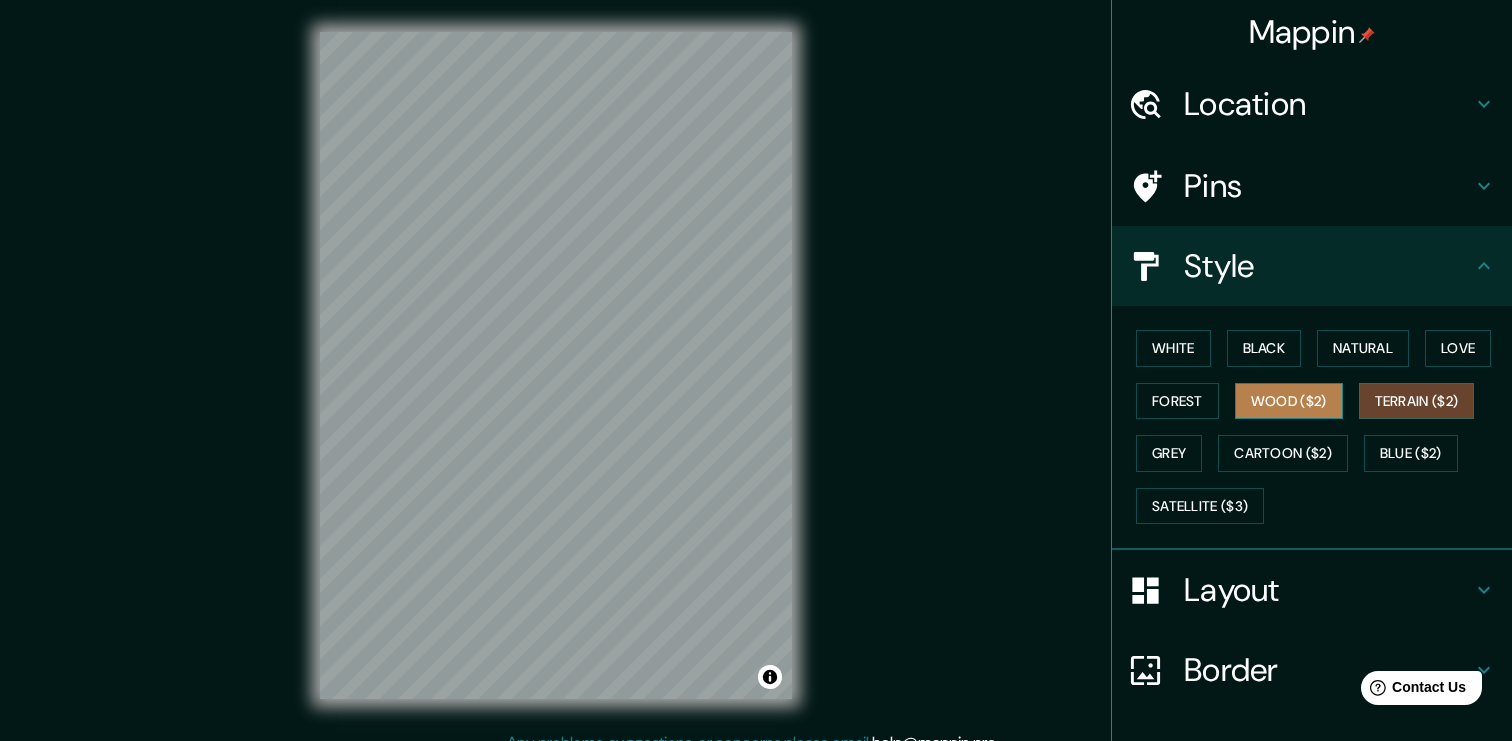 click on "Wood ($2)" at bounding box center (1289, 401) 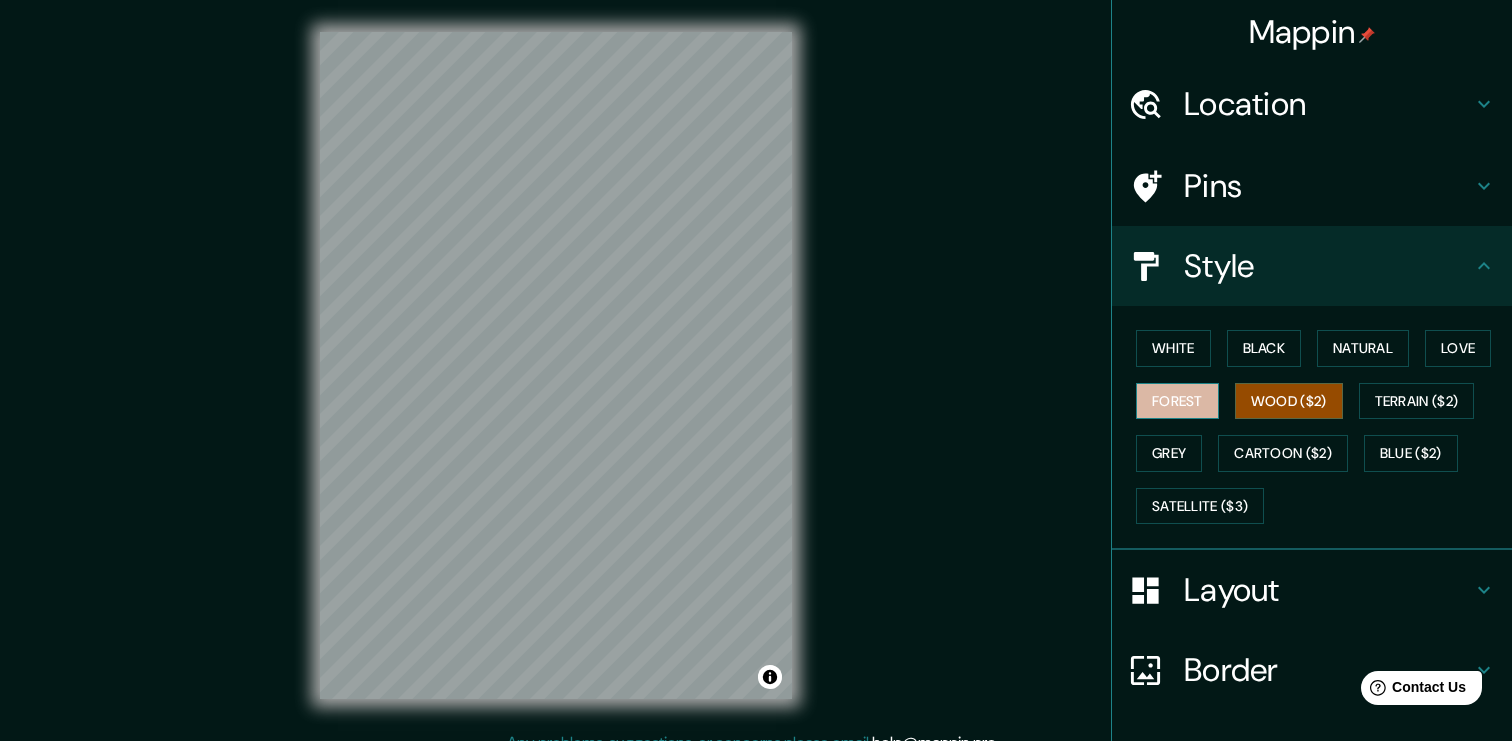 click on "Forest" at bounding box center (1177, 401) 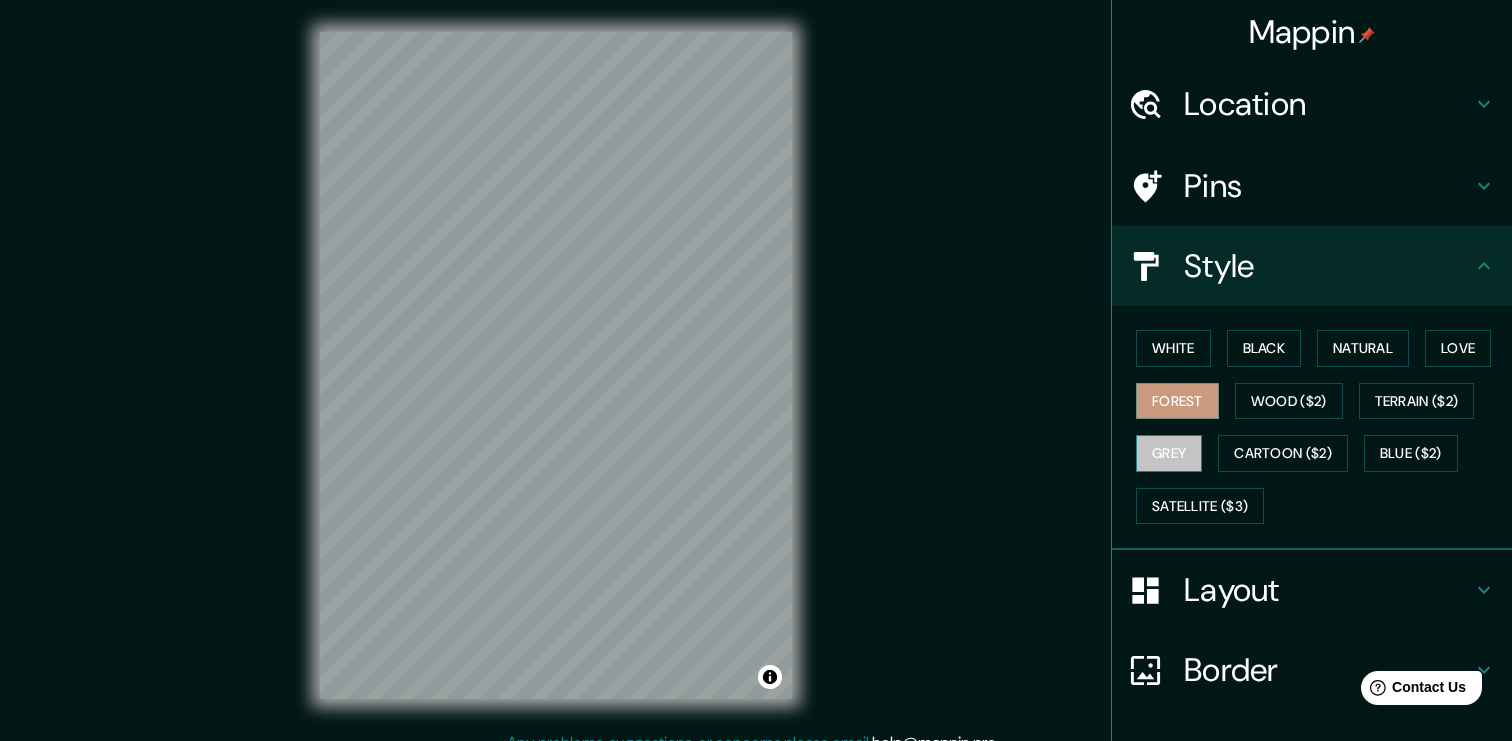 click on "Grey" at bounding box center [1169, 453] 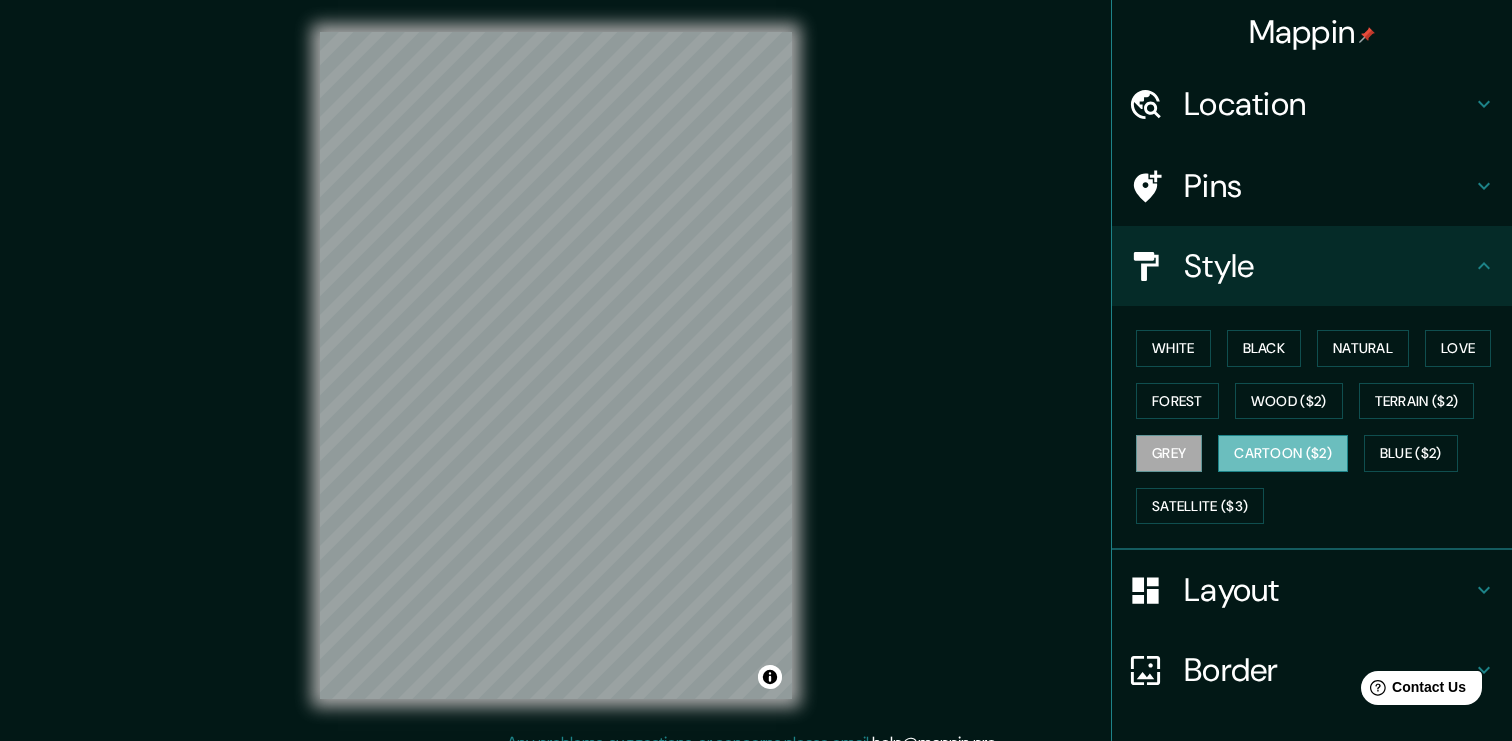 click on "Cartoon ($2)" at bounding box center [1283, 453] 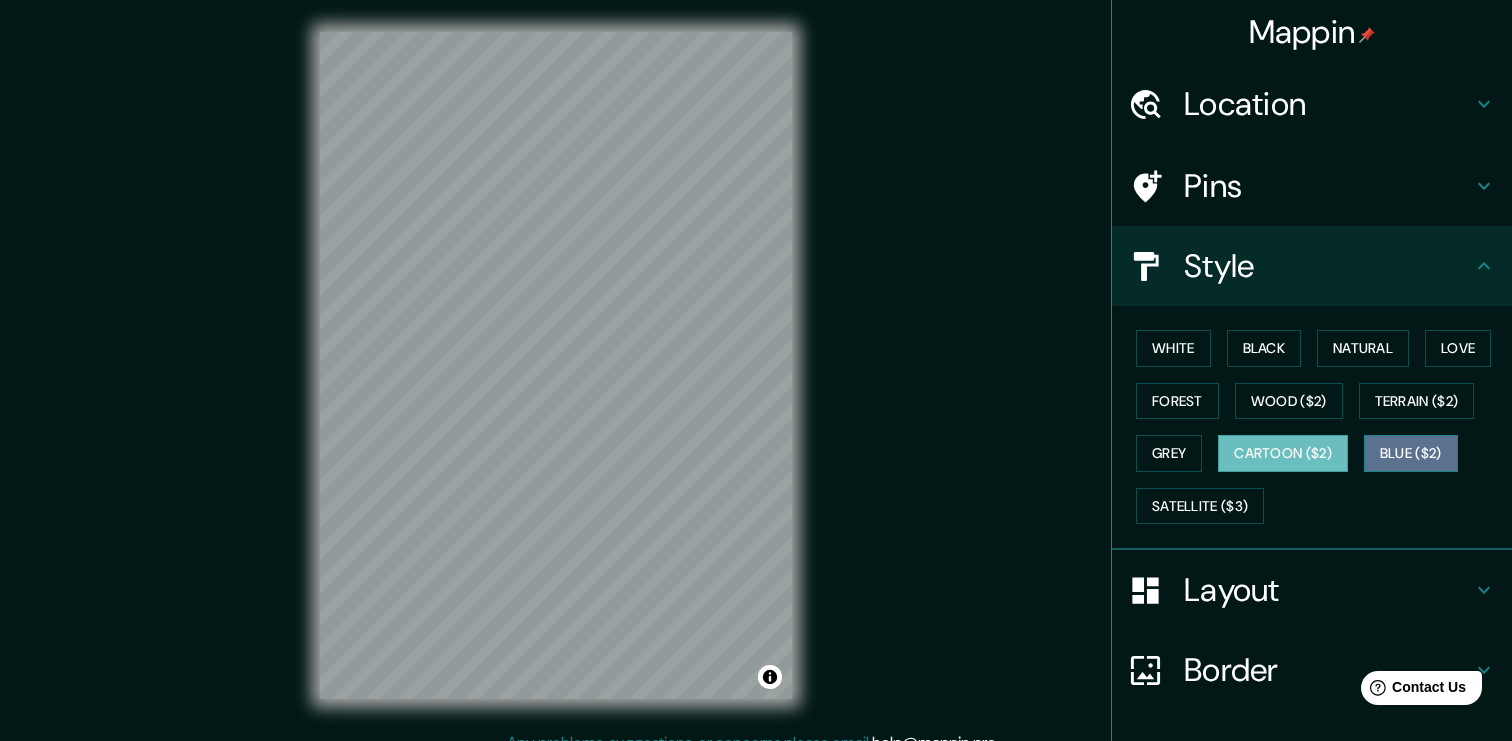 click on "Blue ($2)" at bounding box center (1411, 453) 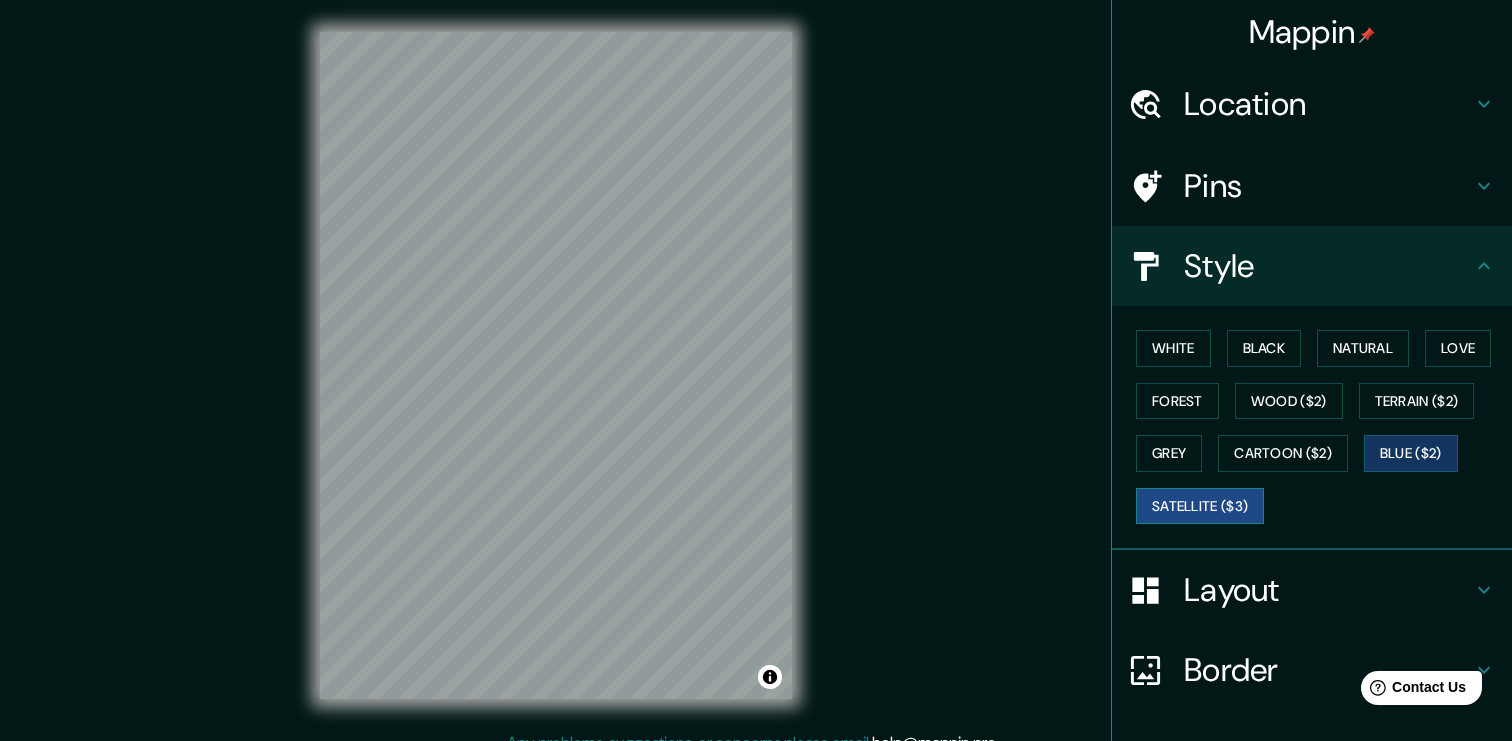 click on "Satellite ($3)" at bounding box center (1200, 506) 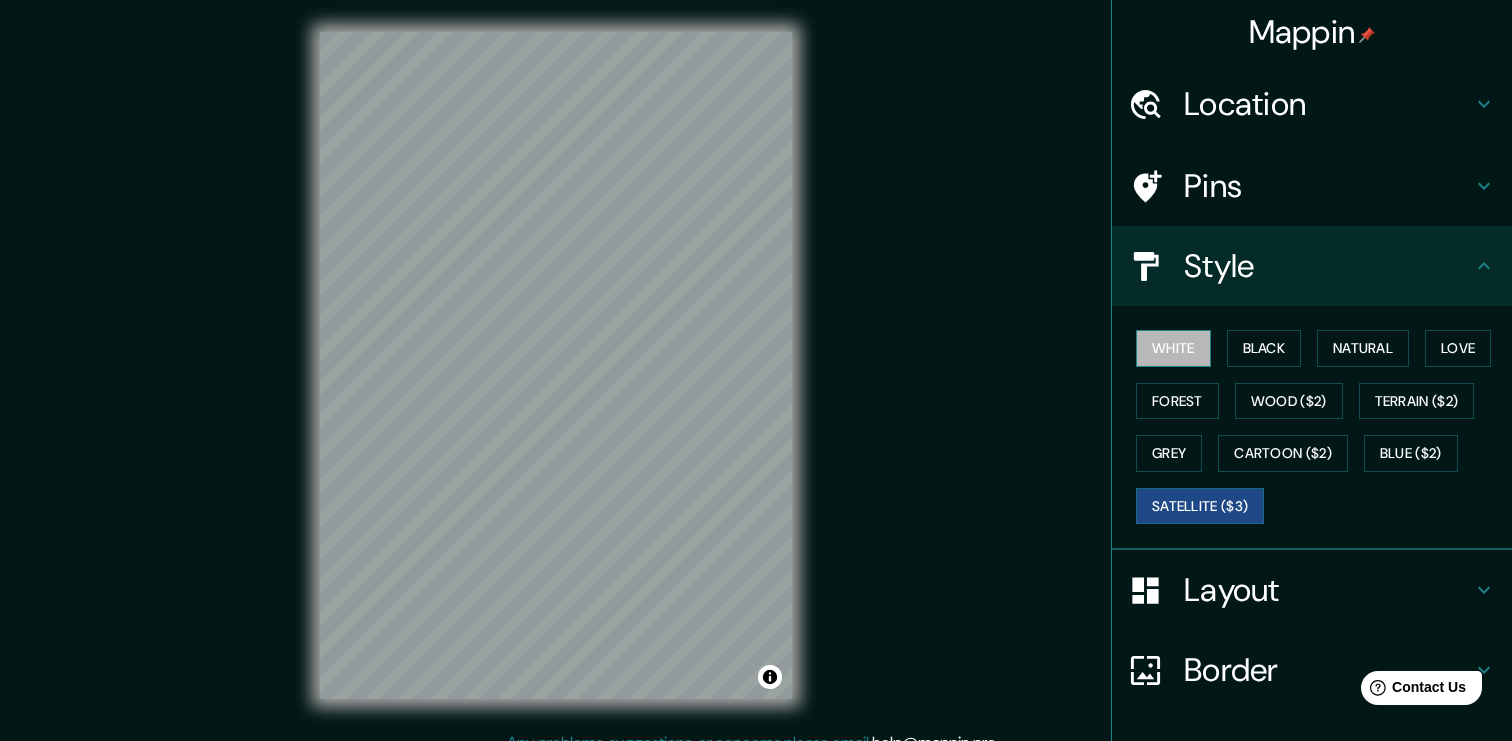 click on "White" at bounding box center (1173, 348) 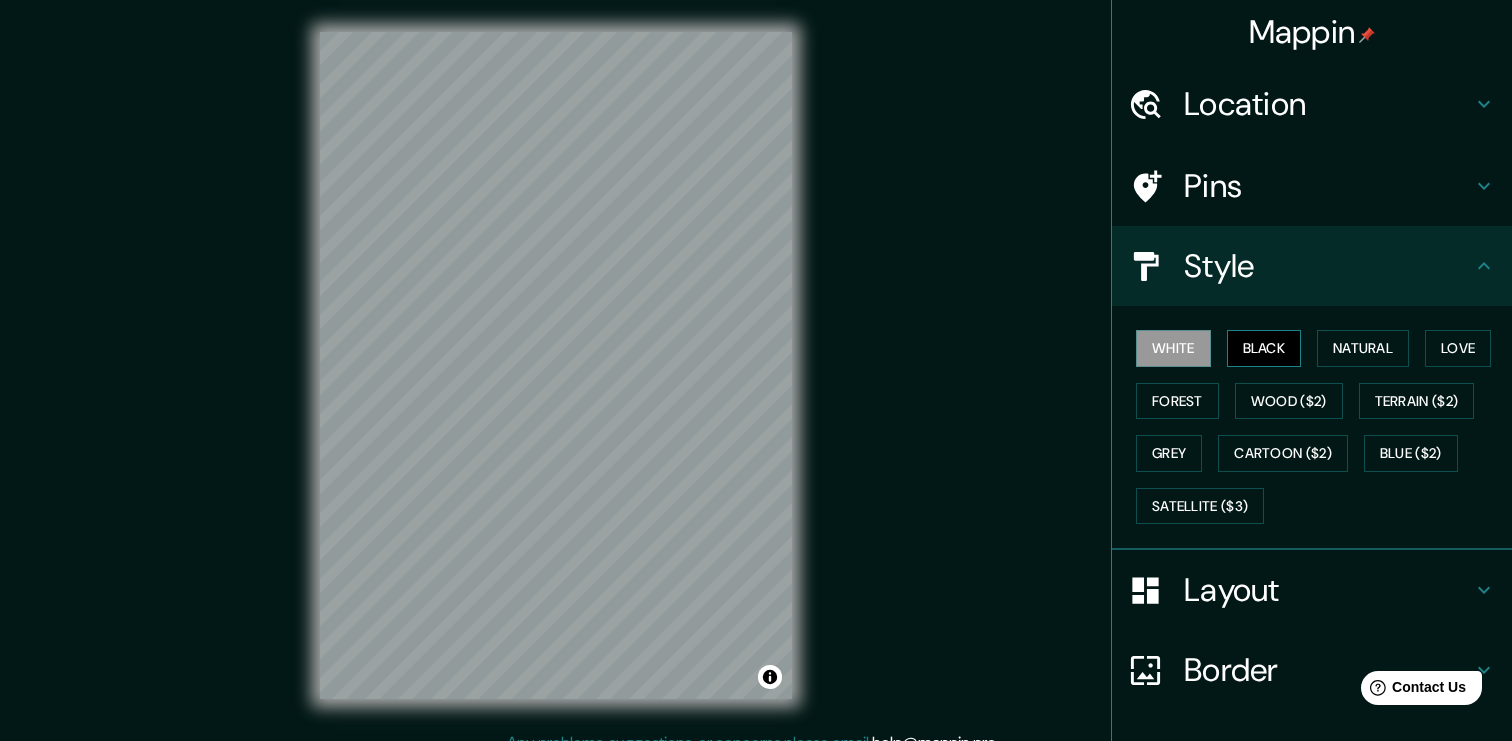 click on "Black" at bounding box center [1264, 348] 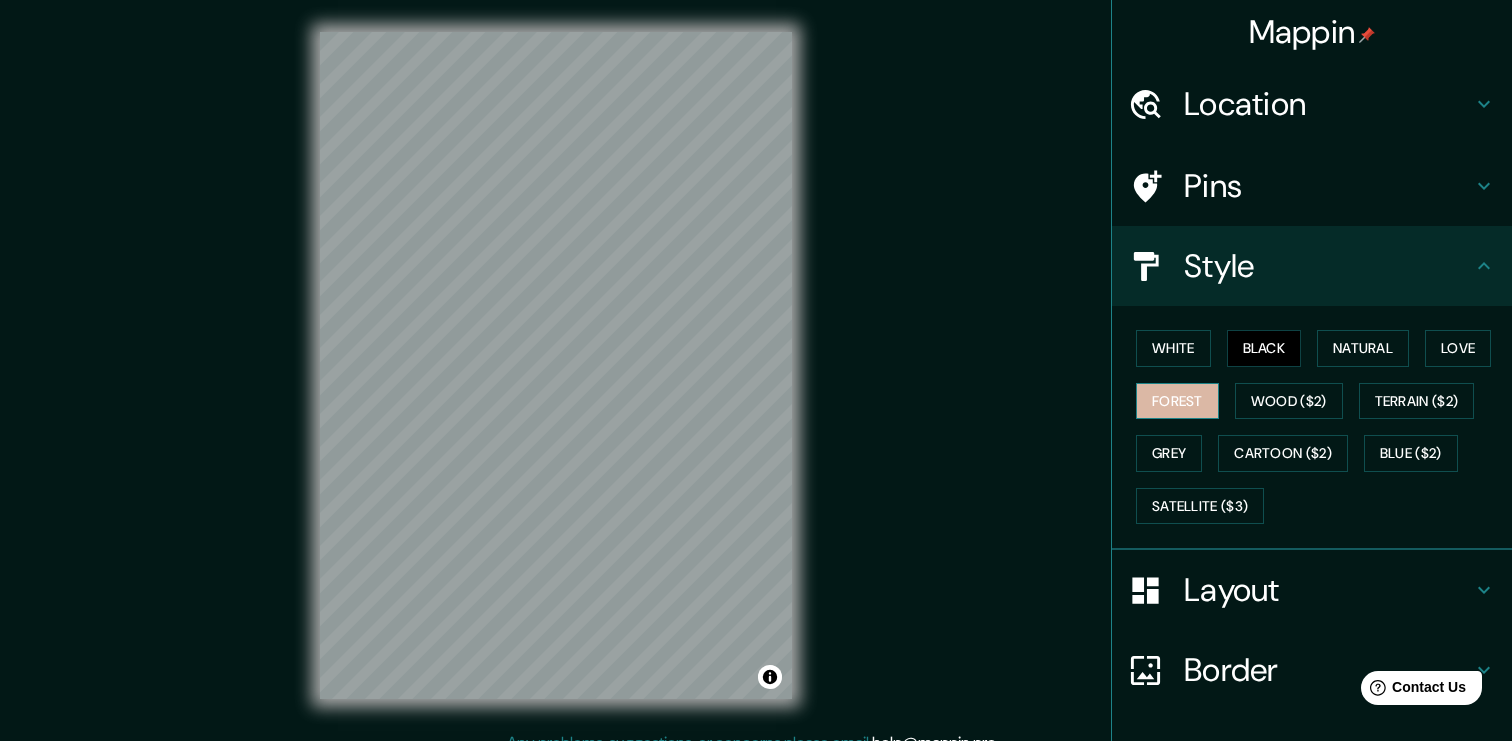 click on "Forest" at bounding box center (1177, 401) 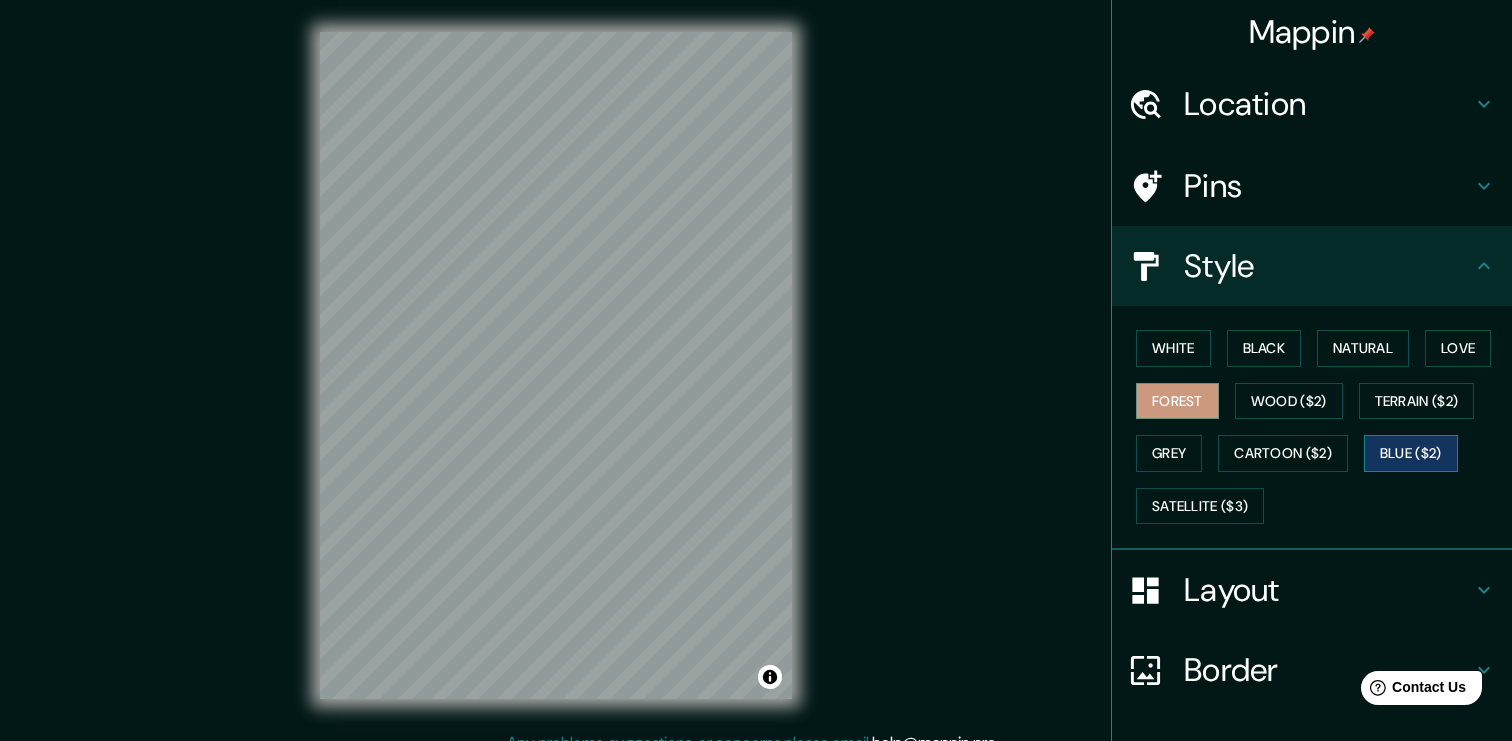 click on "Blue ($2)" at bounding box center [1411, 453] 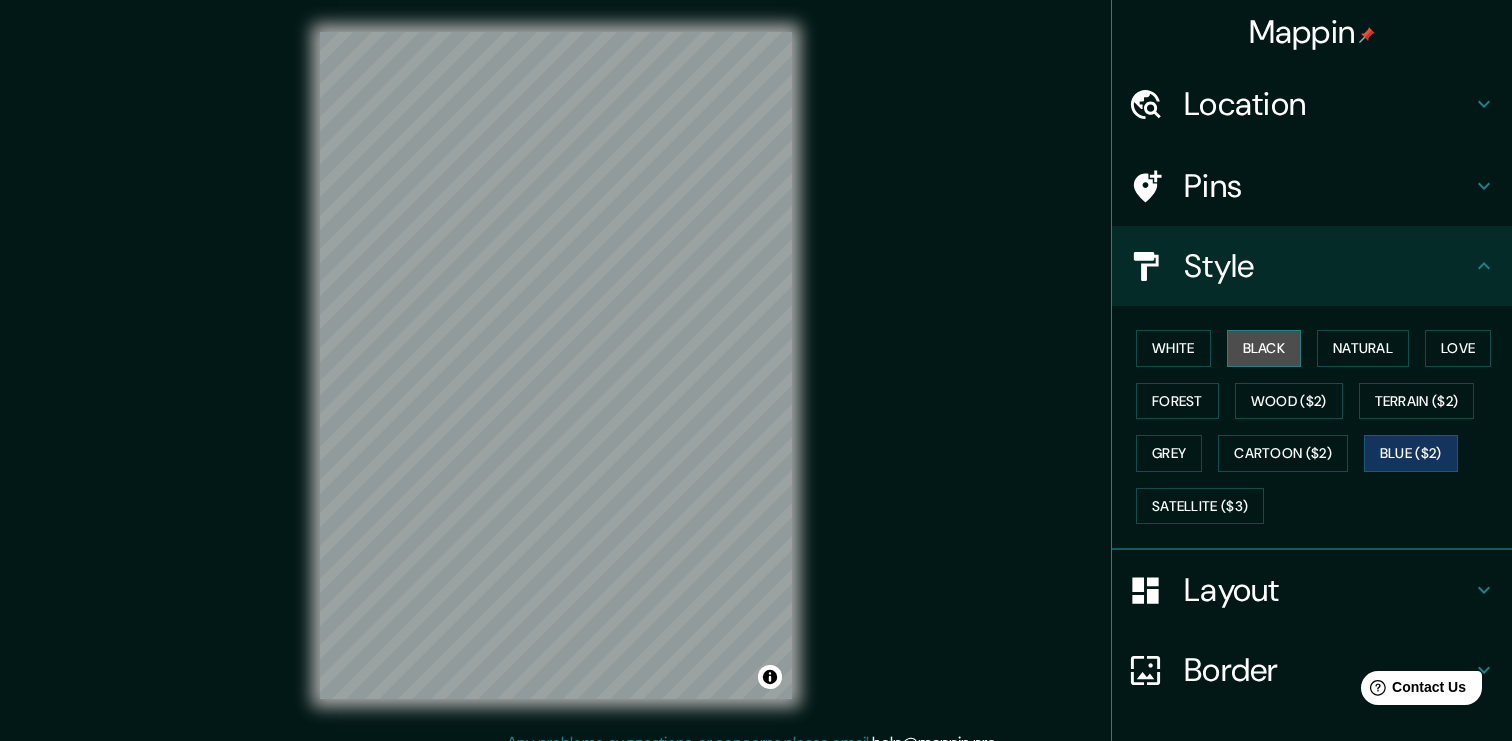 click on "Black" at bounding box center (1264, 348) 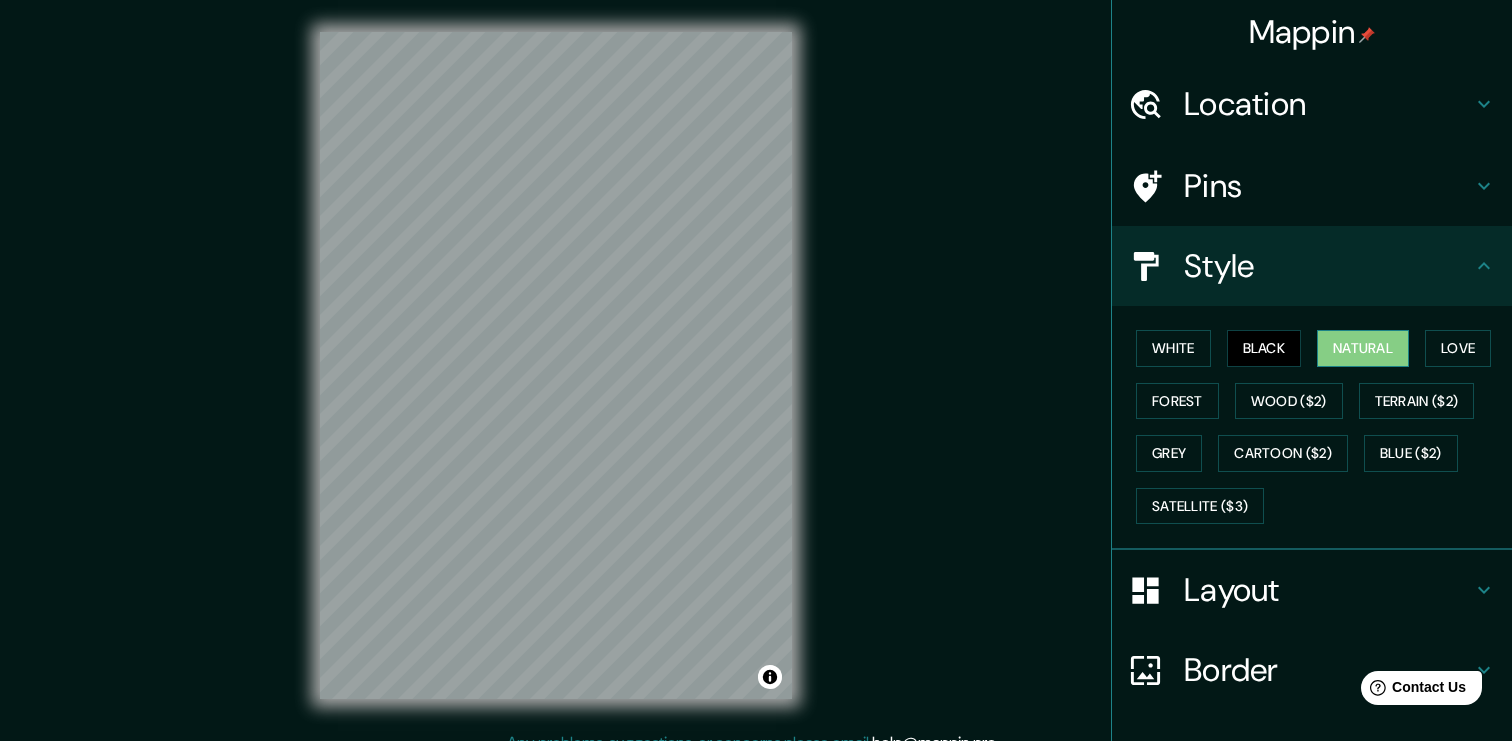 click on "Natural" at bounding box center (1363, 348) 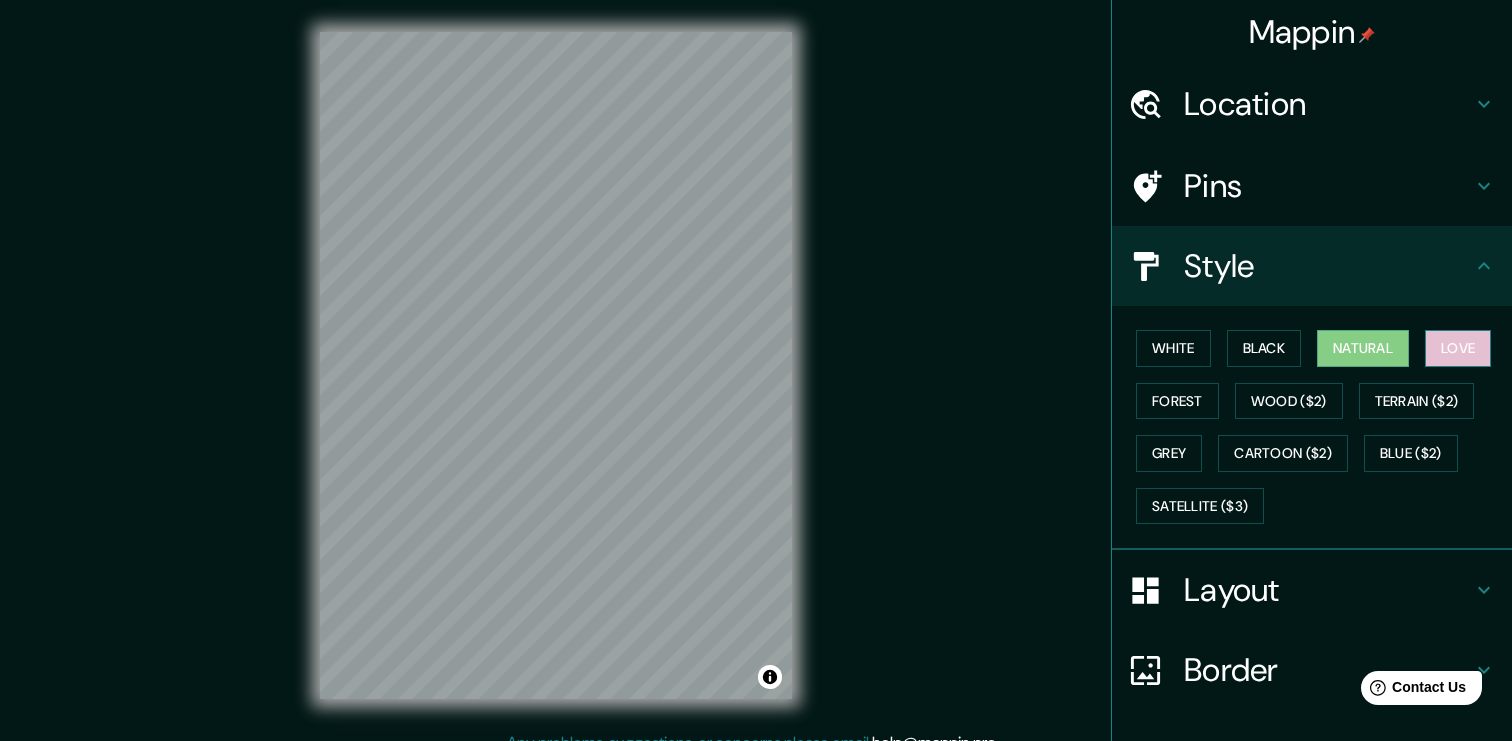click on "Love" at bounding box center [1458, 348] 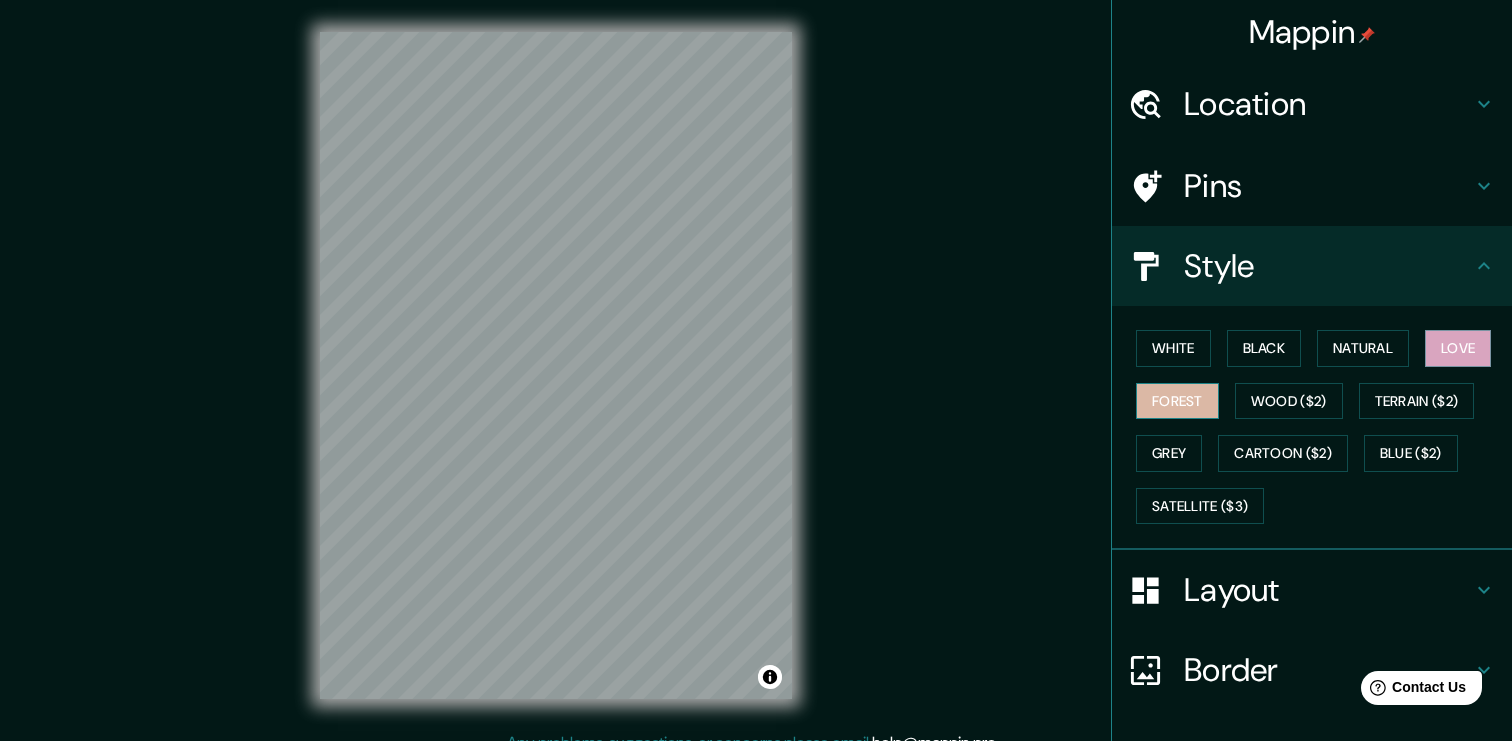 click on "Forest" at bounding box center [1177, 401] 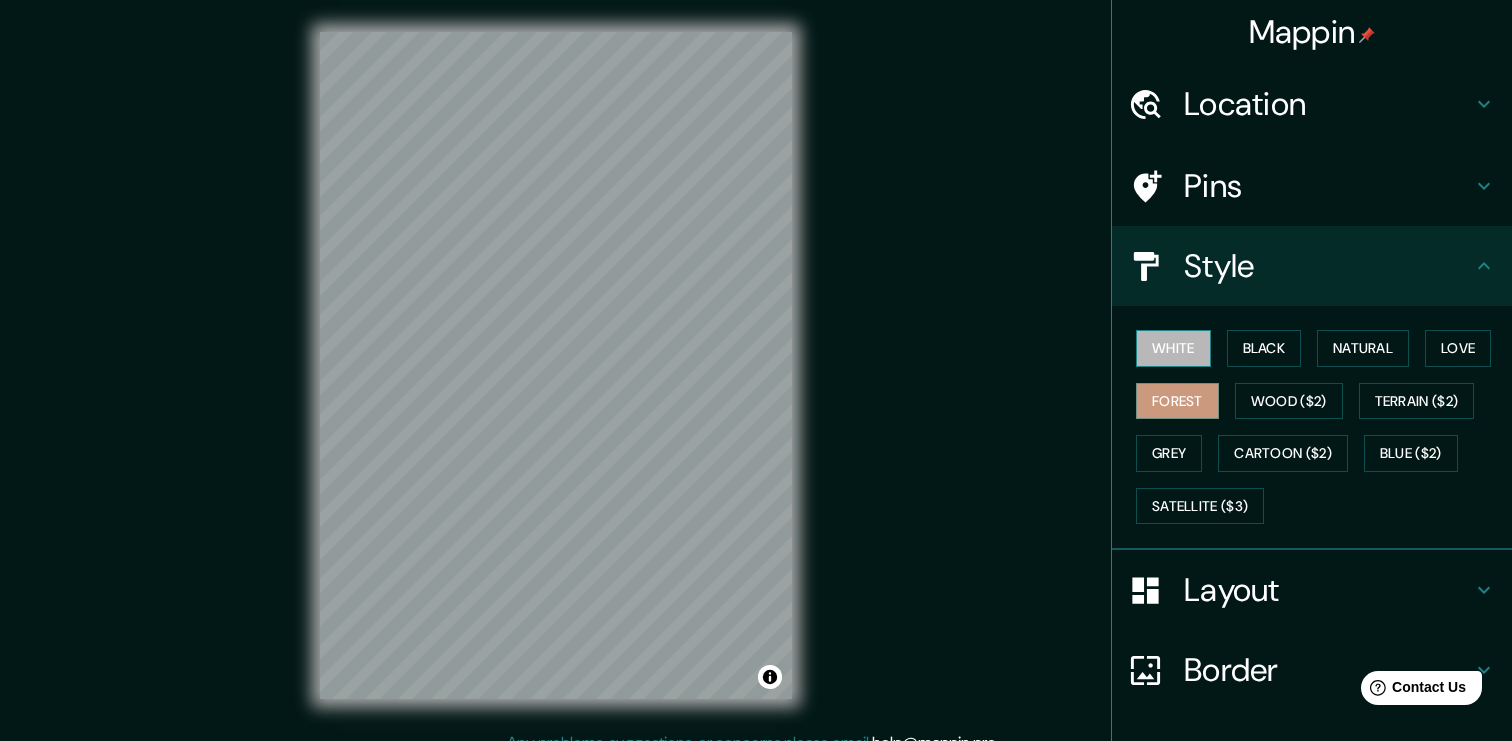 click on "White" at bounding box center (1173, 348) 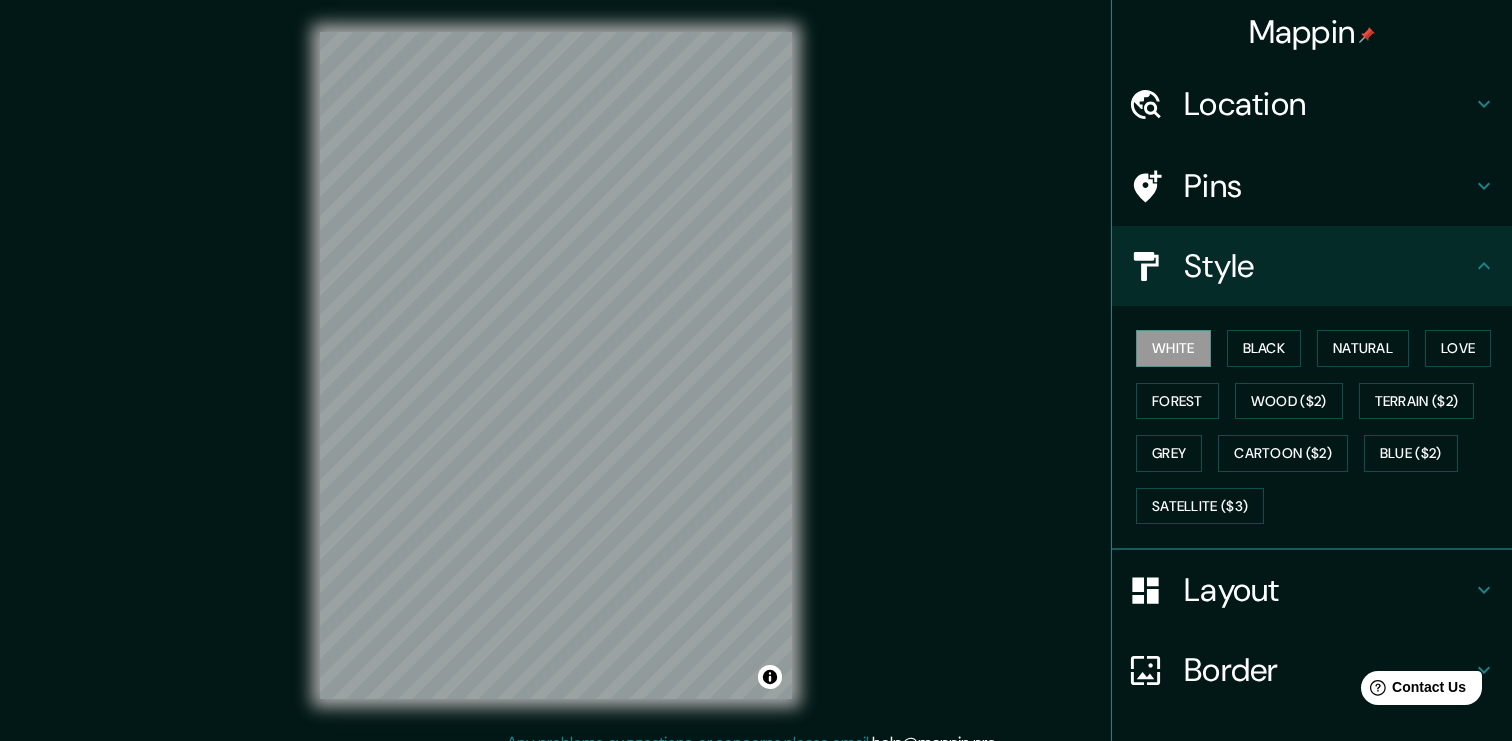 click on "Layout" at bounding box center [1328, 590] 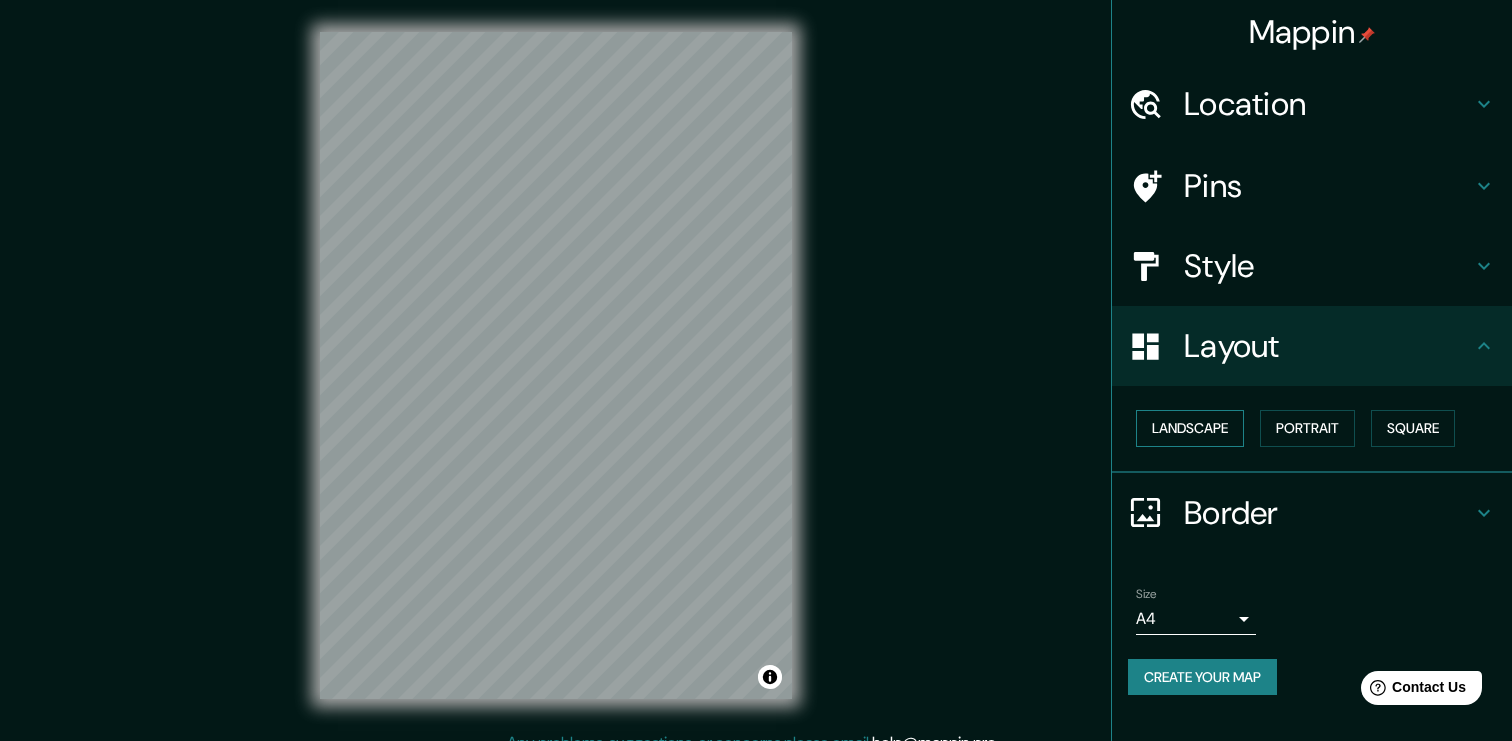 click on "Landscape" at bounding box center [1190, 428] 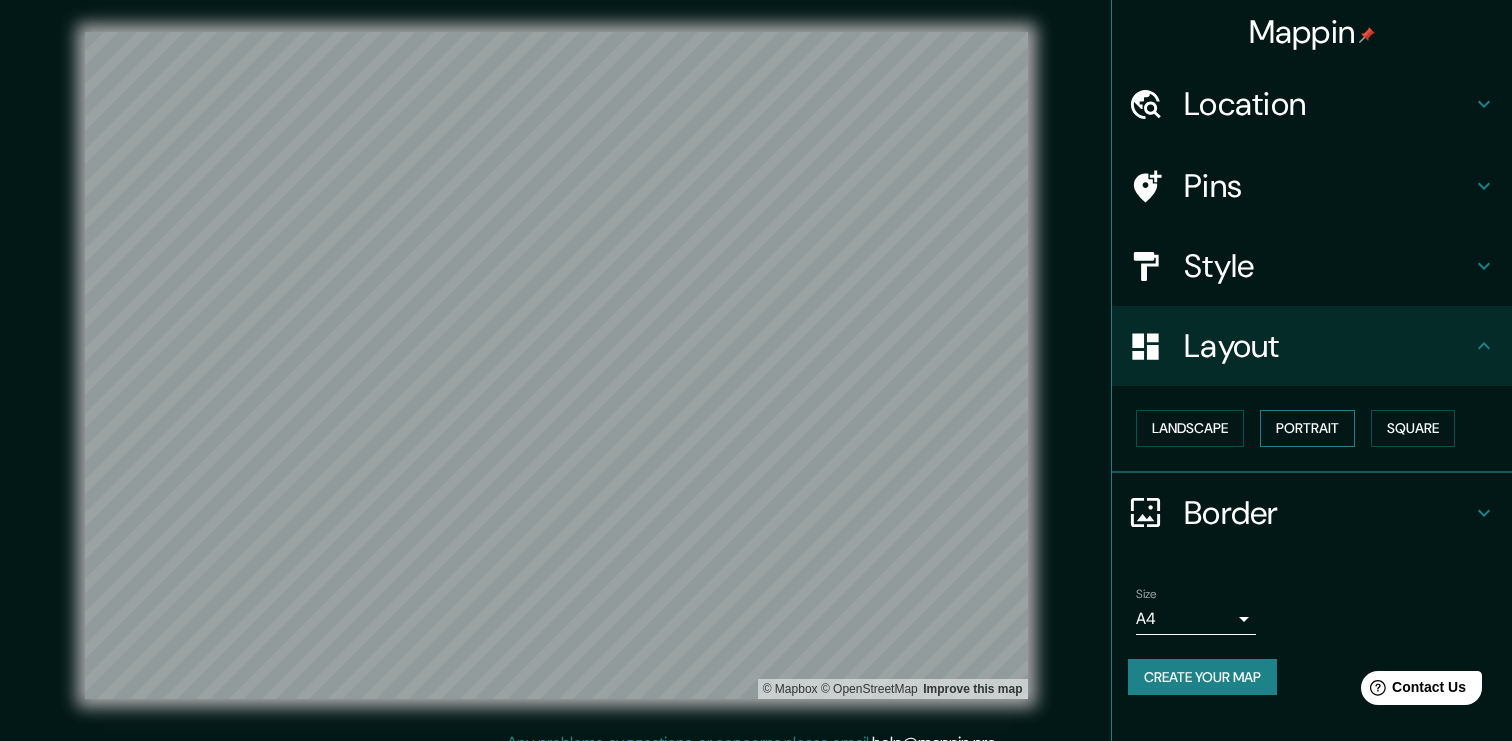 click on "Portrait" at bounding box center [1307, 428] 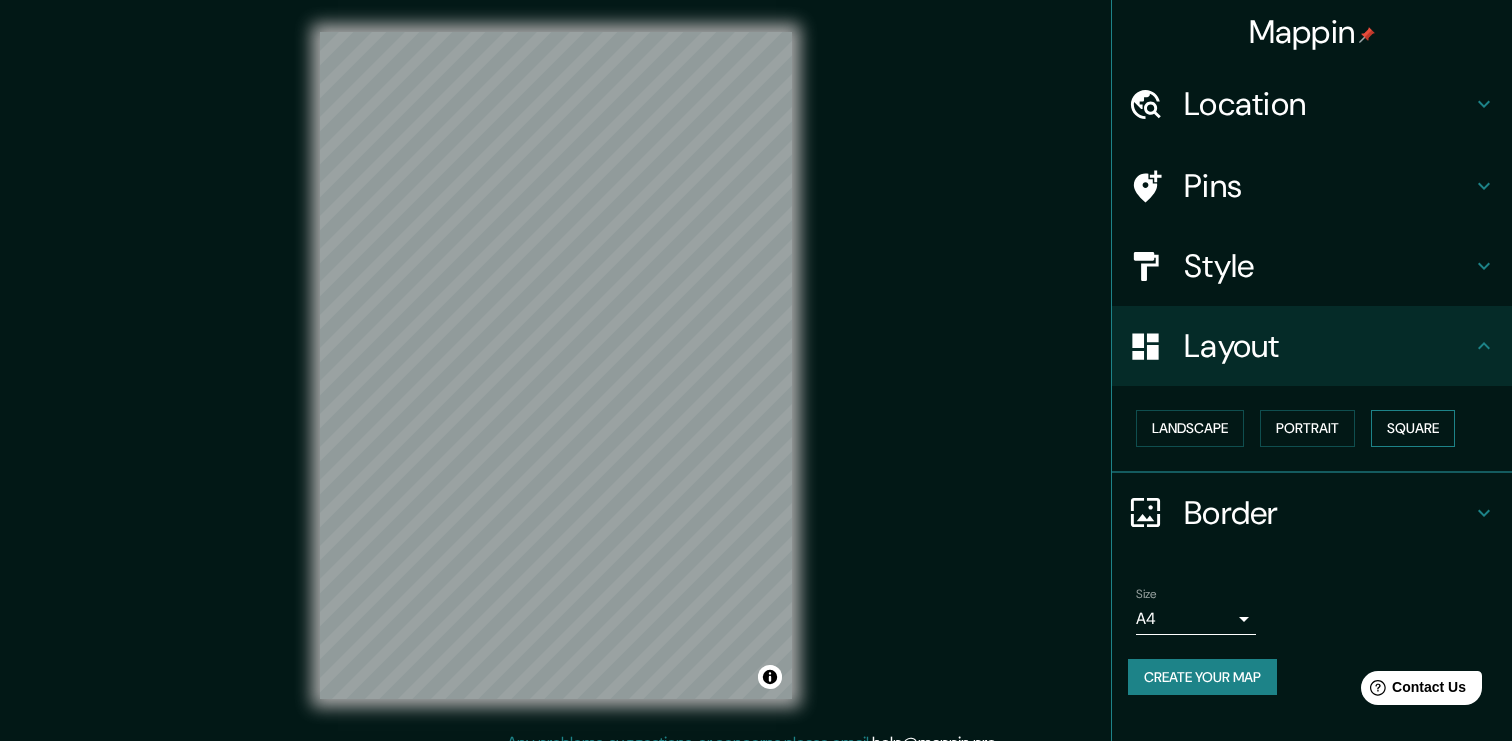click on "Square" at bounding box center (1413, 428) 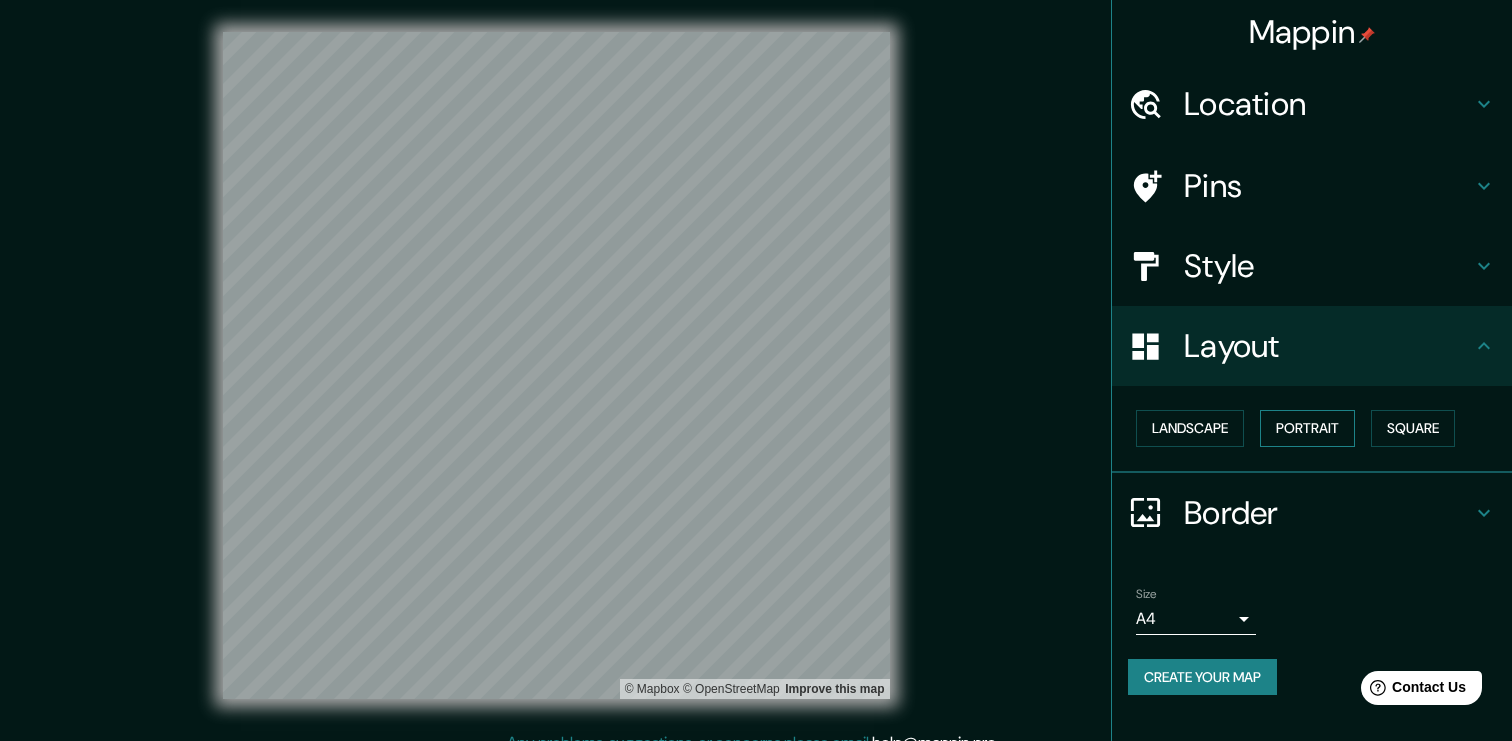 click on "Portrait" at bounding box center (1307, 428) 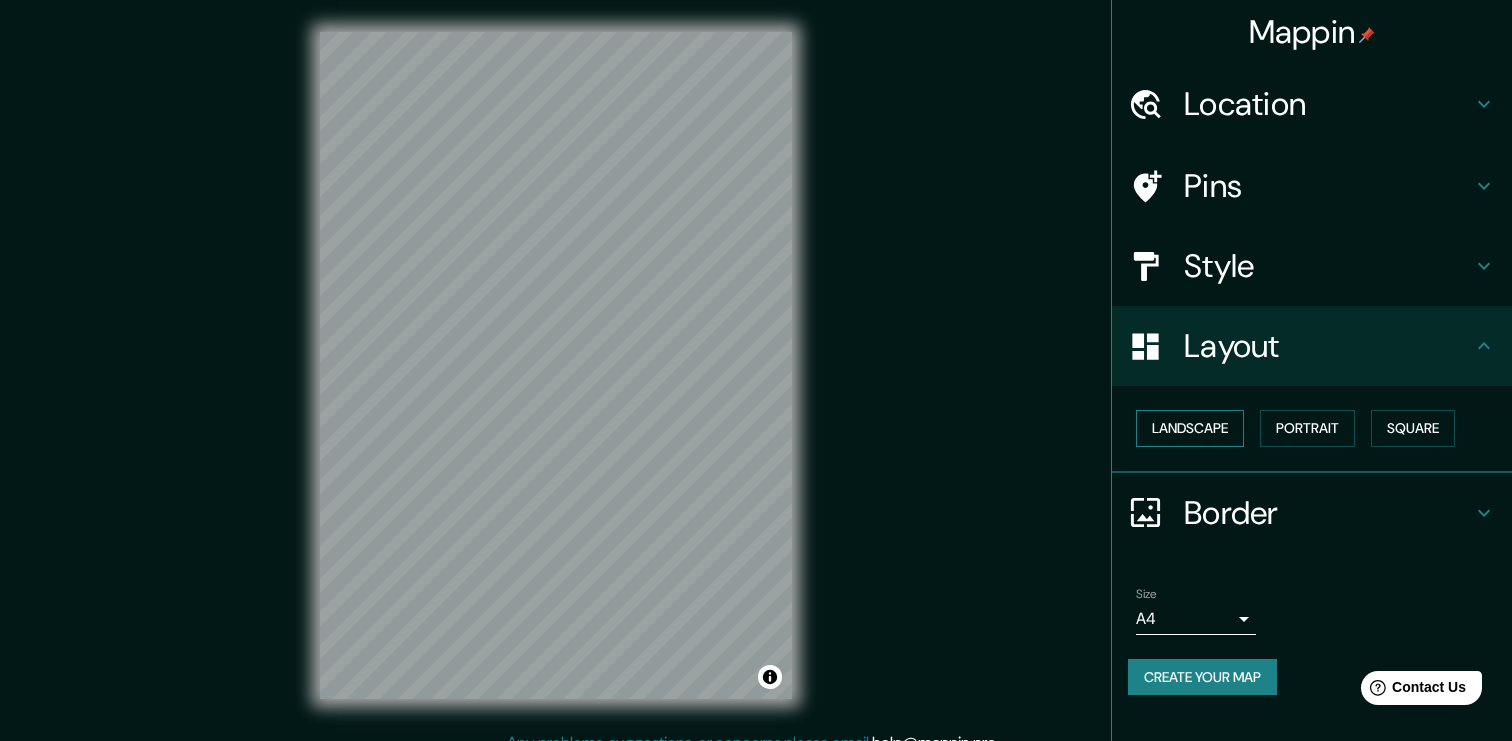 click on "Landscape" at bounding box center (1190, 428) 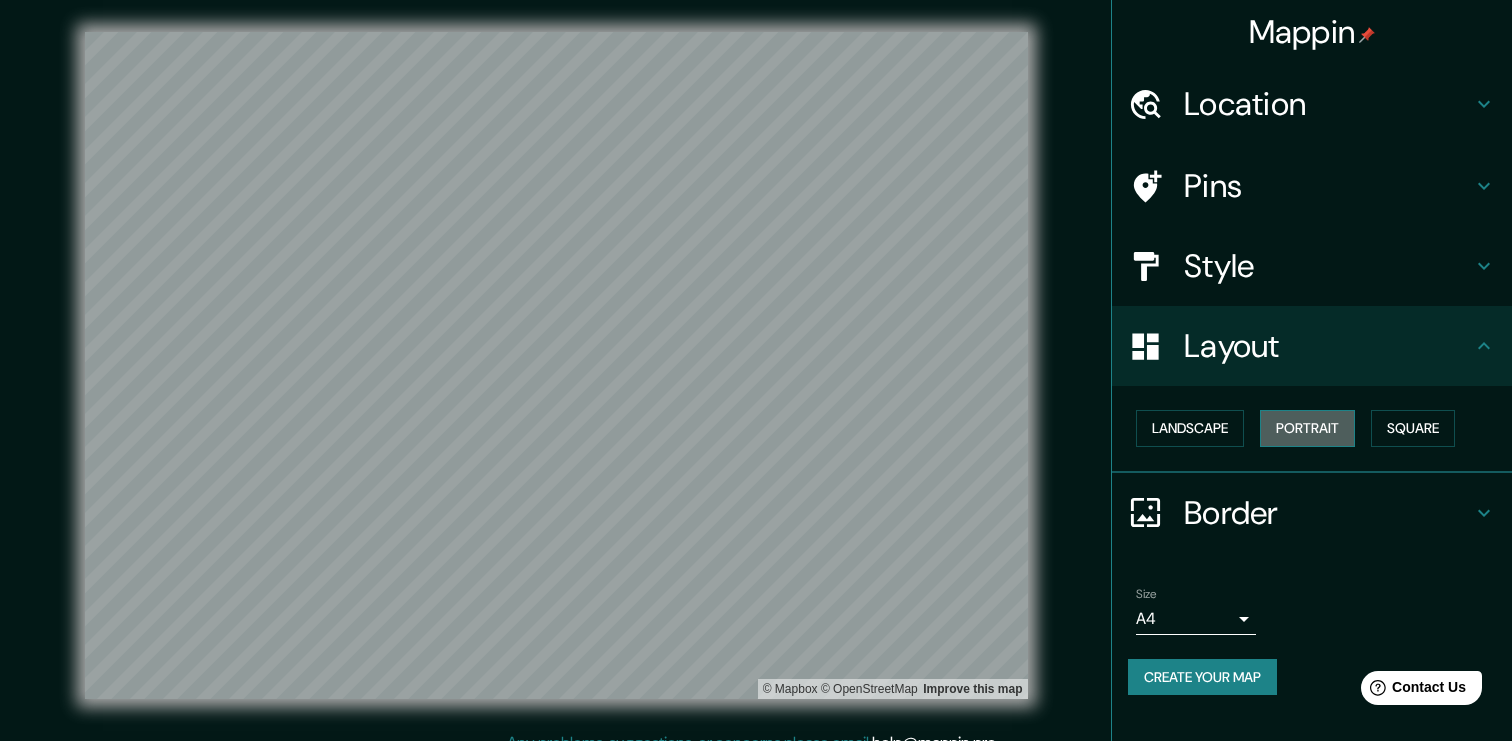 click on "Portrait" at bounding box center [1307, 428] 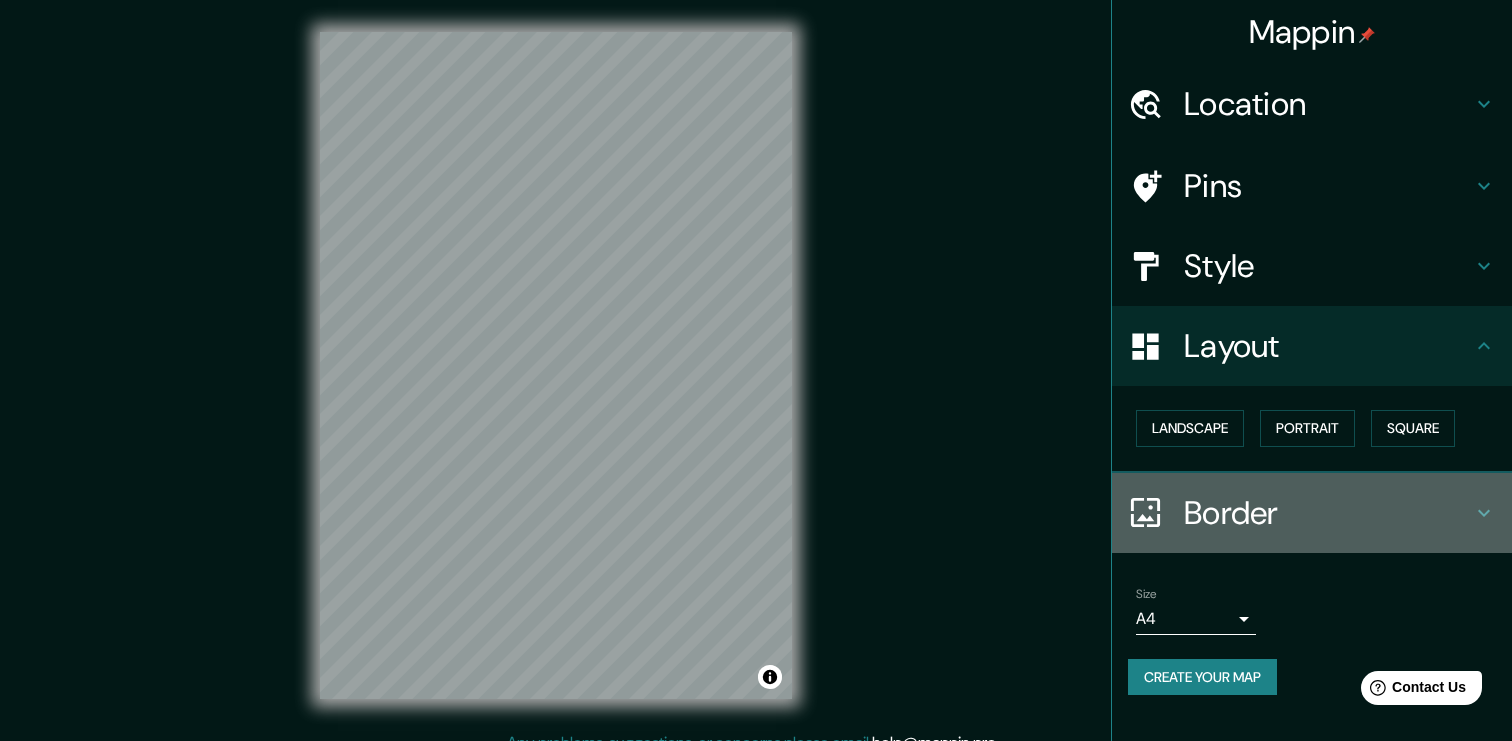 click on "Border" at bounding box center [1328, 513] 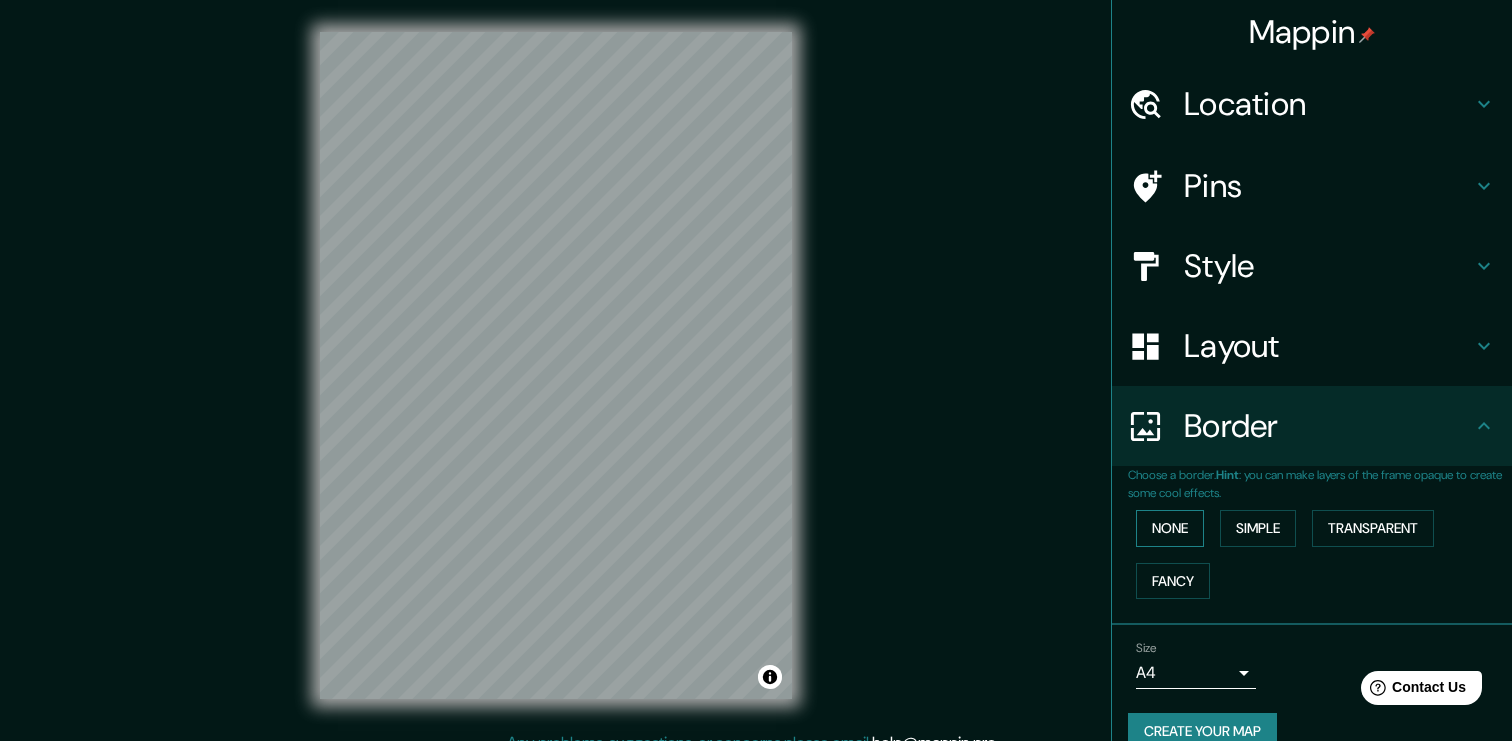 click on "None" at bounding box center (1170, 528) 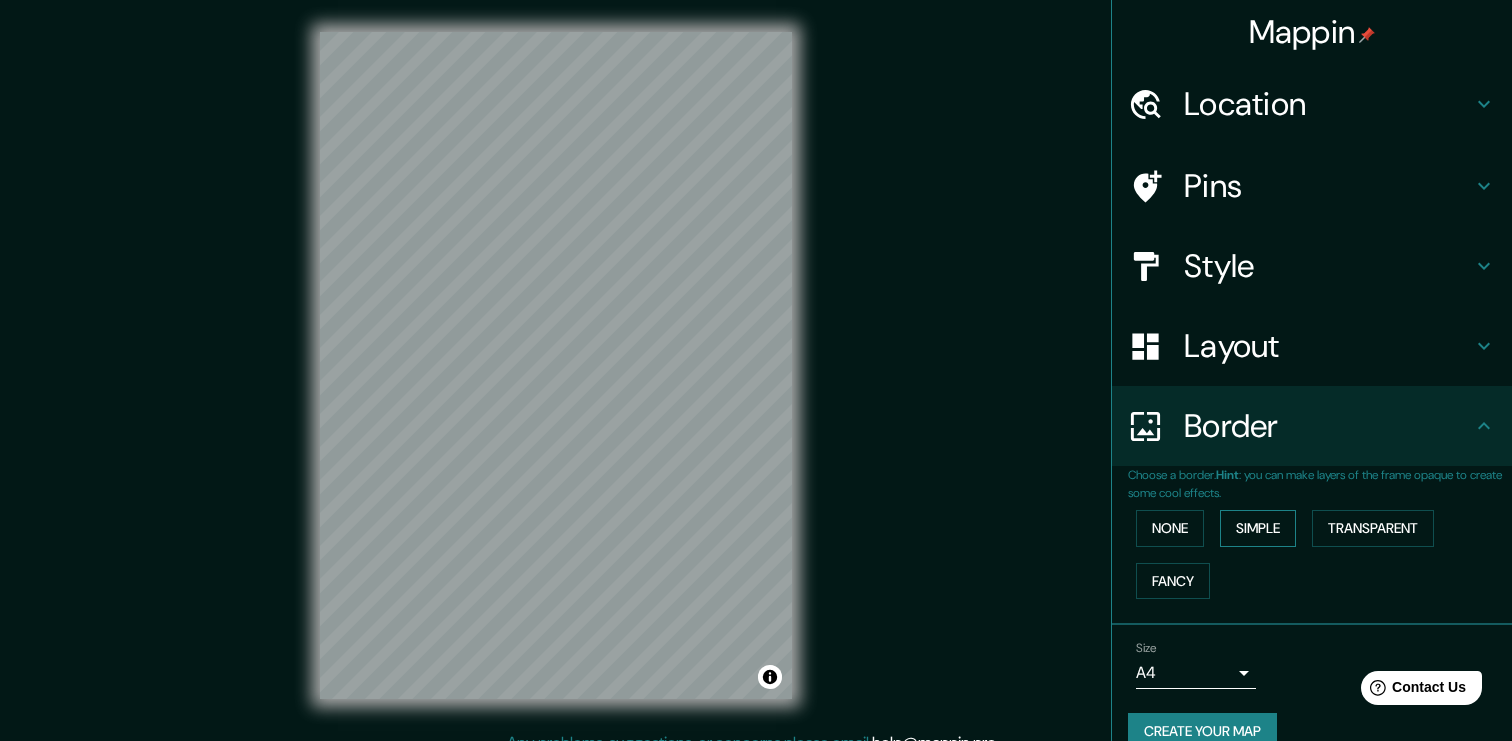 click on "Simple" at bounding box center (1258, 528) 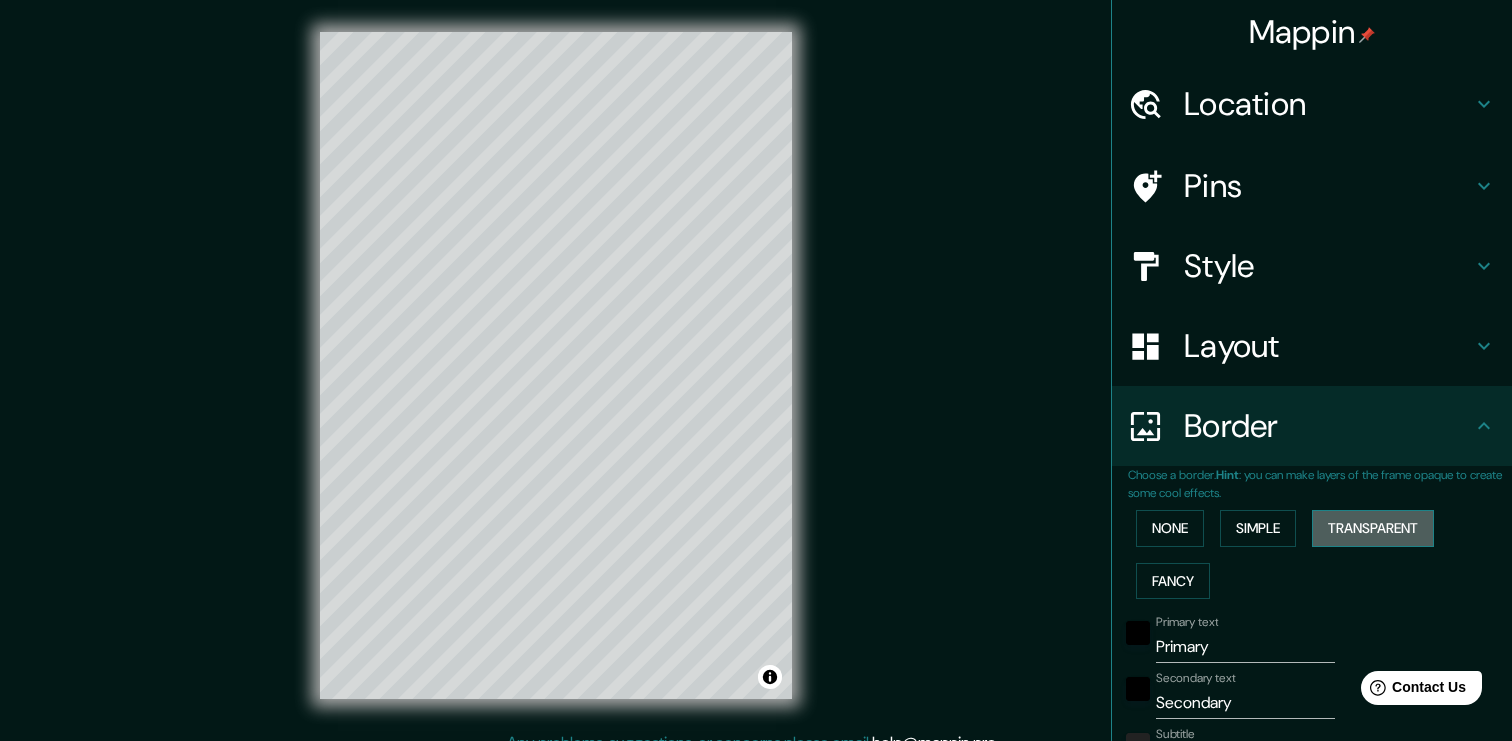 click on "Transparent" at bounding box center [1373, 528] 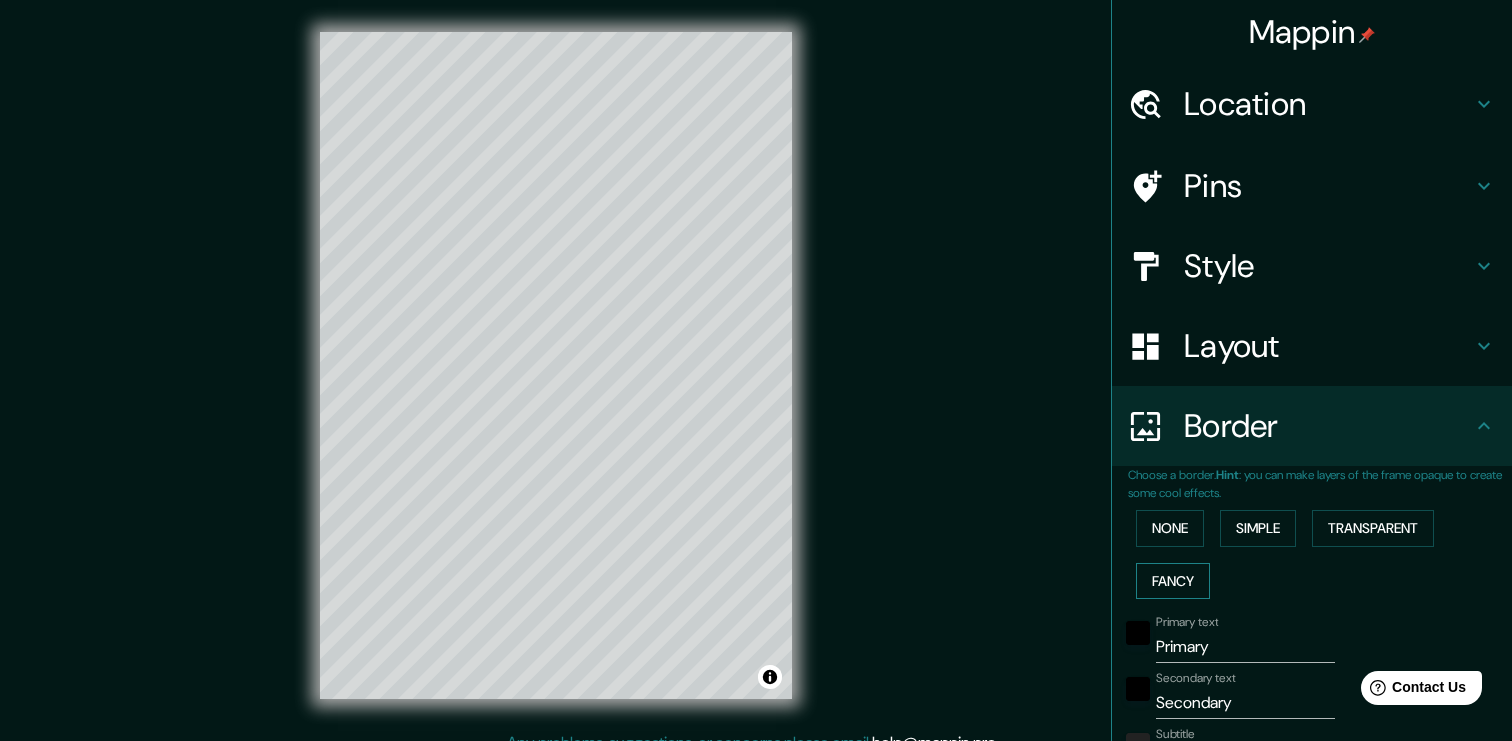 click on "Fancy" at bounding box center [1173, 581] 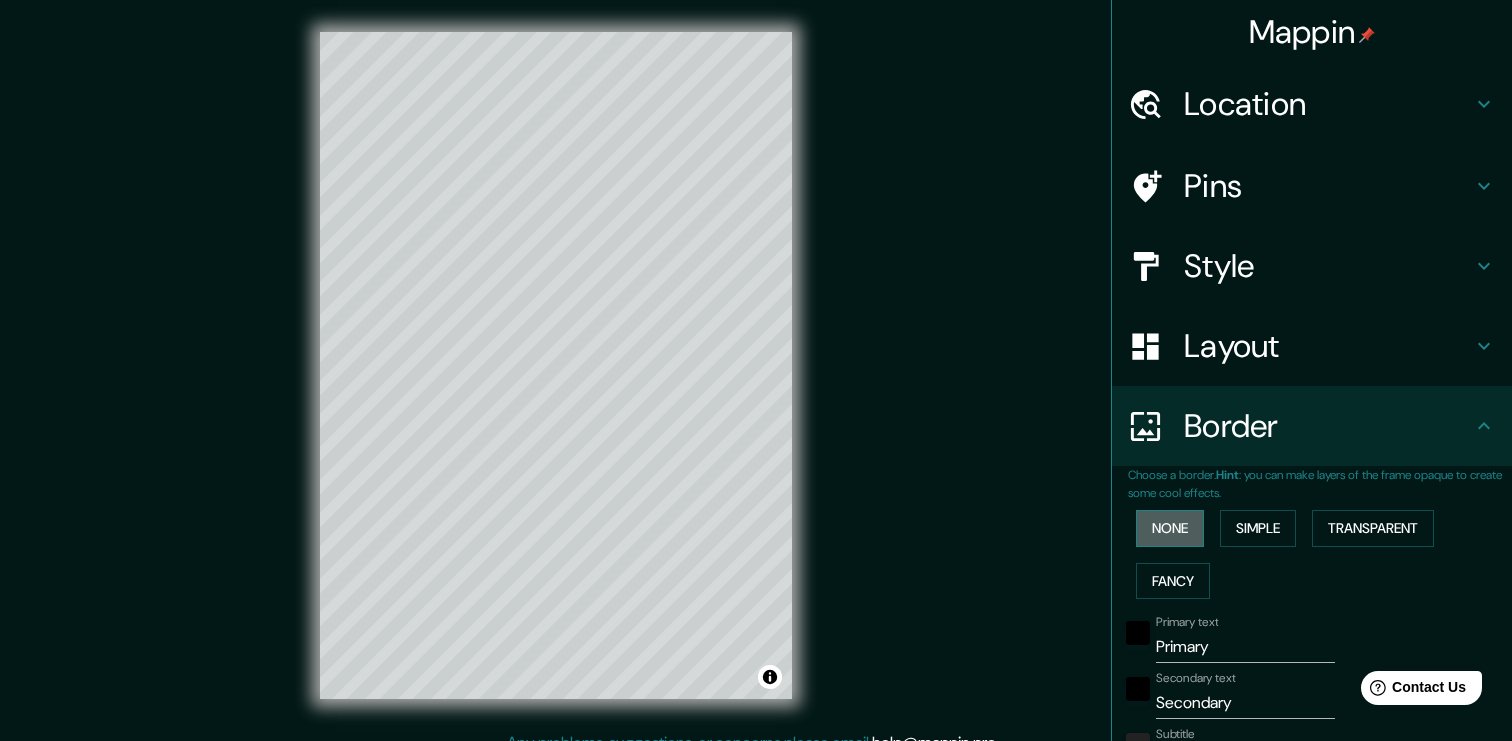 click on "None" at bounding box center (1170, 528) 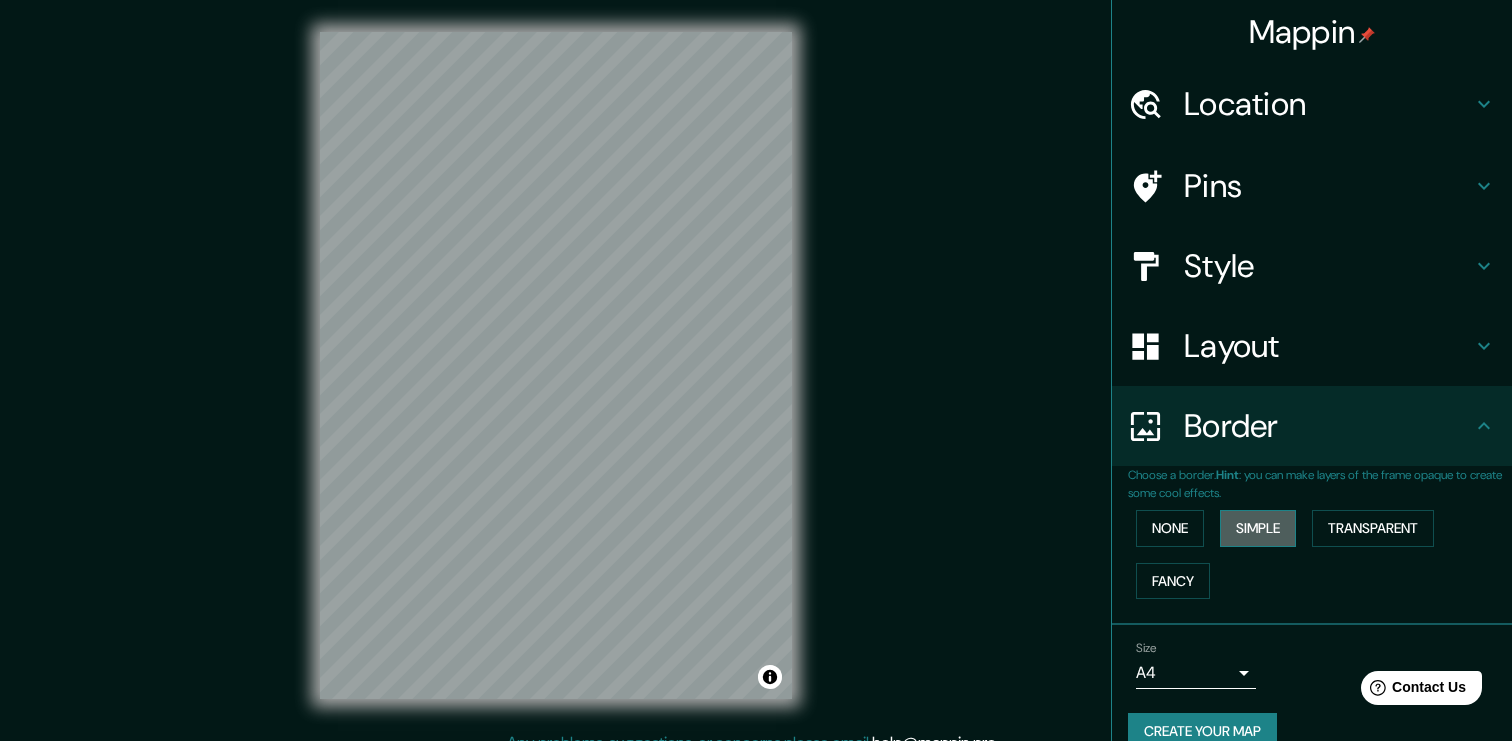 click on "Simple" at bounding box center (1258, 528) 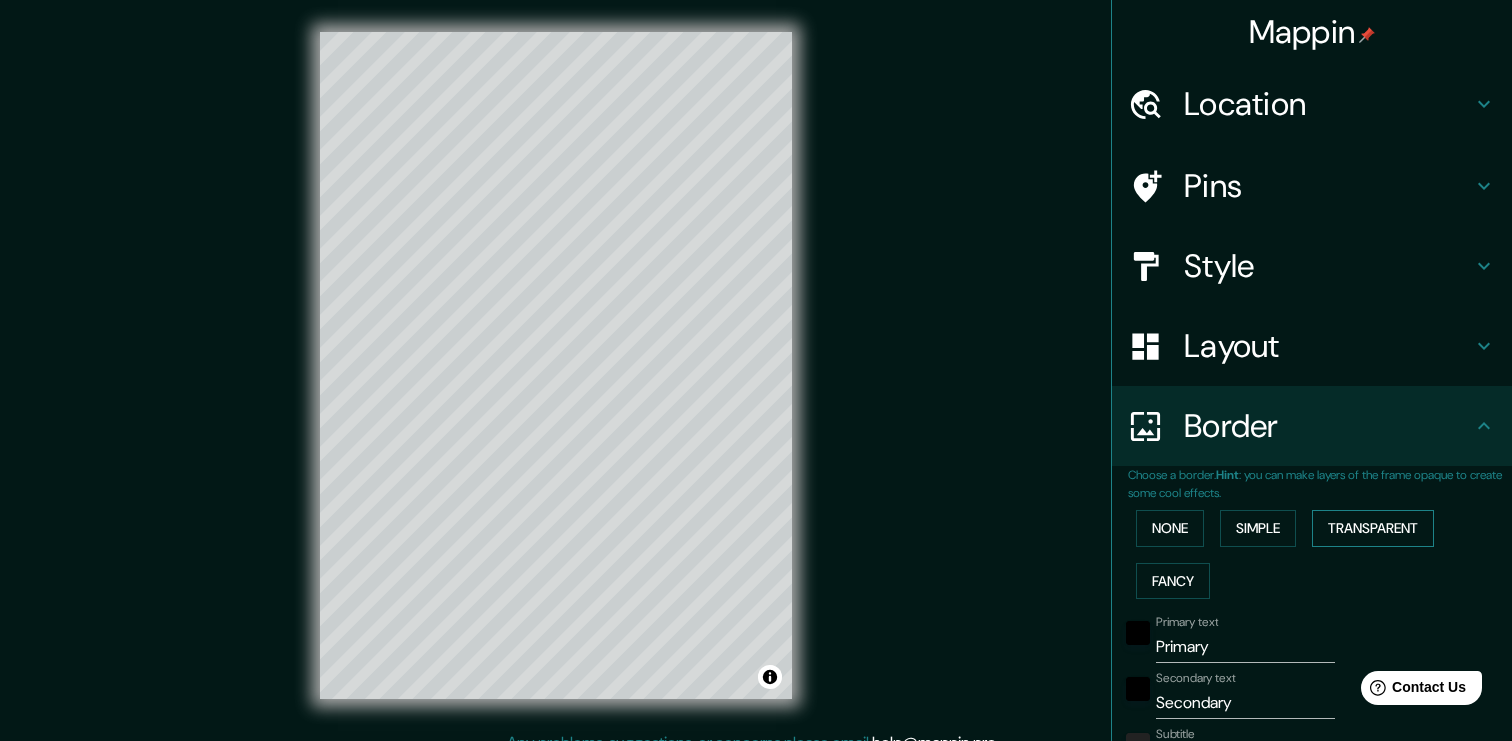 click on "Transparent" at bounding box center (1373, 528) 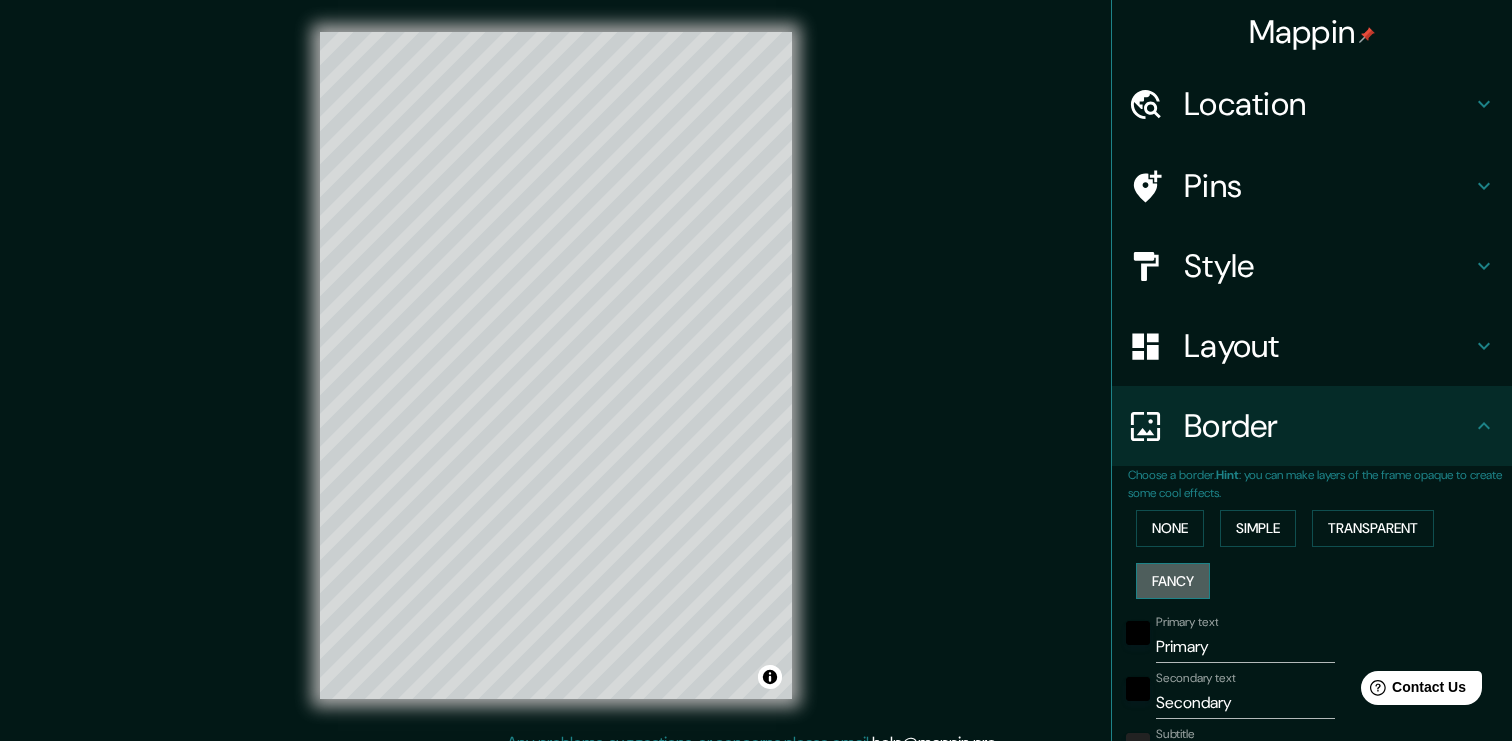 click on "Fancy" at bounding box center [1173, 581] 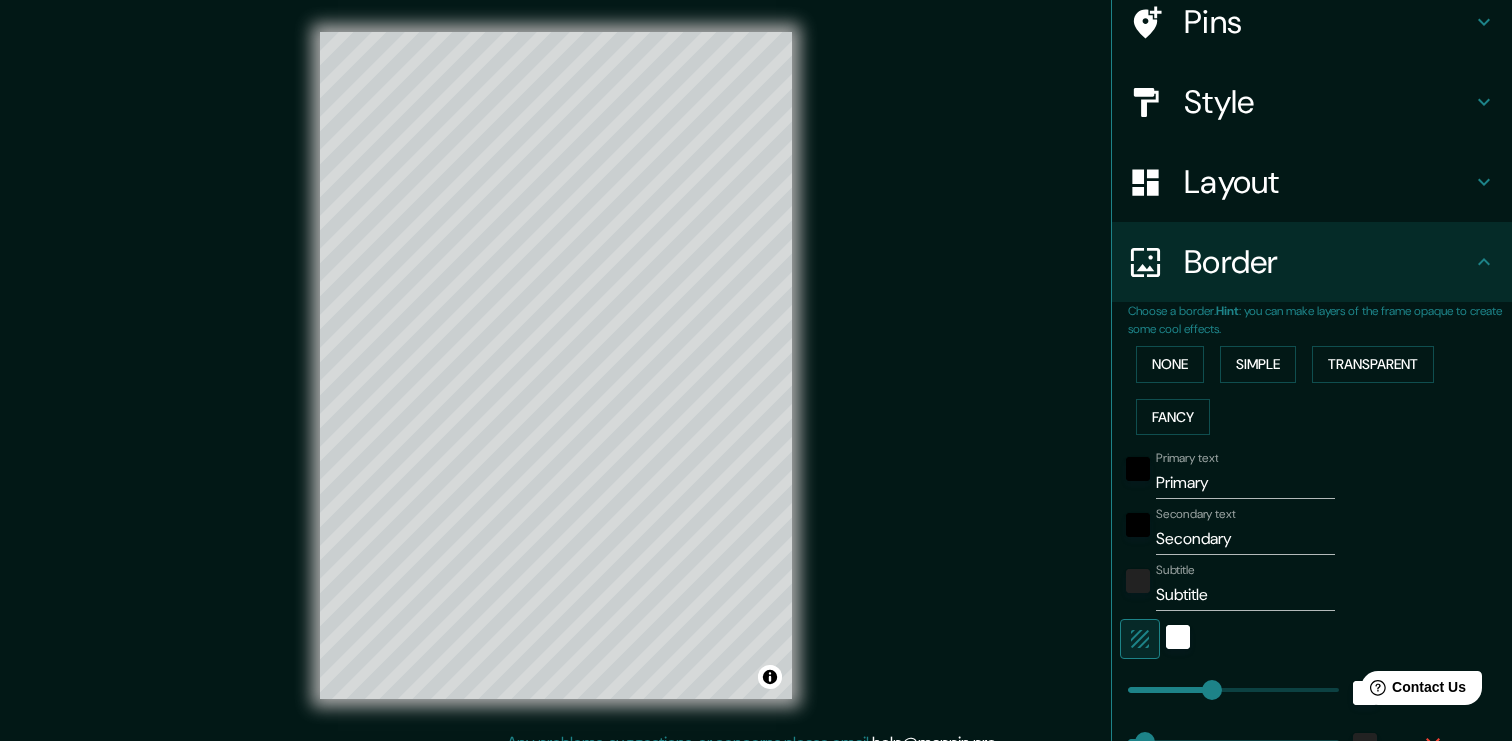 scroll, scrollTop: 166, scrollLeft: 0, axis: vertical 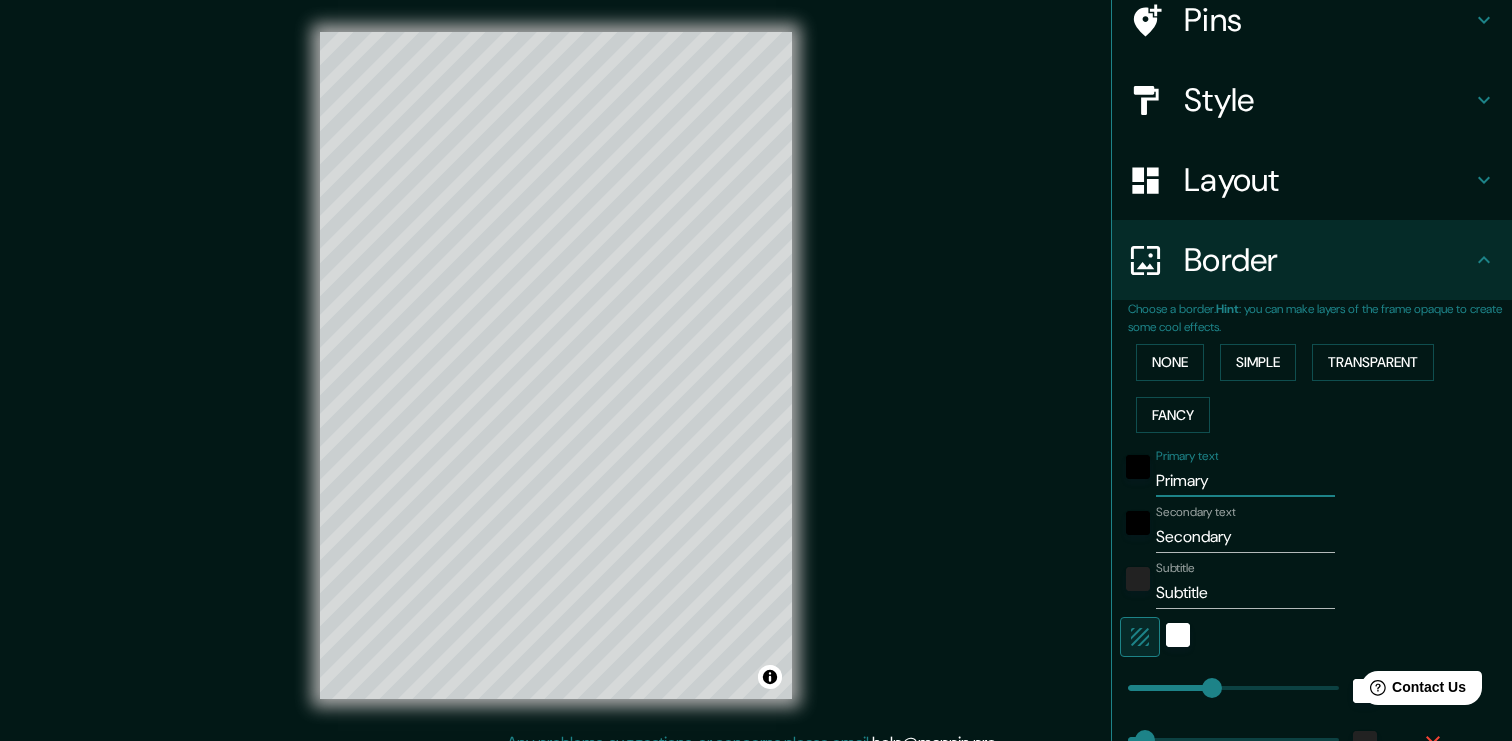 drag, startPoint x: 1204, startPoint y: 487, endPoint x: 1132, endPoint y: 487, distance: 72 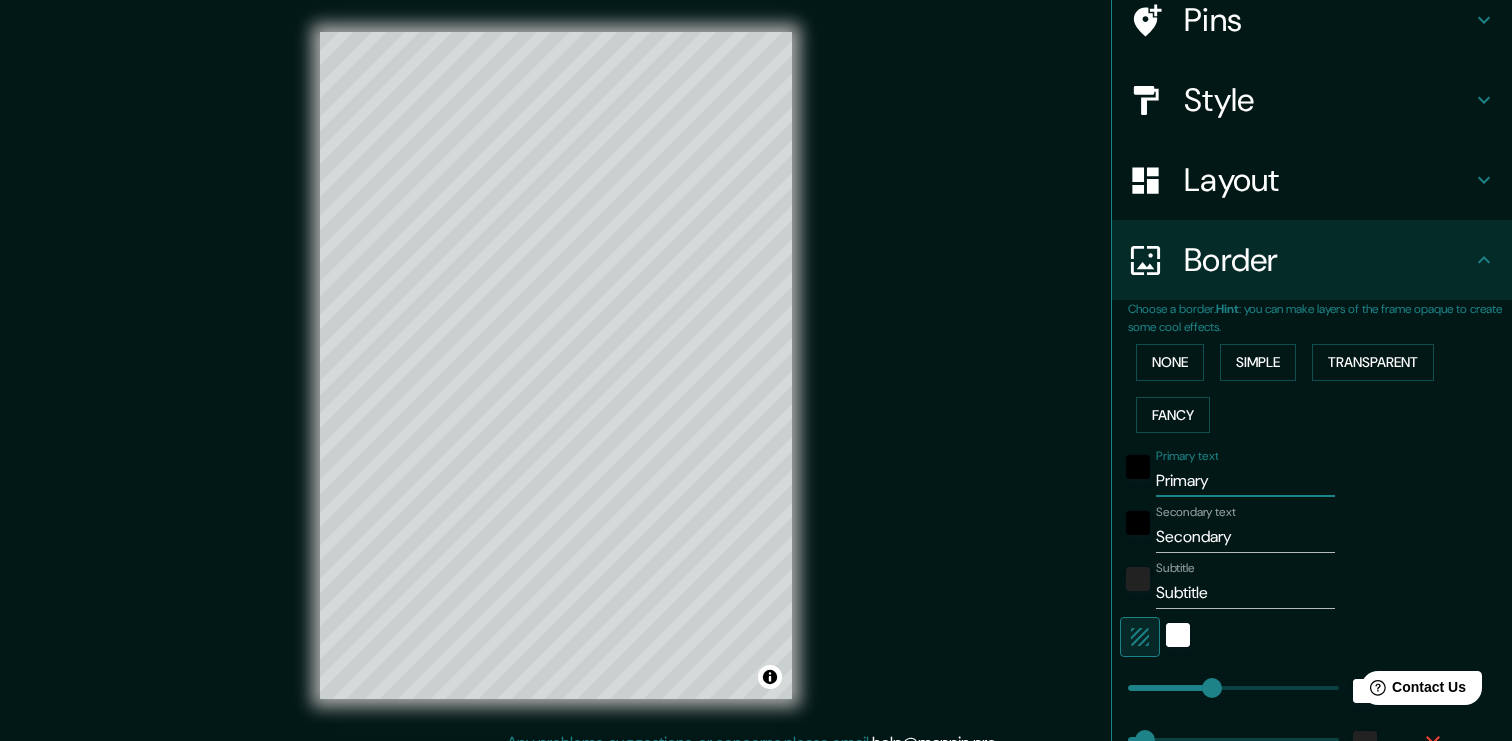 type on "L" 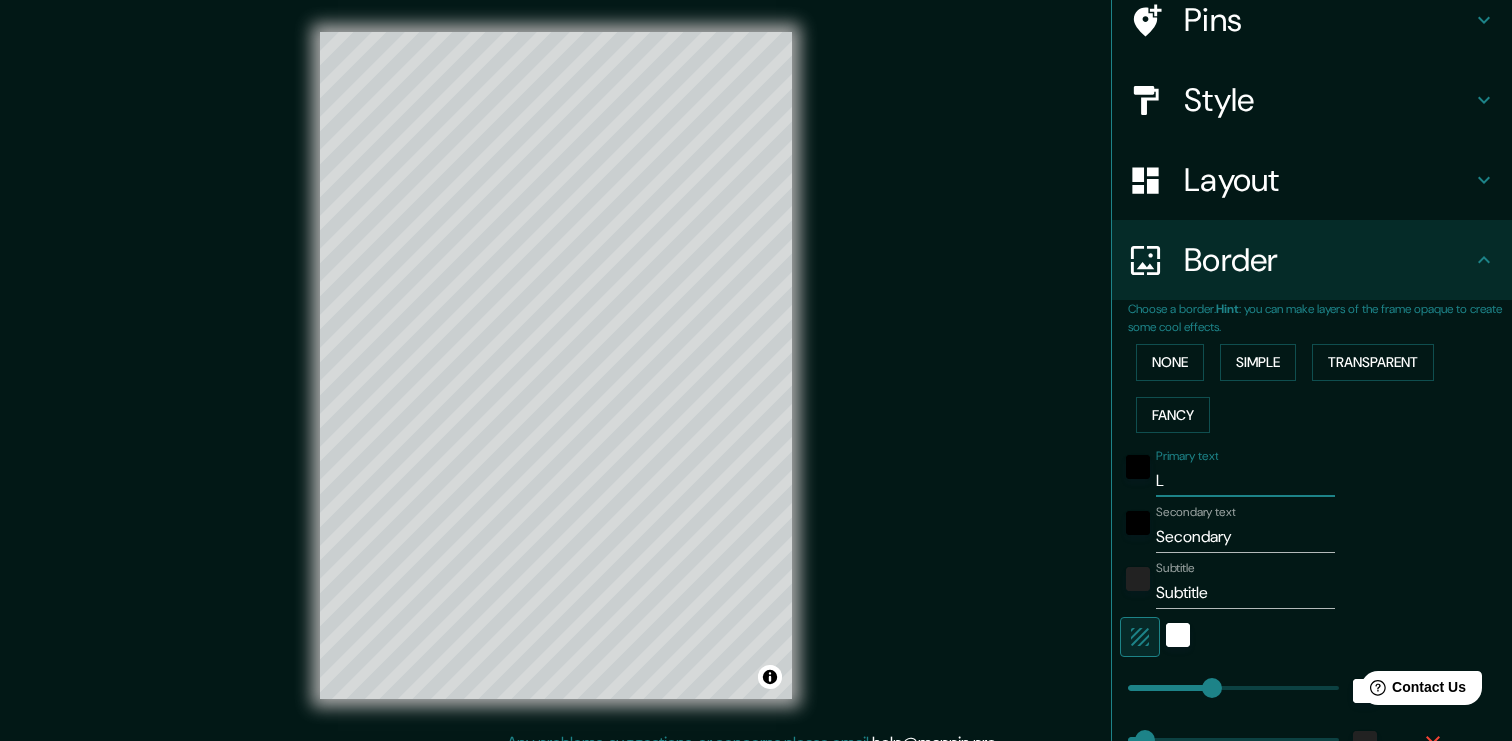 type on "189" 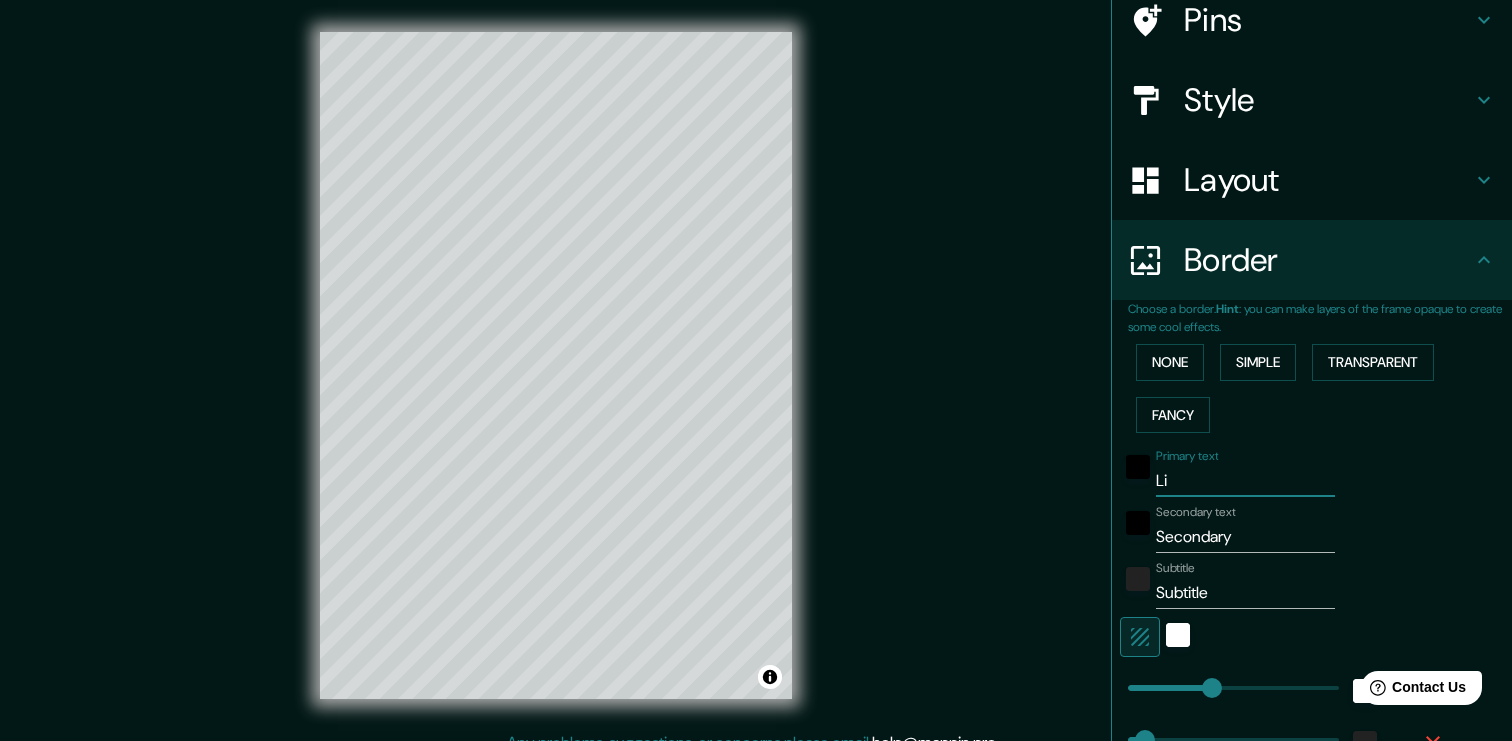 type on "Liv" 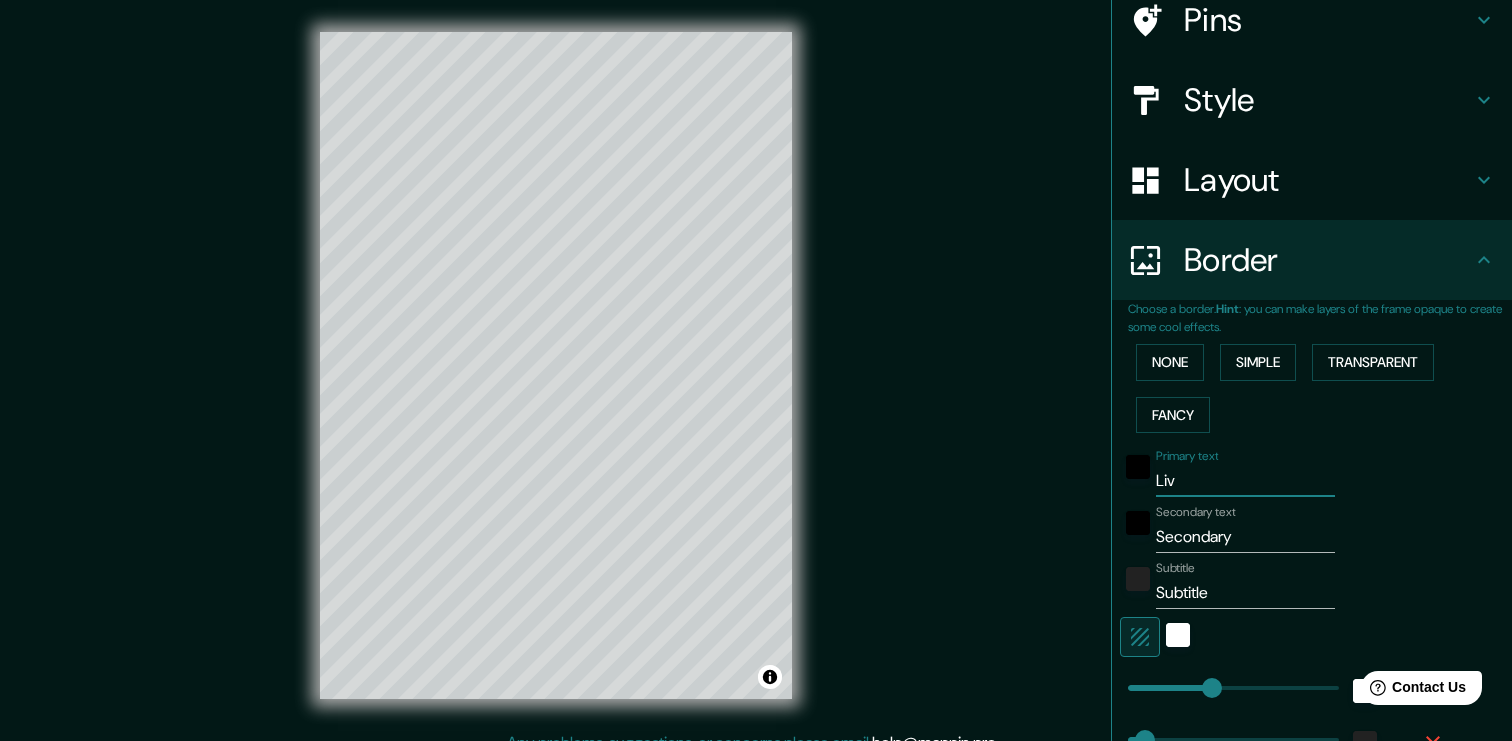 type on "Live" 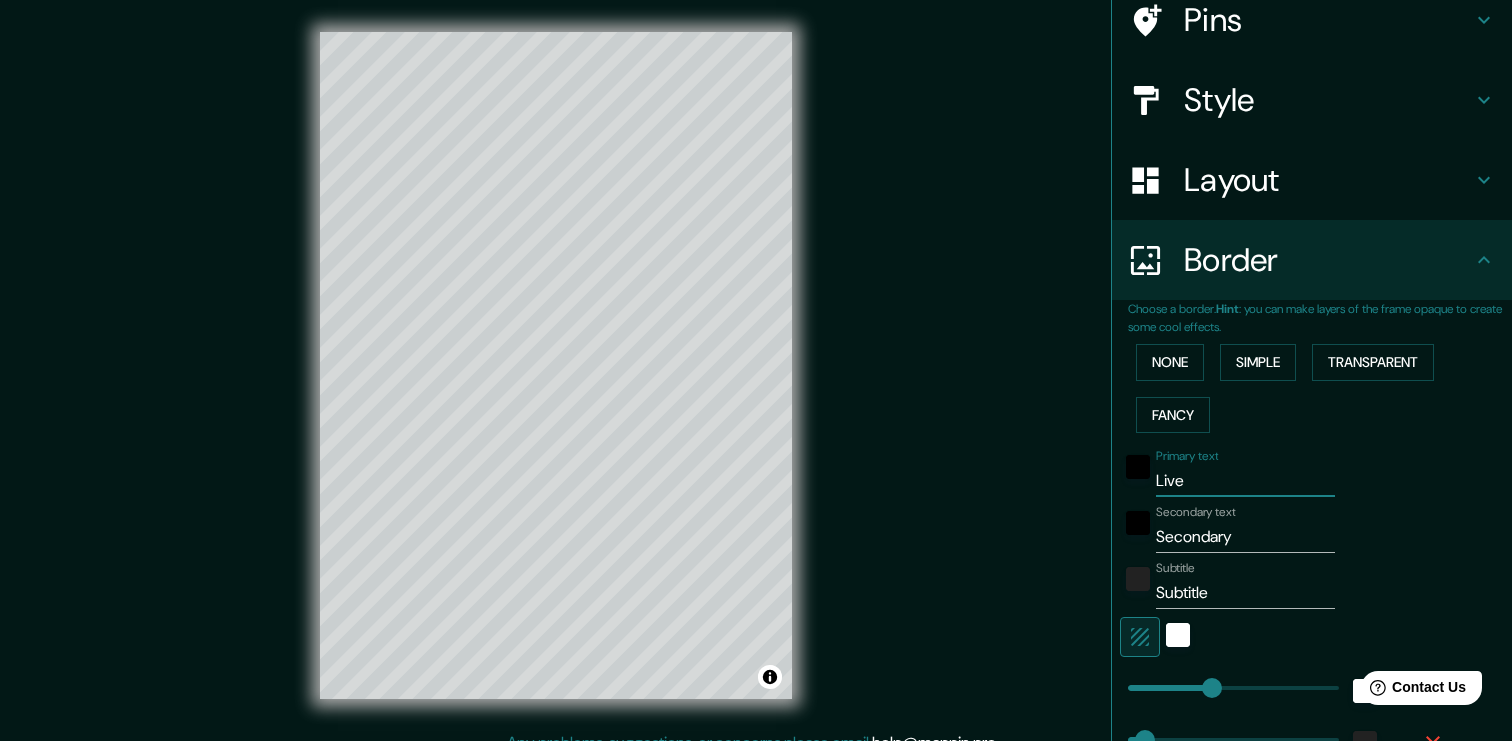 type on "189" 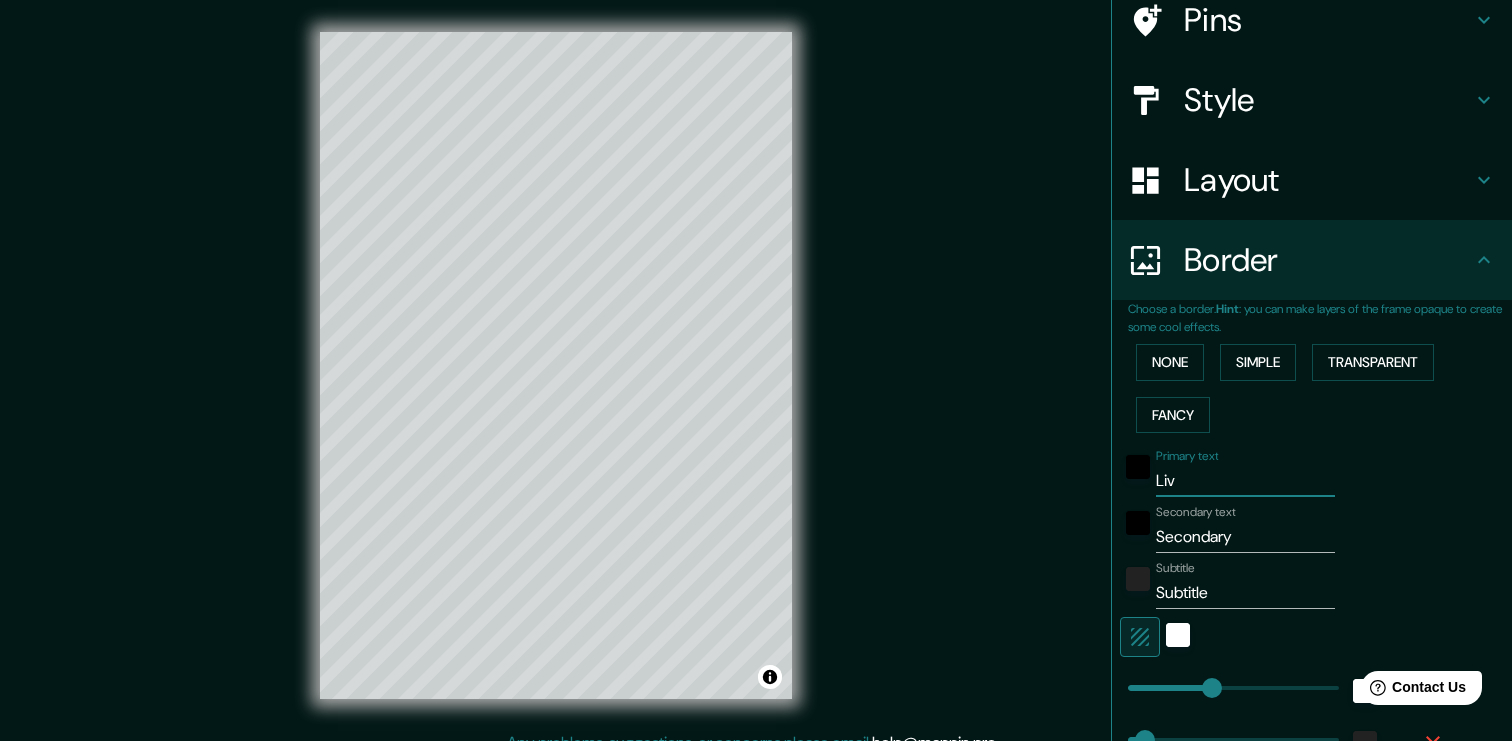 type on "Li" 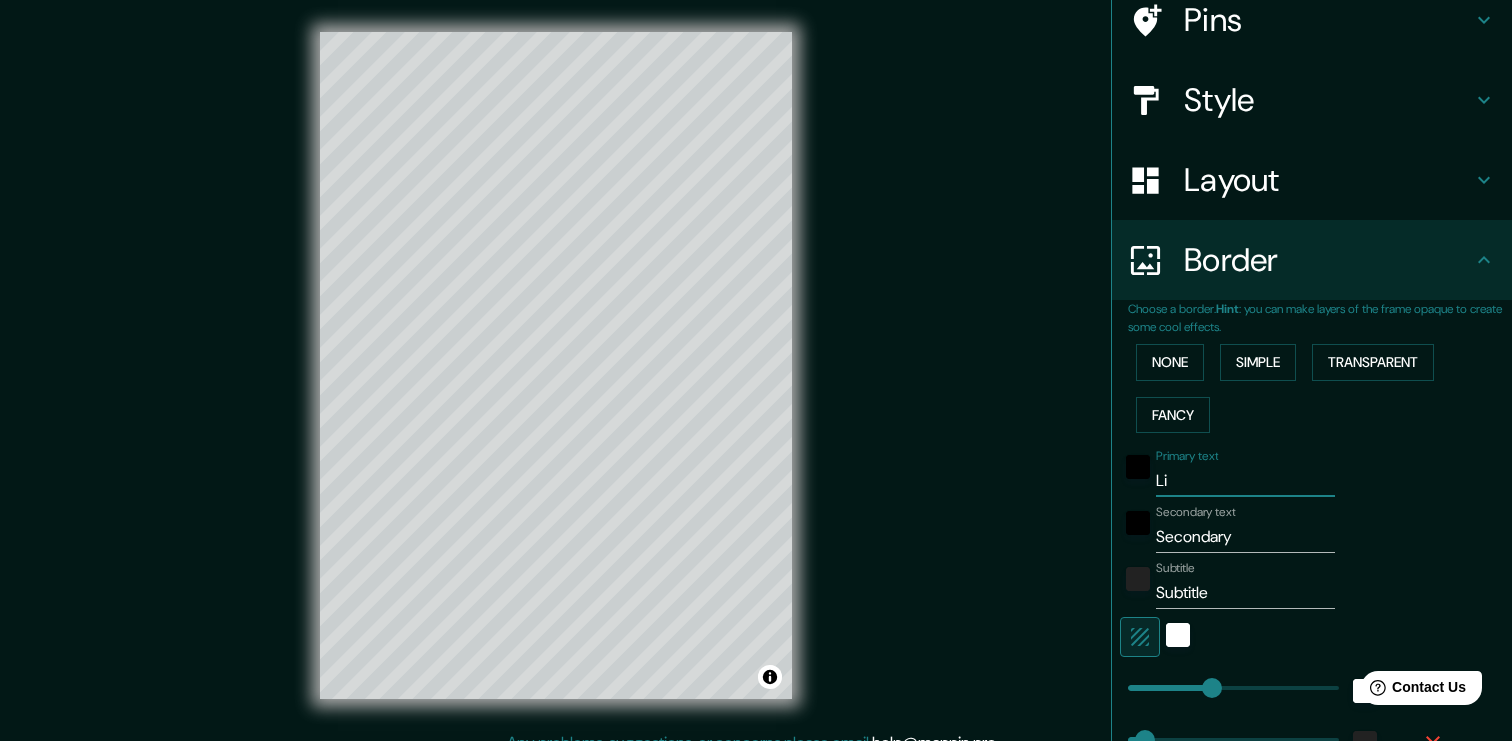 type on "189" 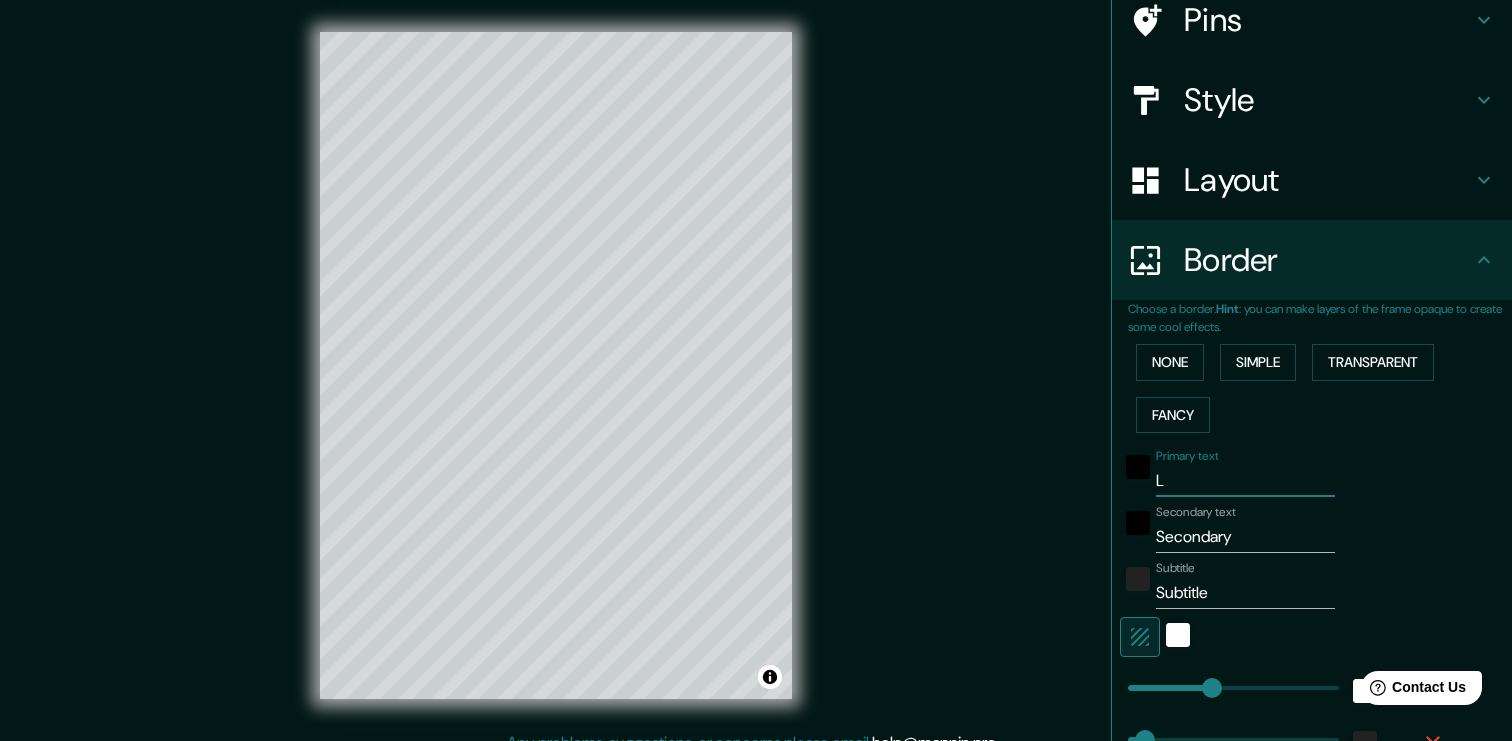 type on "Li" 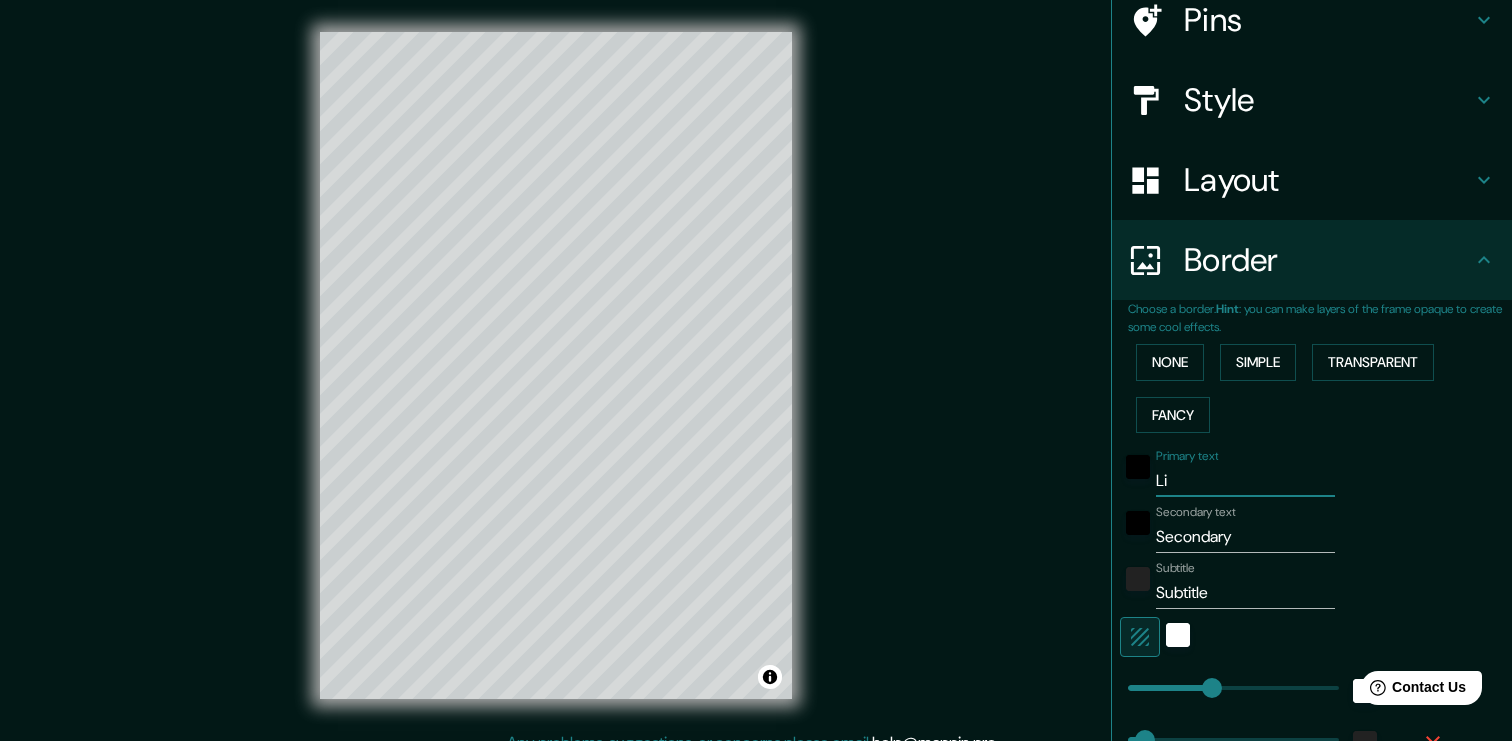 type on "Liv" 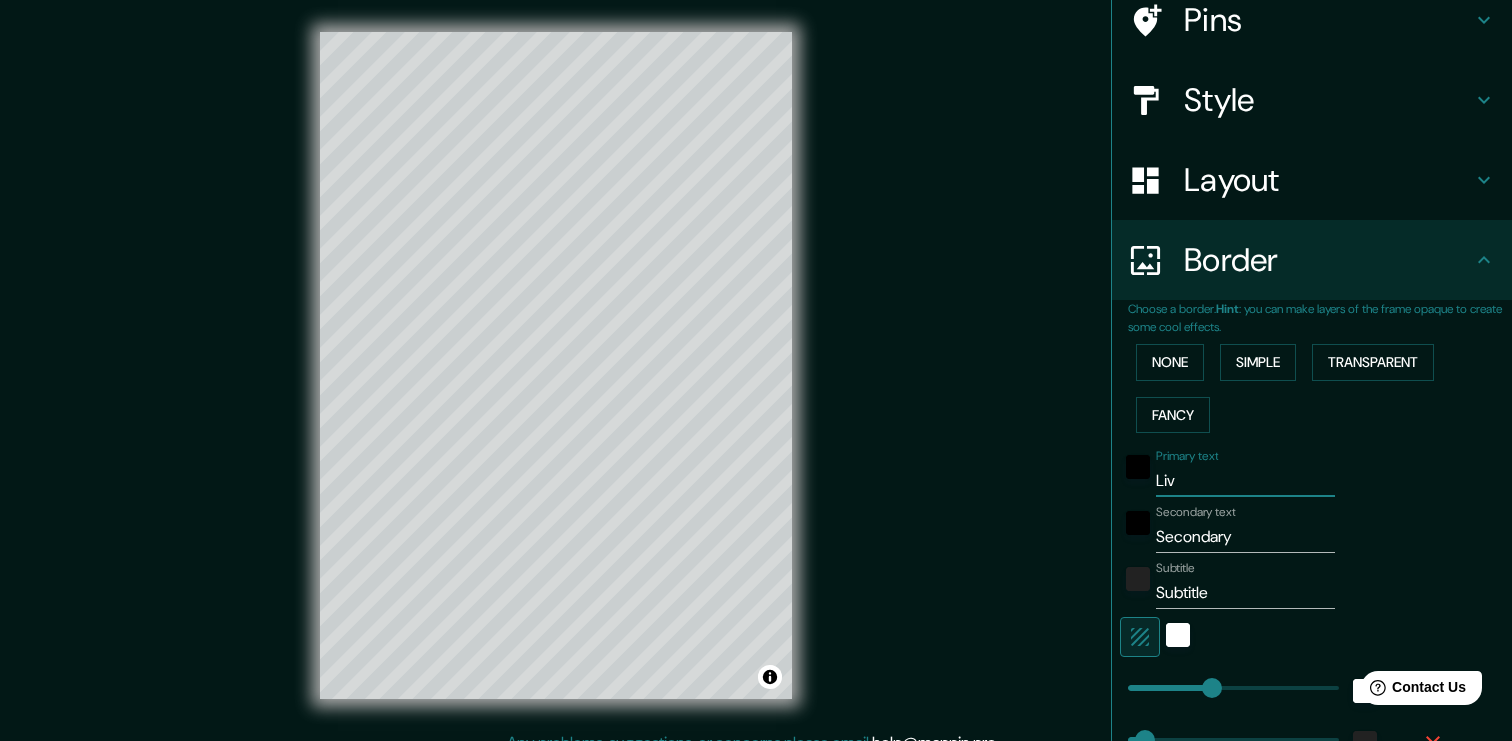 type on "Live" 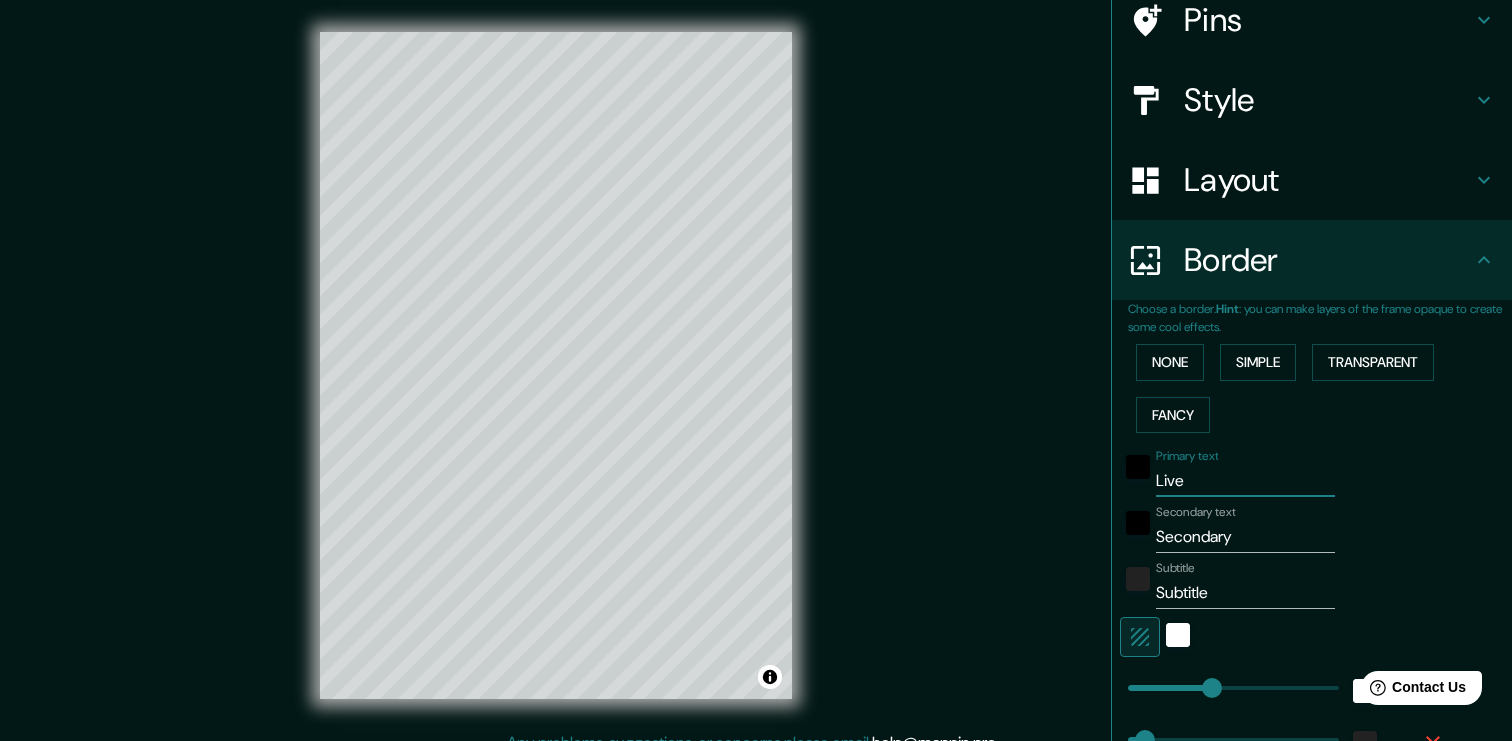type on "Liv" 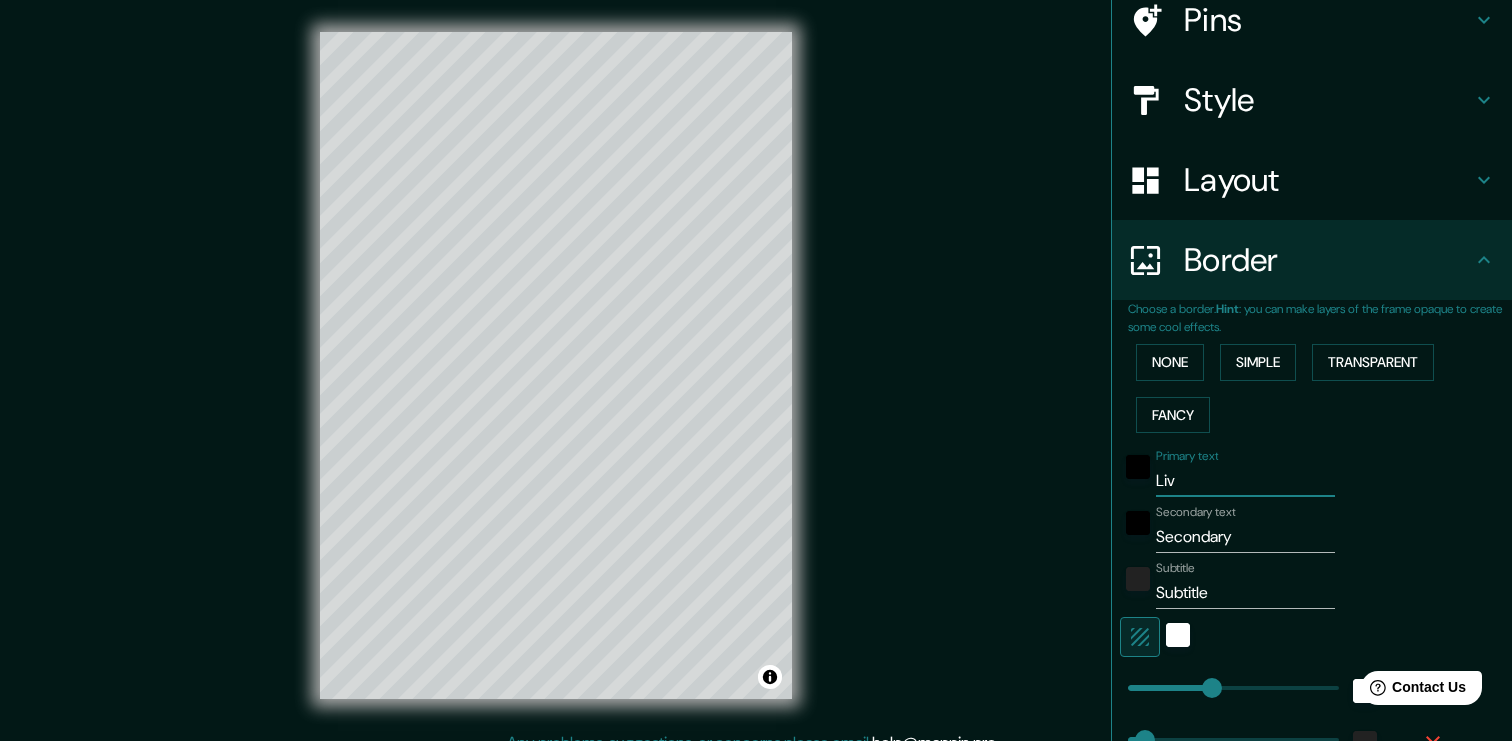 type on "Li" 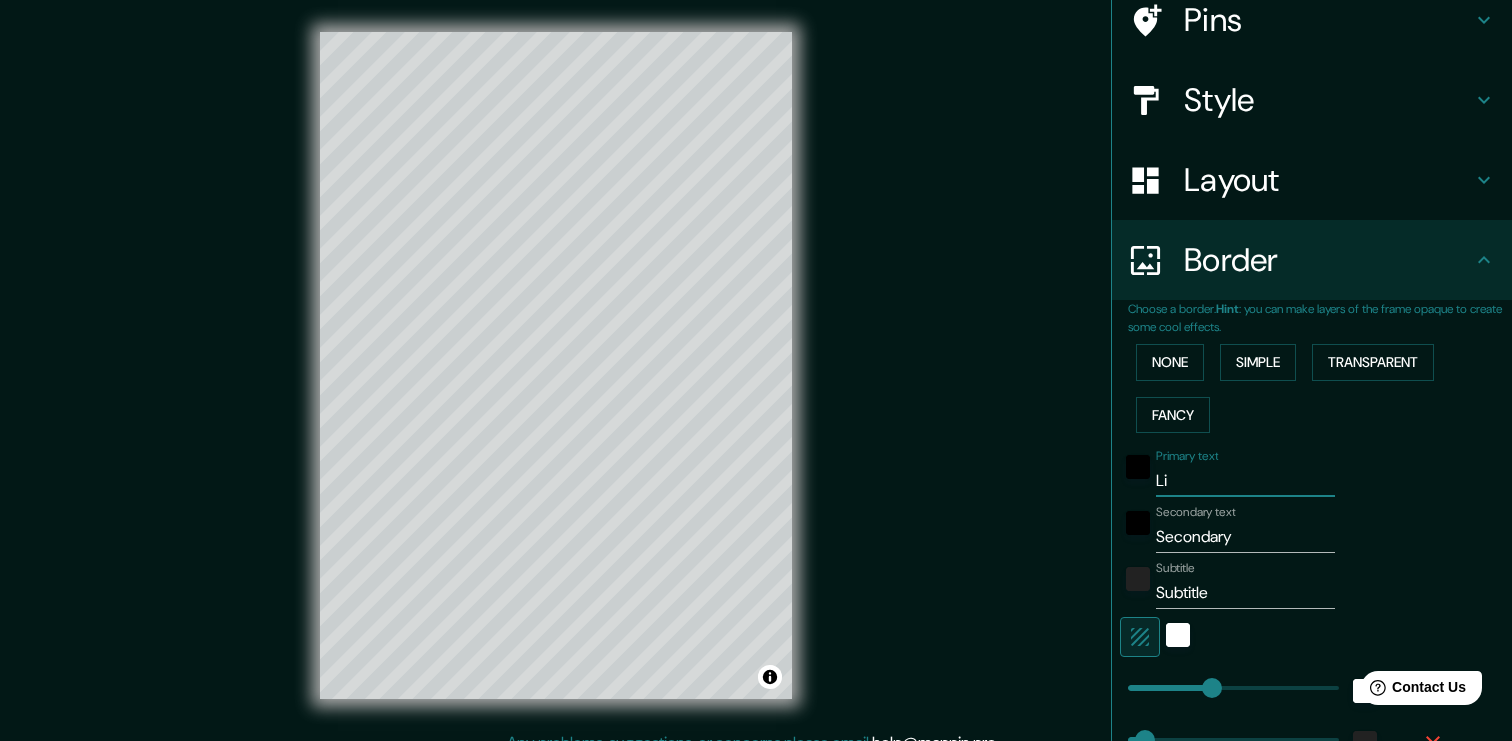 type on "LiI" 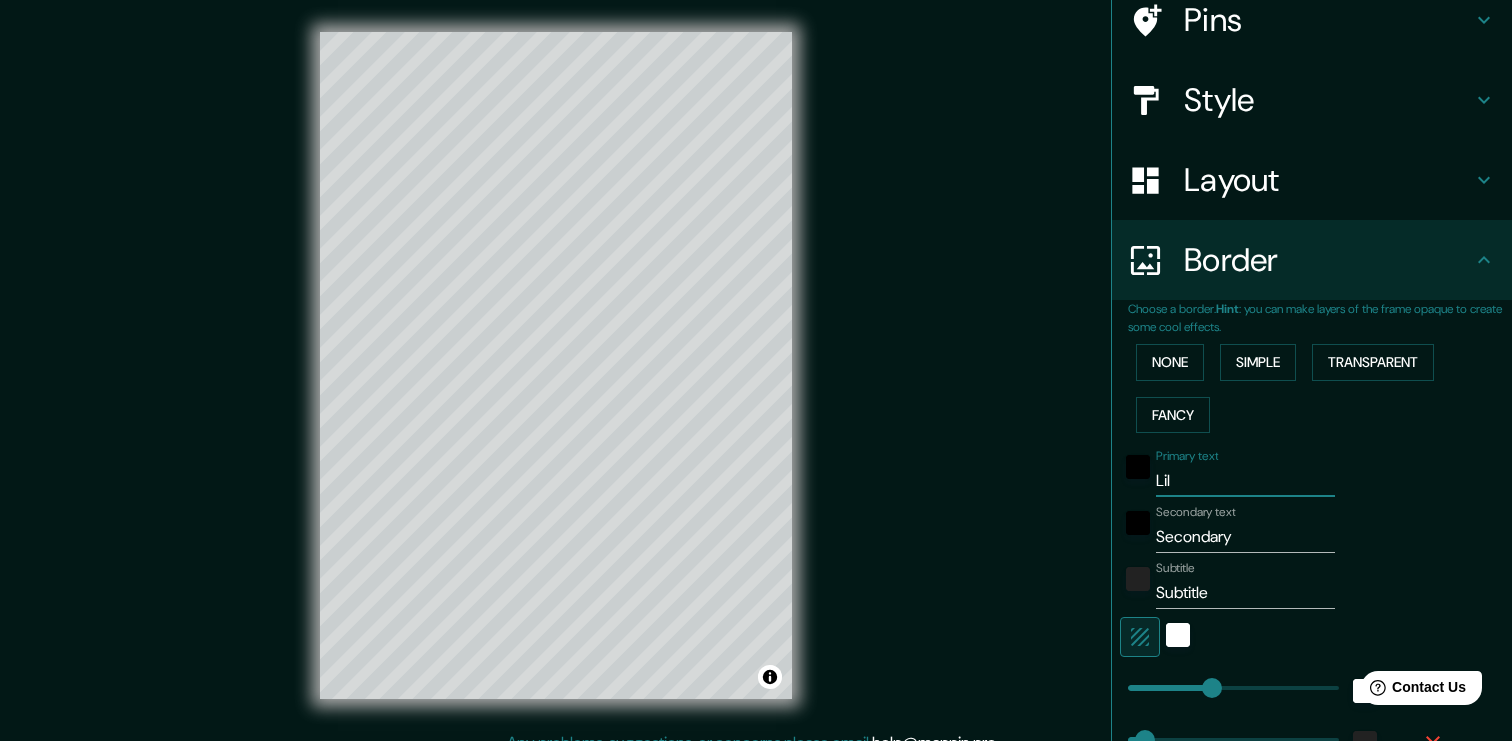 type on "Li" 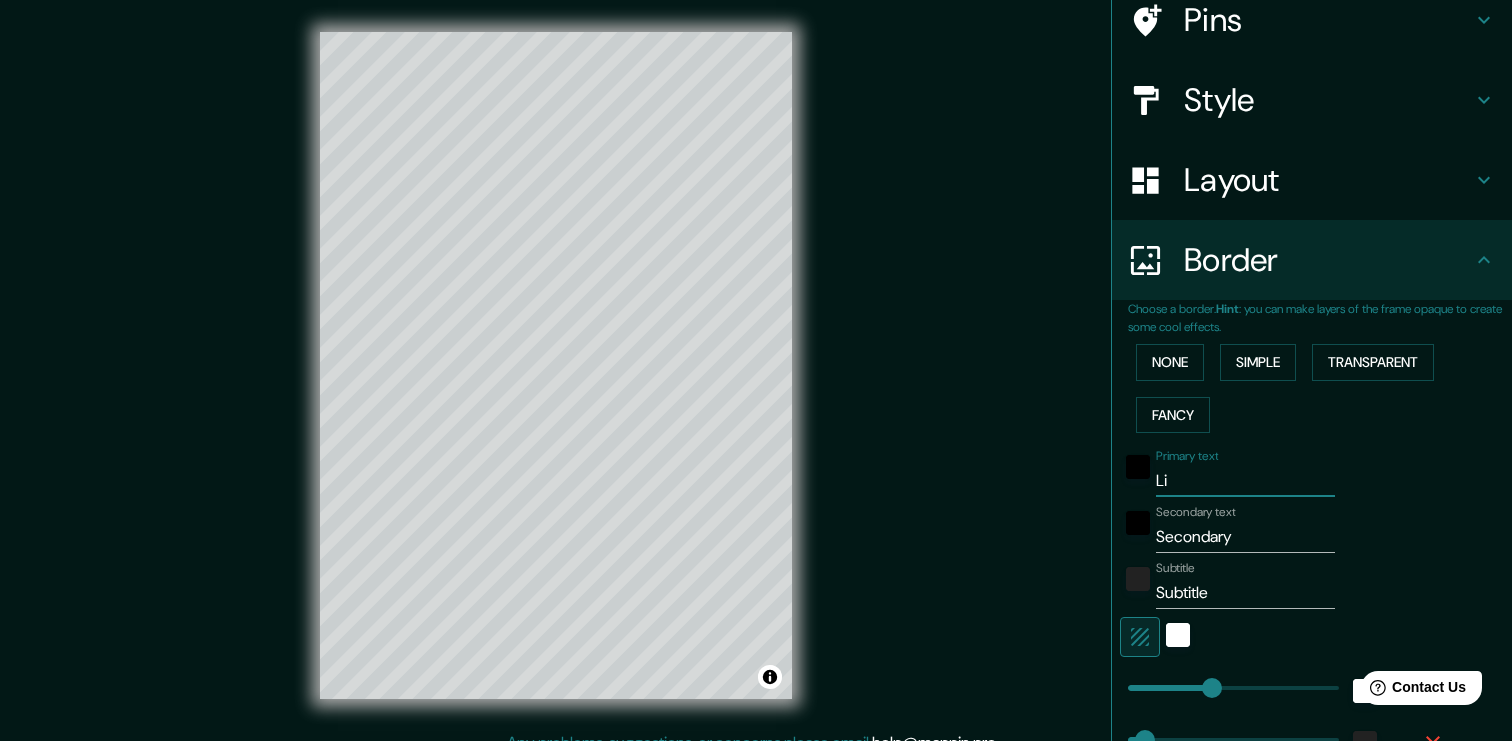 type on "L" 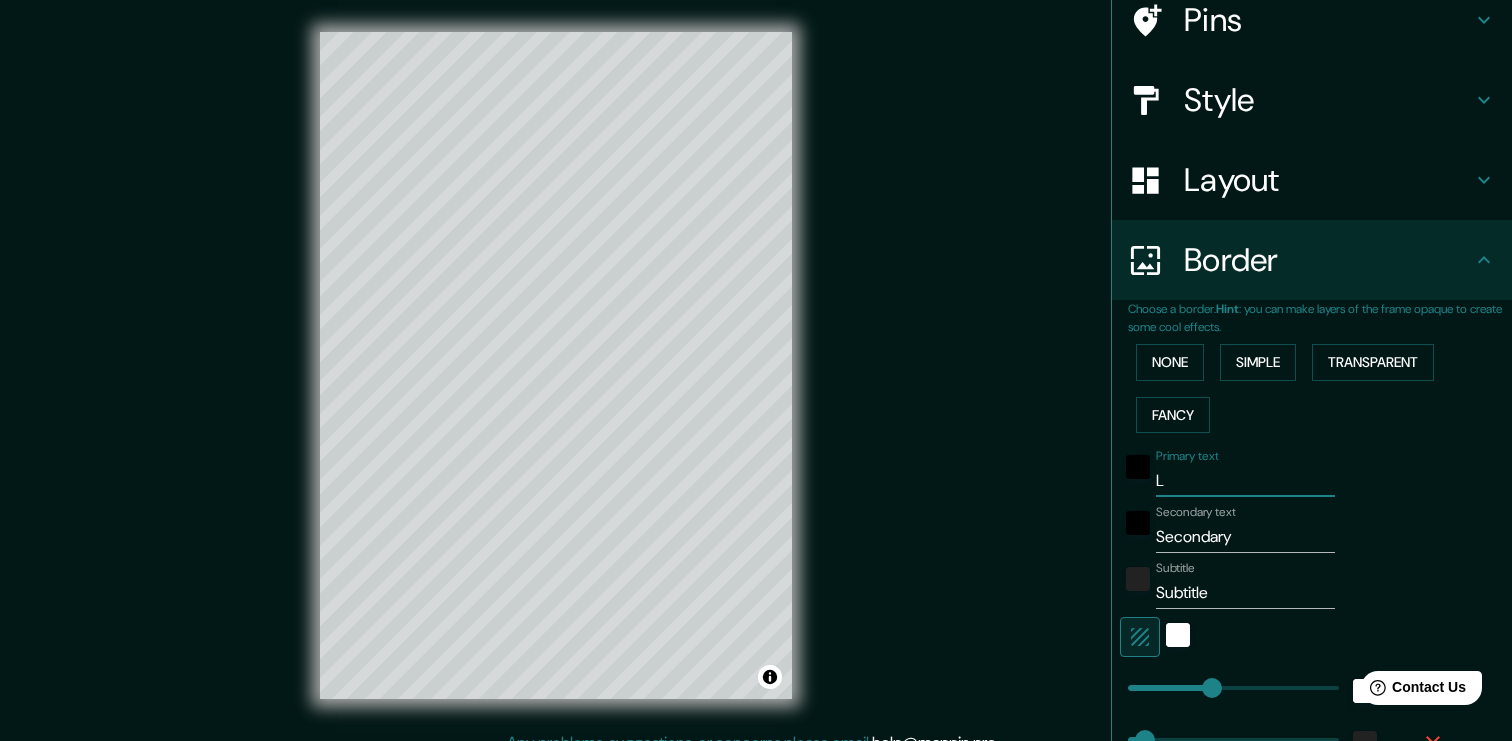 type on "Li" 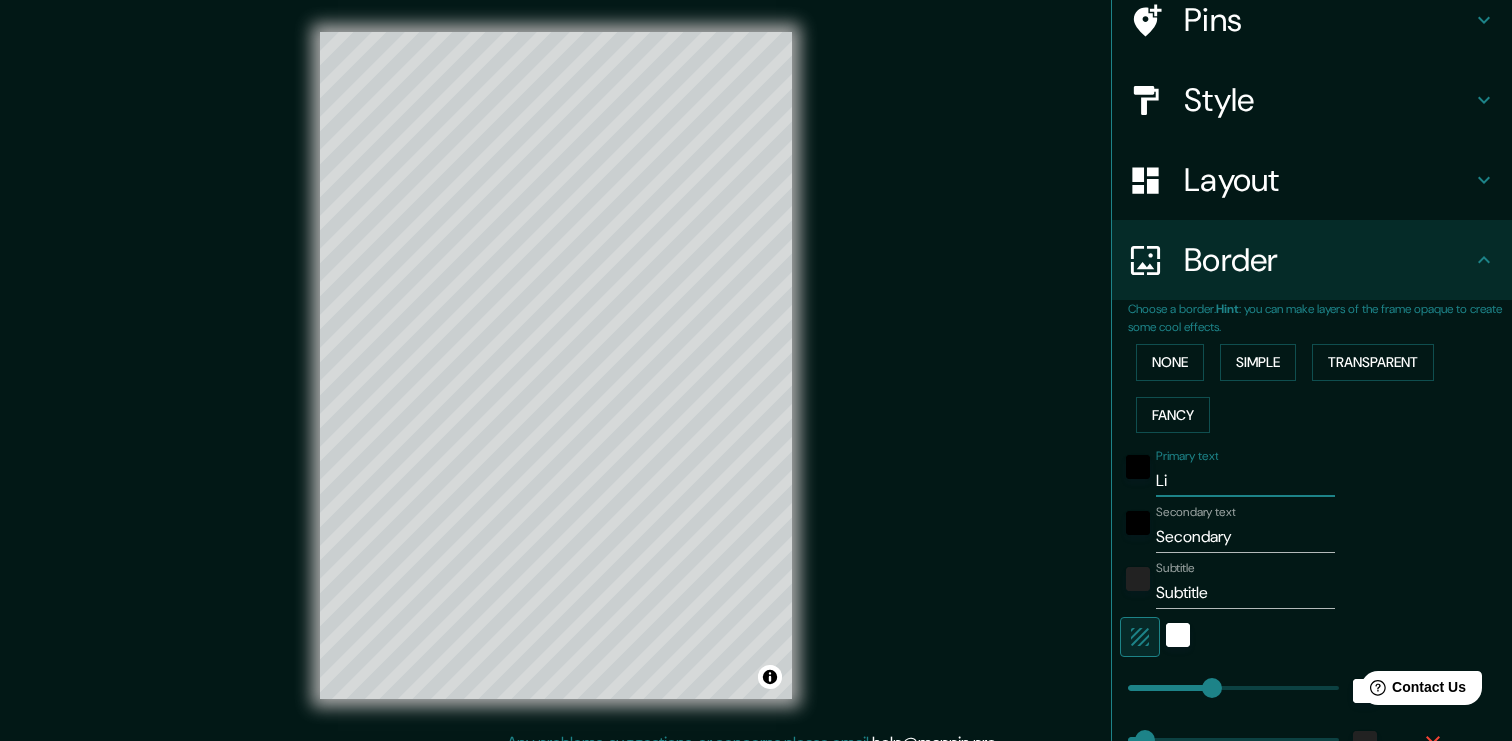 type on "Liv" 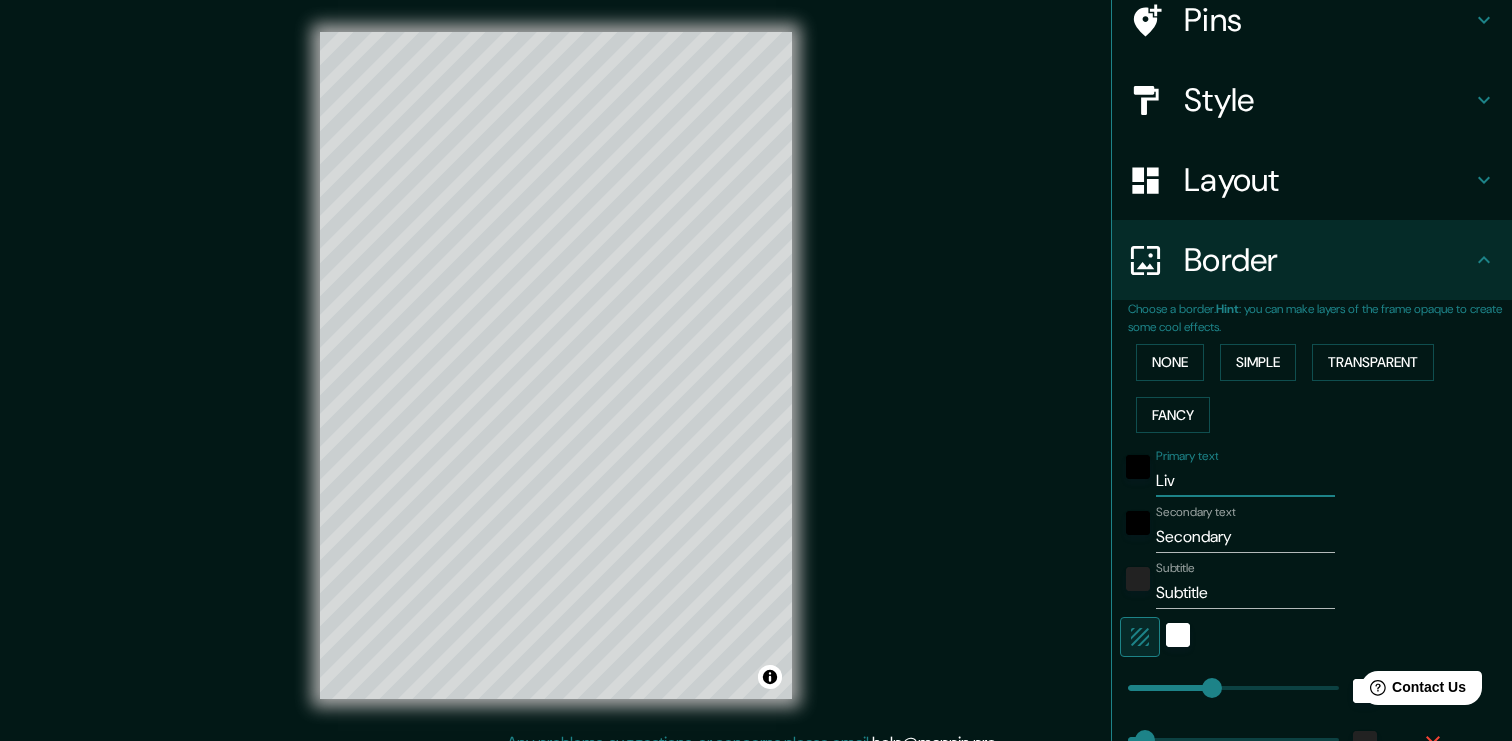 type on "Live" 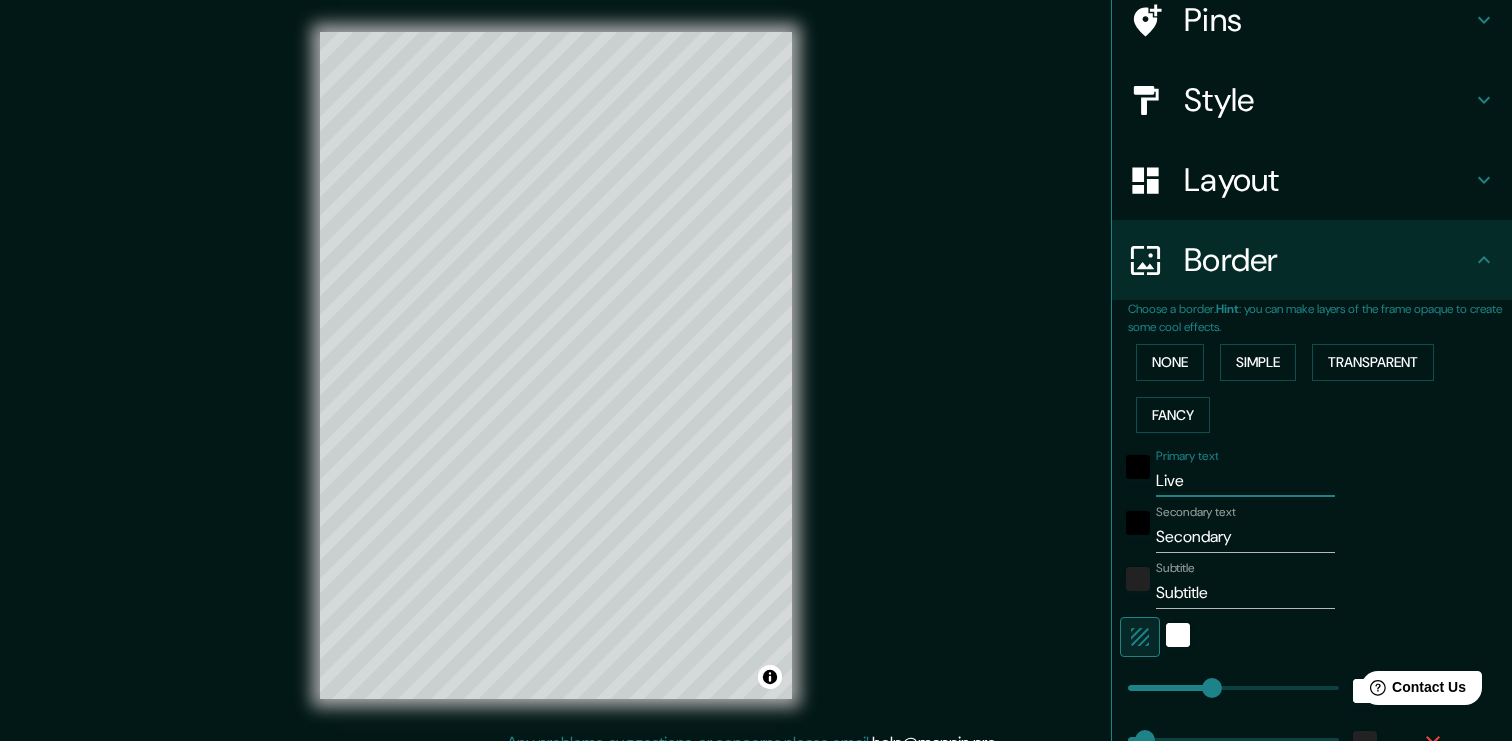type on "189" 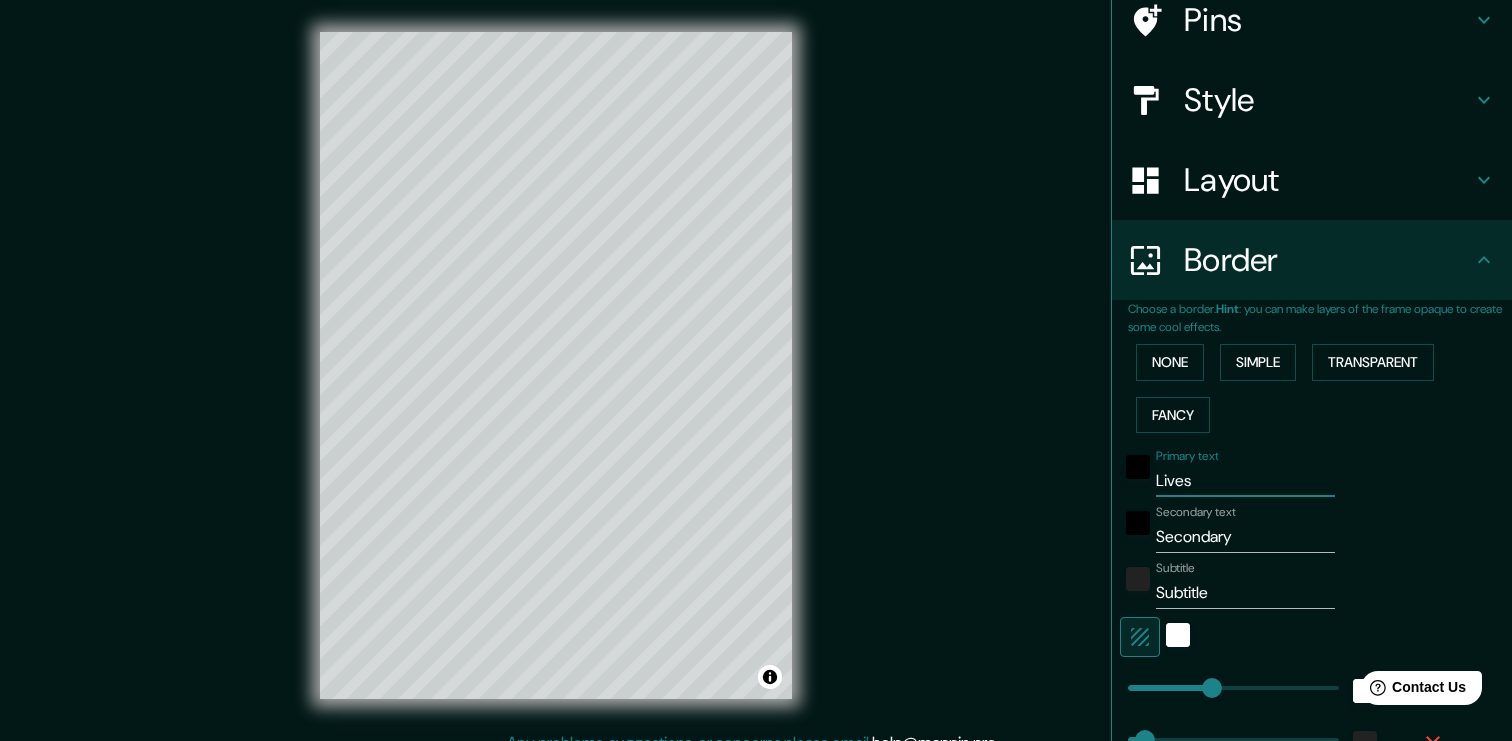 type on "Livesp" 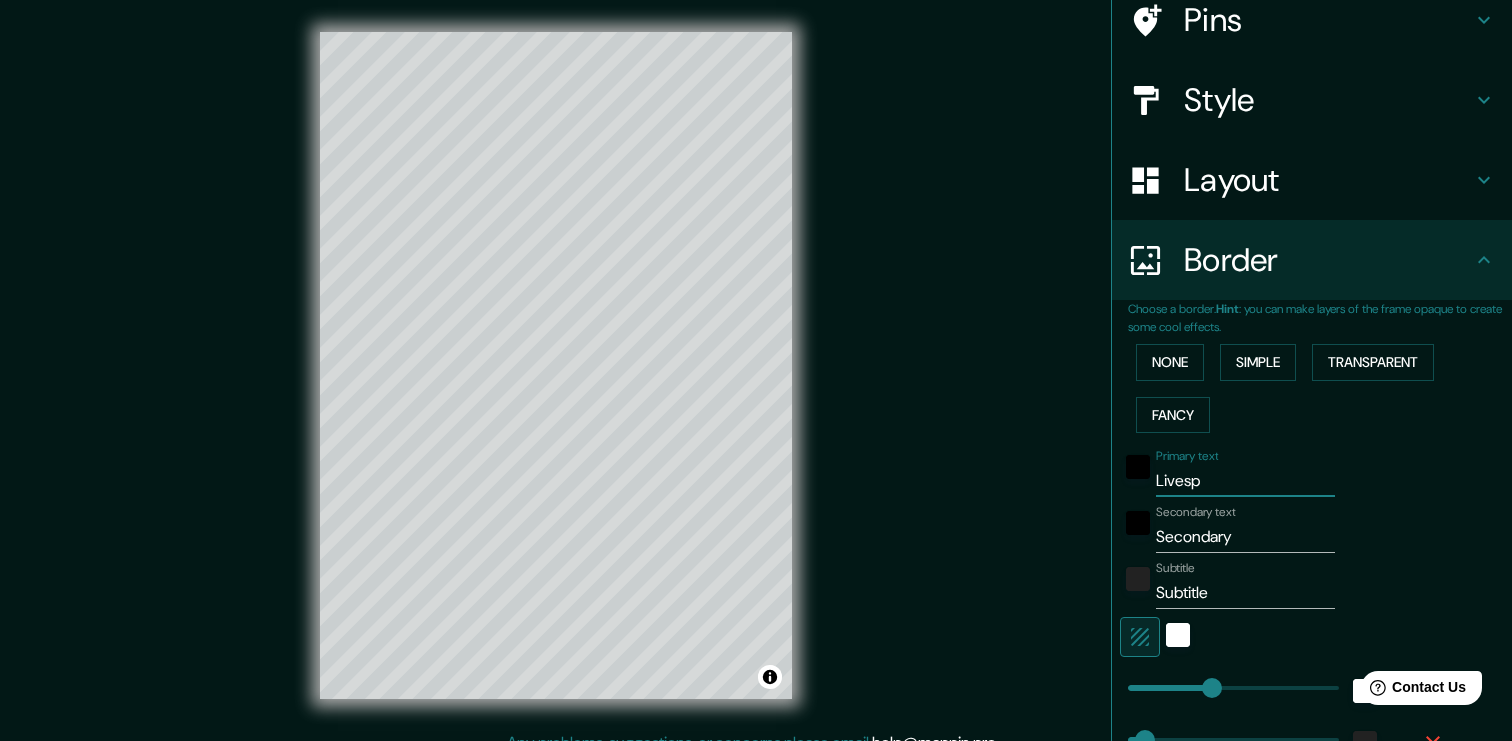 type on "Livespa" 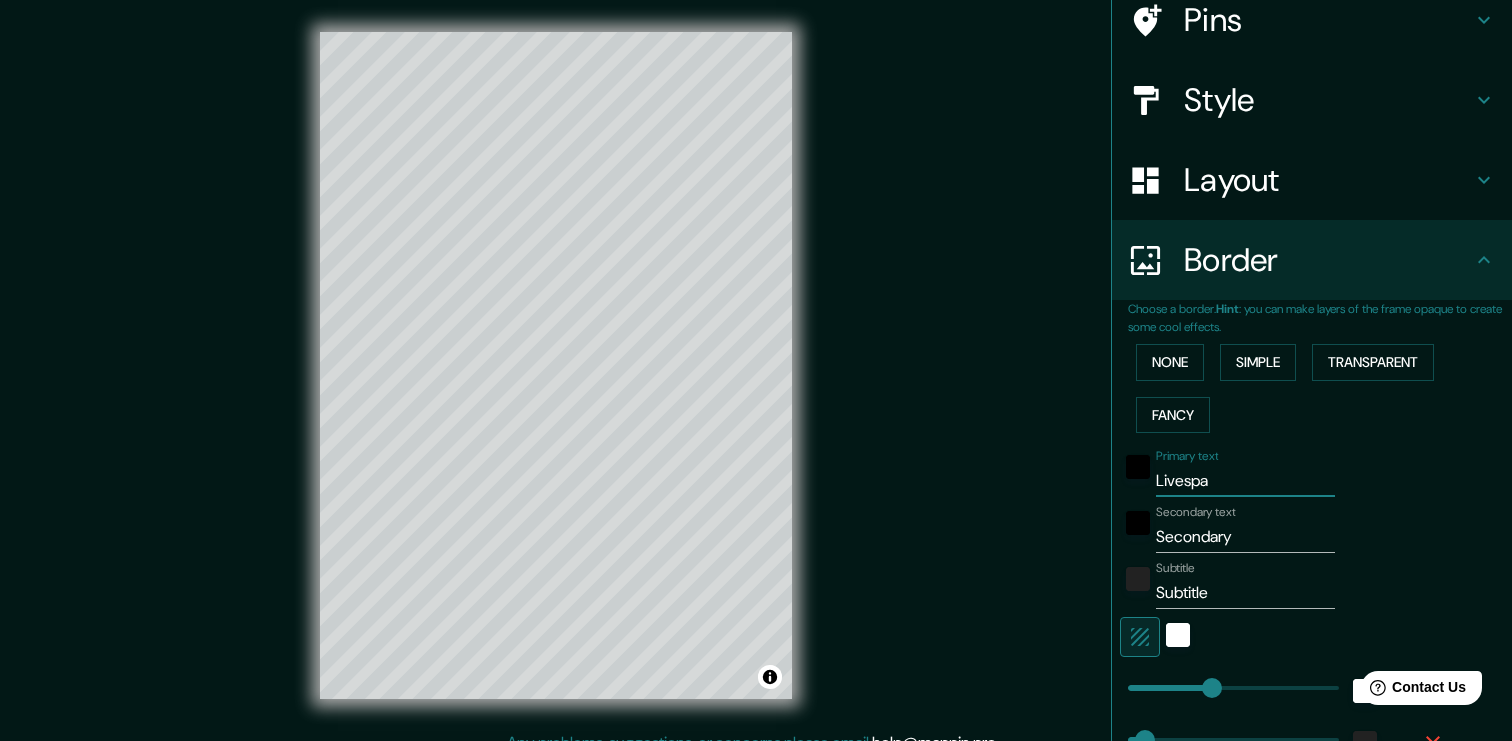 type on "Livespac" 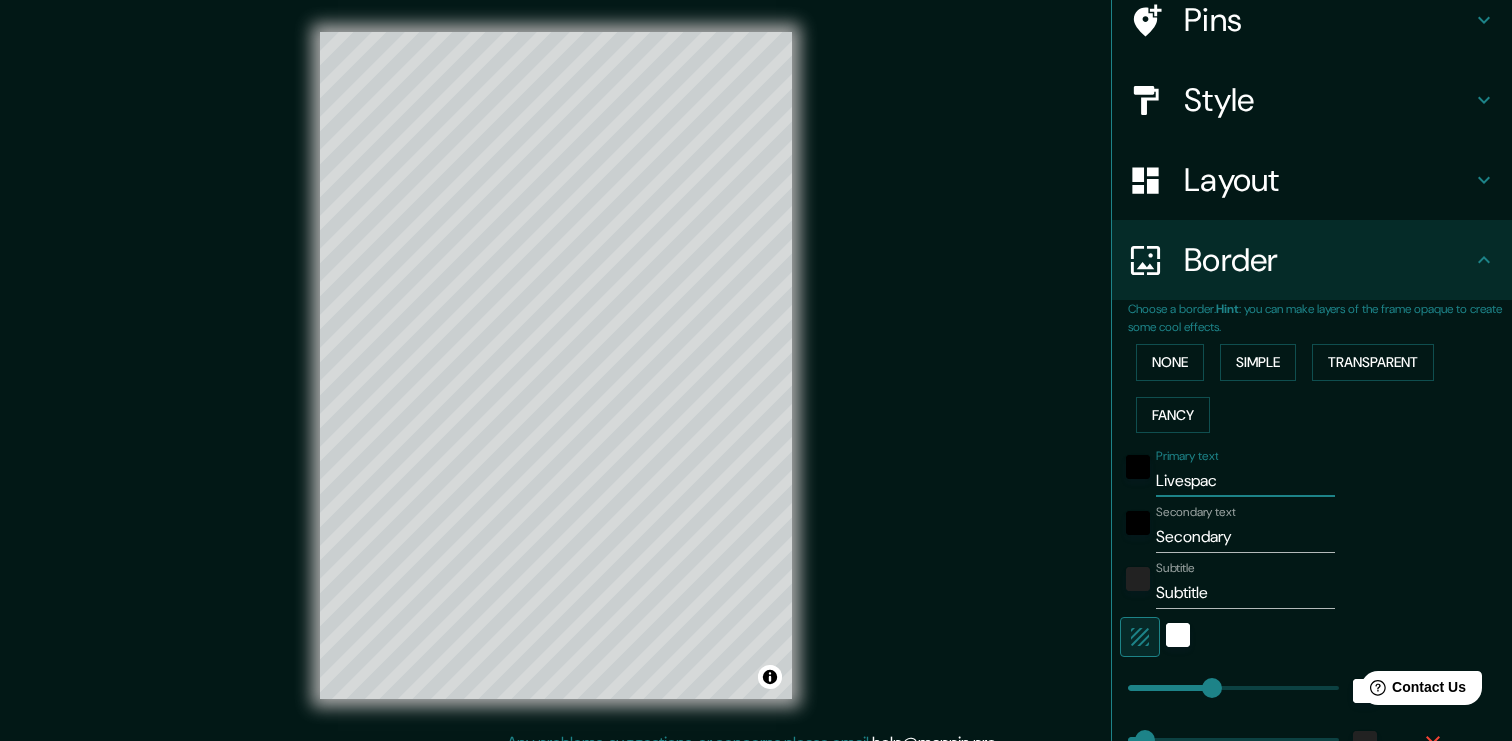 type on "Livespace" 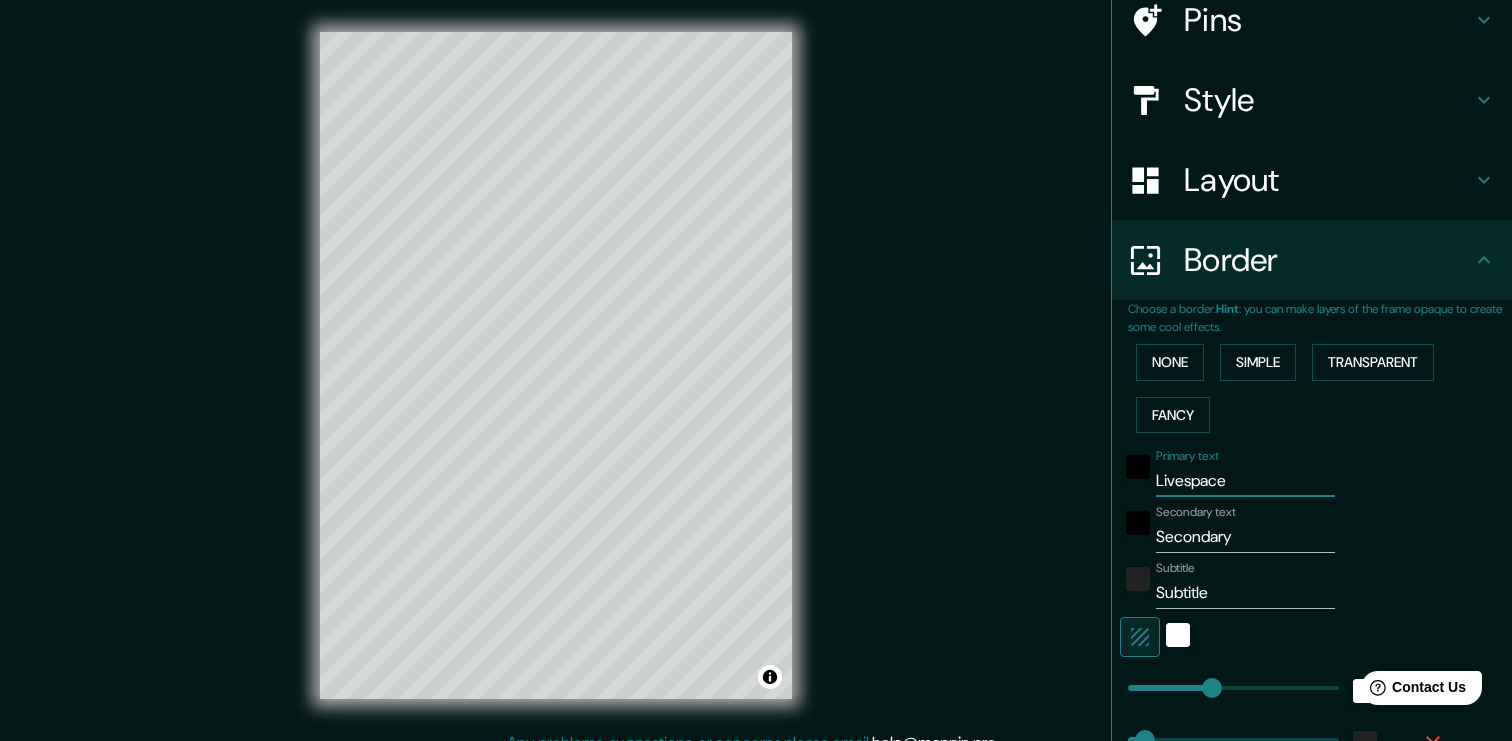 type on "189" 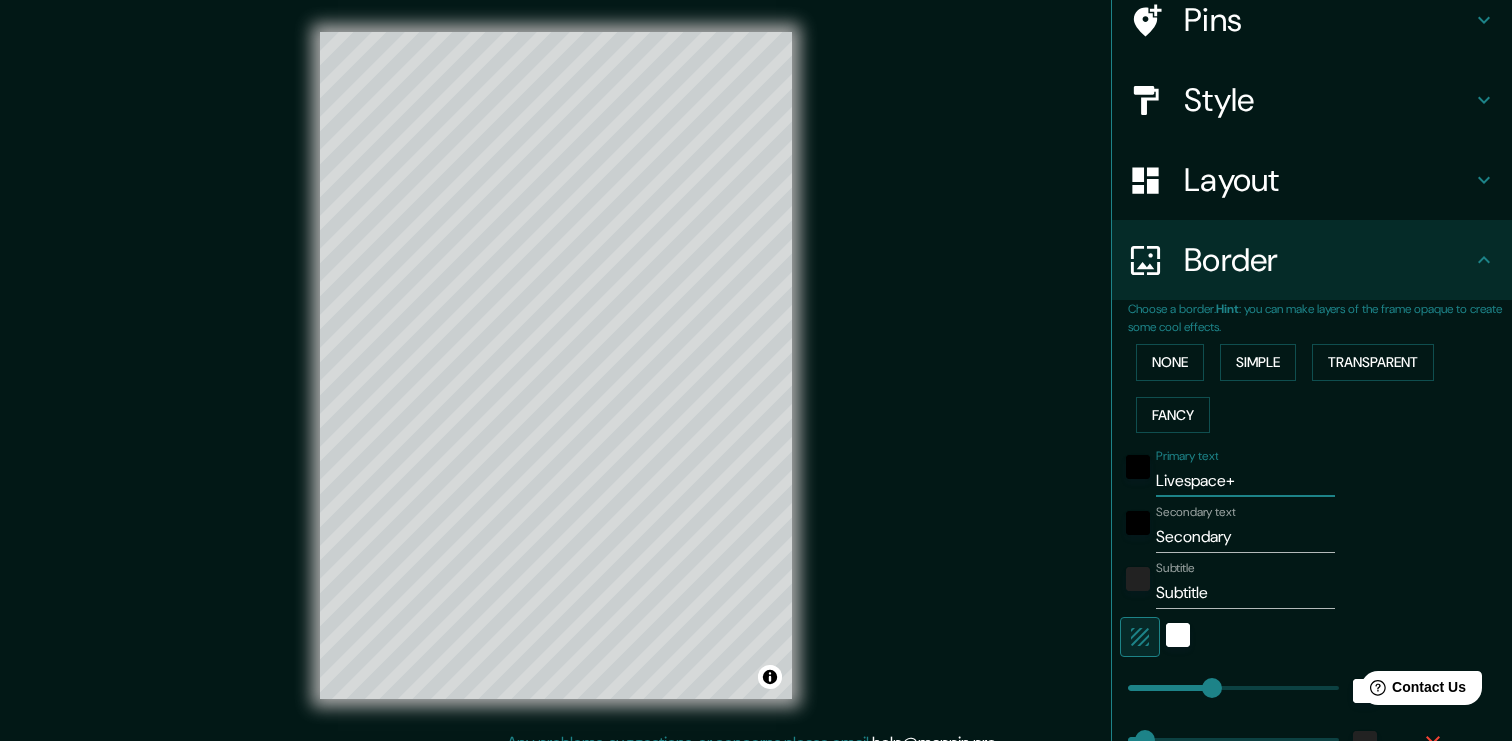 type on "189" 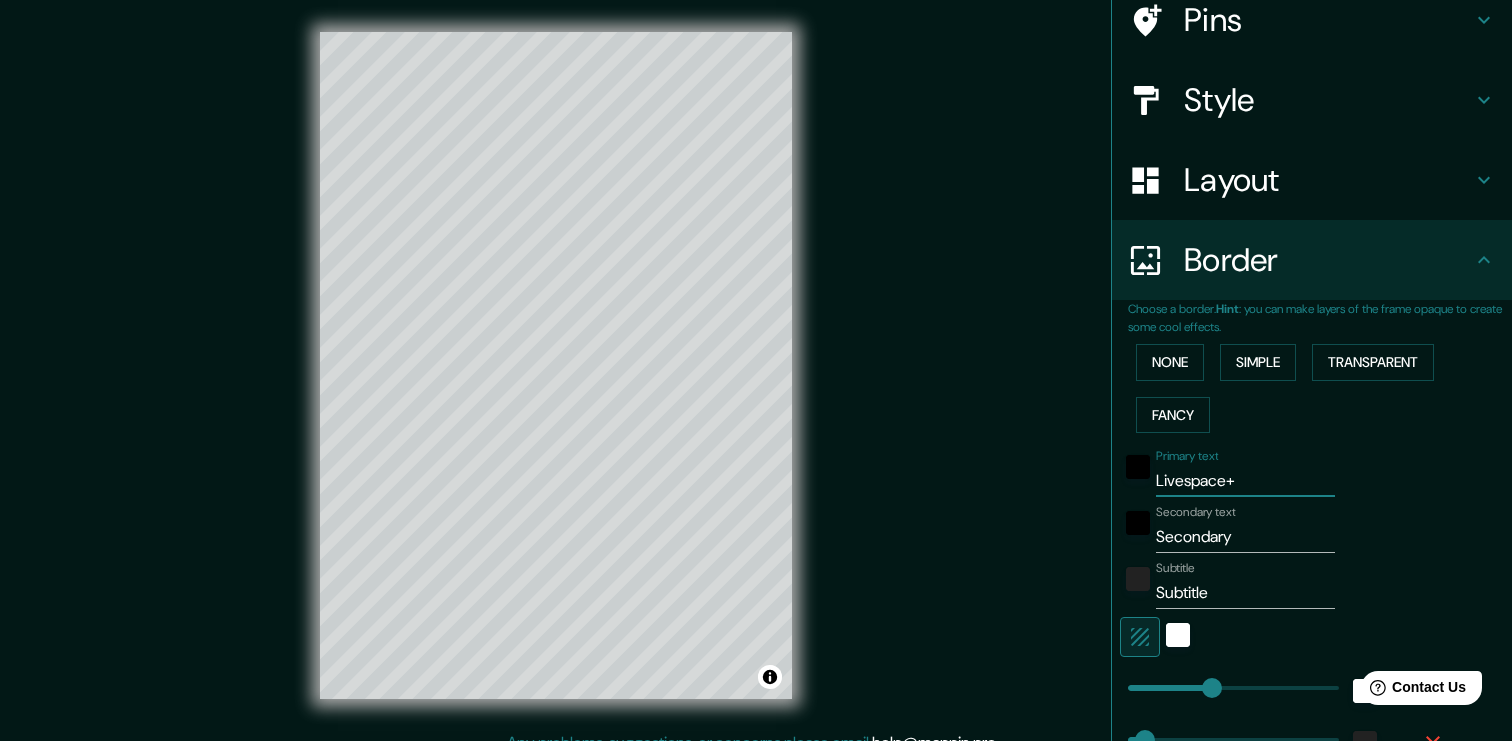 type on "Livespace+" 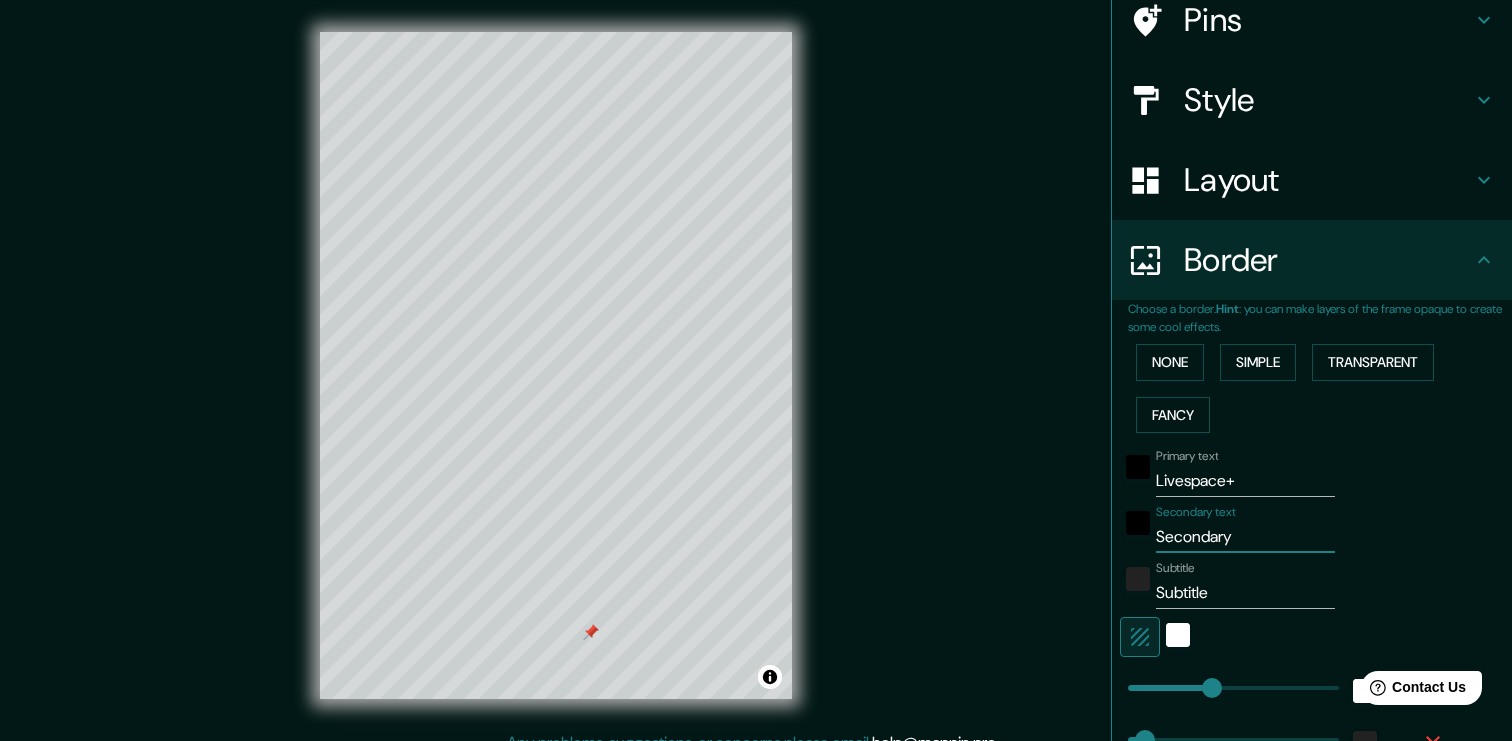 drag, startPoint x: 1254, startPoint y: 533, endPoint x: 1017, endPoint y: 532, distance: 237.0021 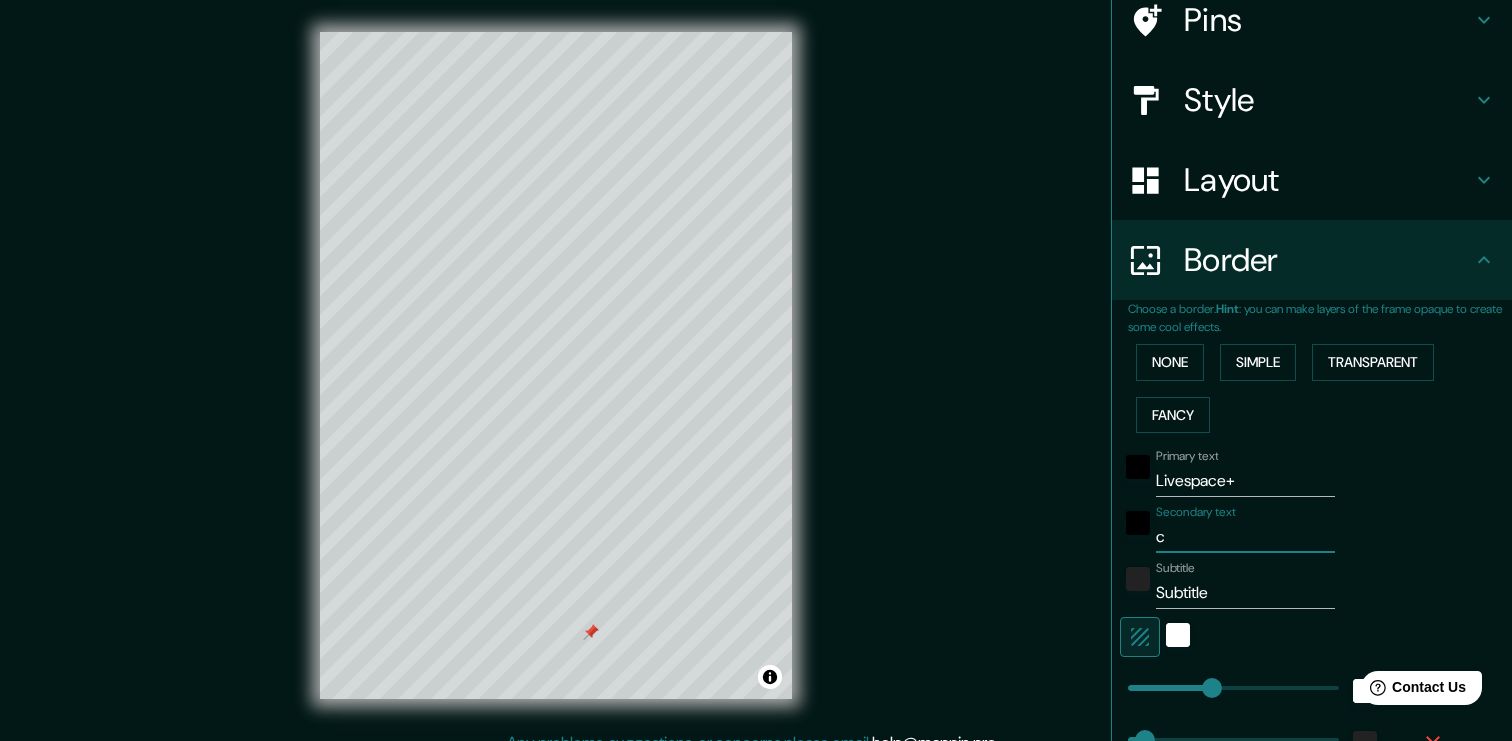 type on "ca" 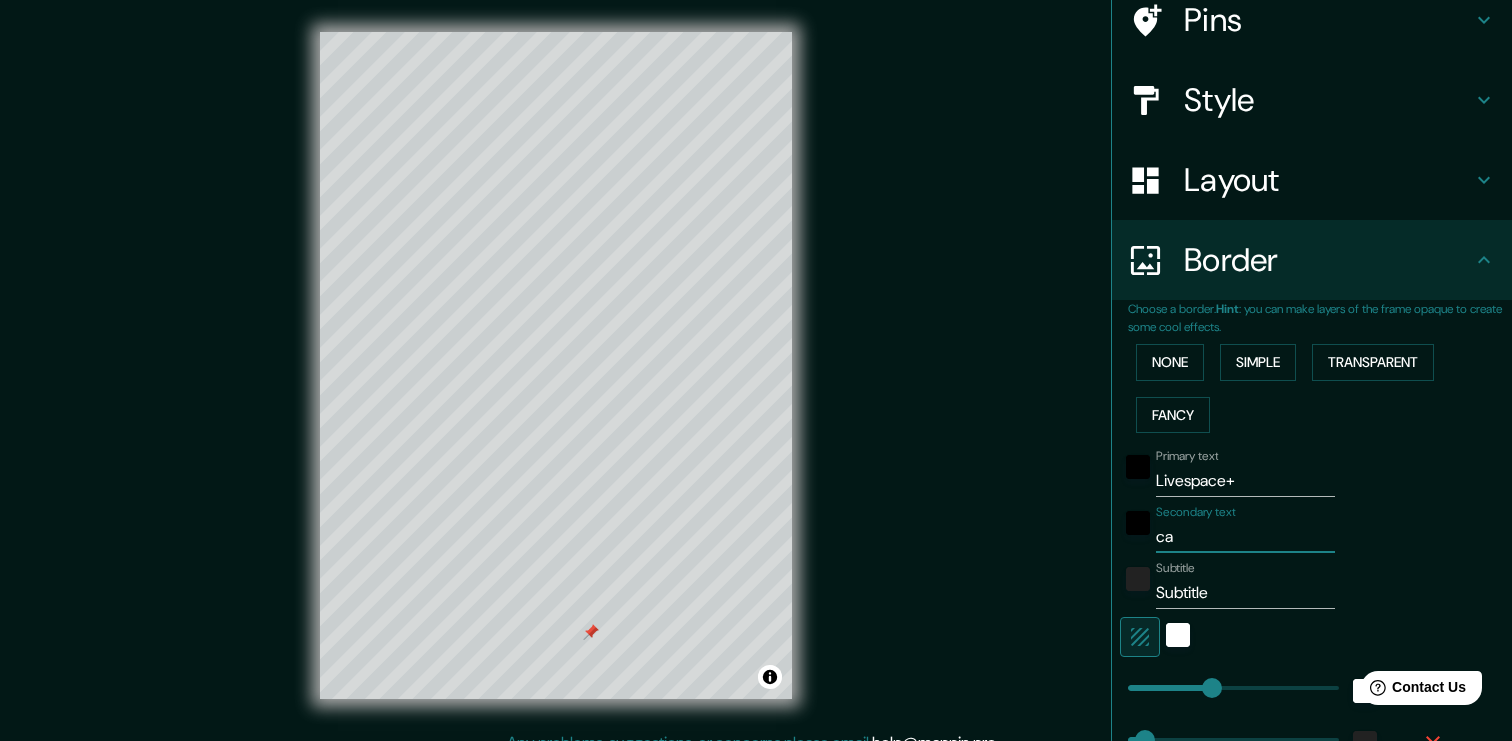 type on "189" 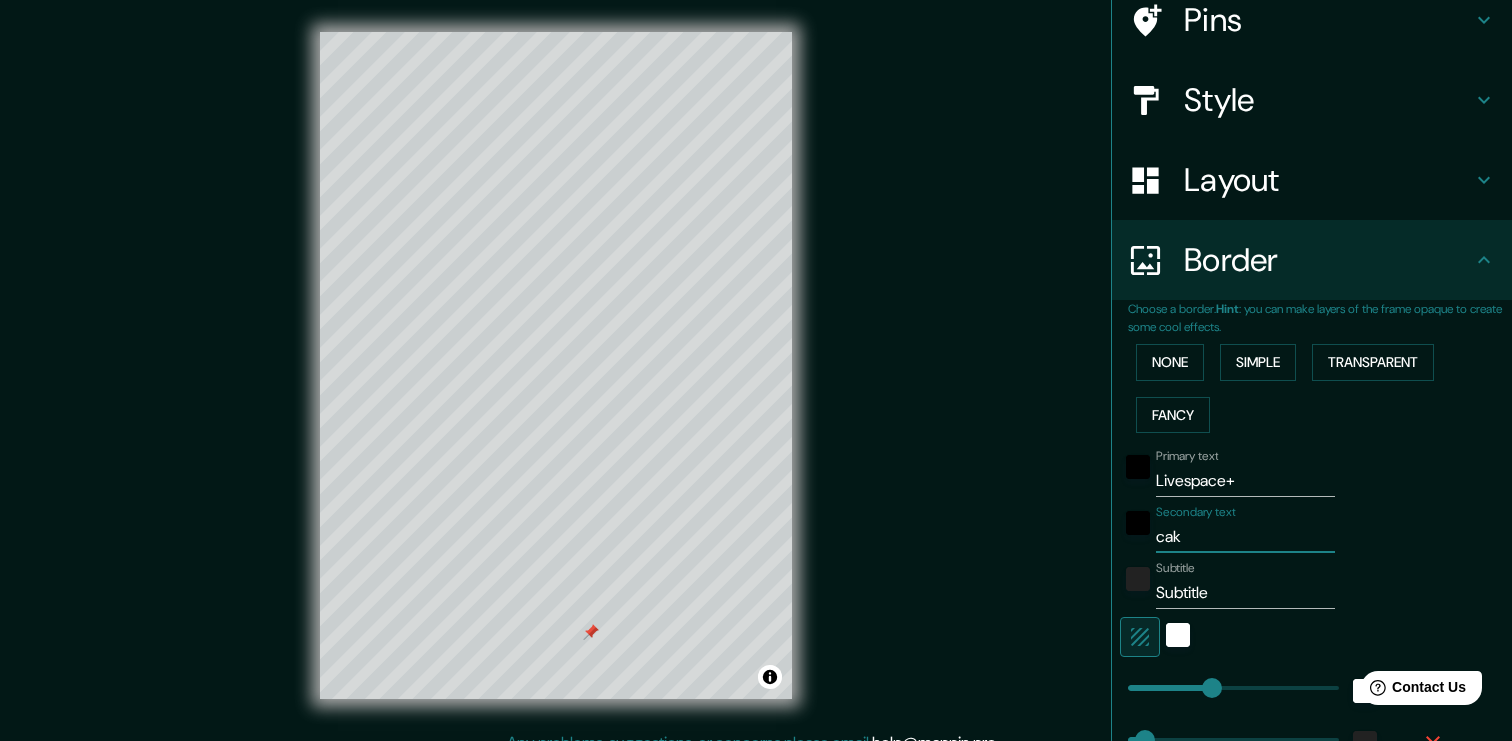 type on "189" 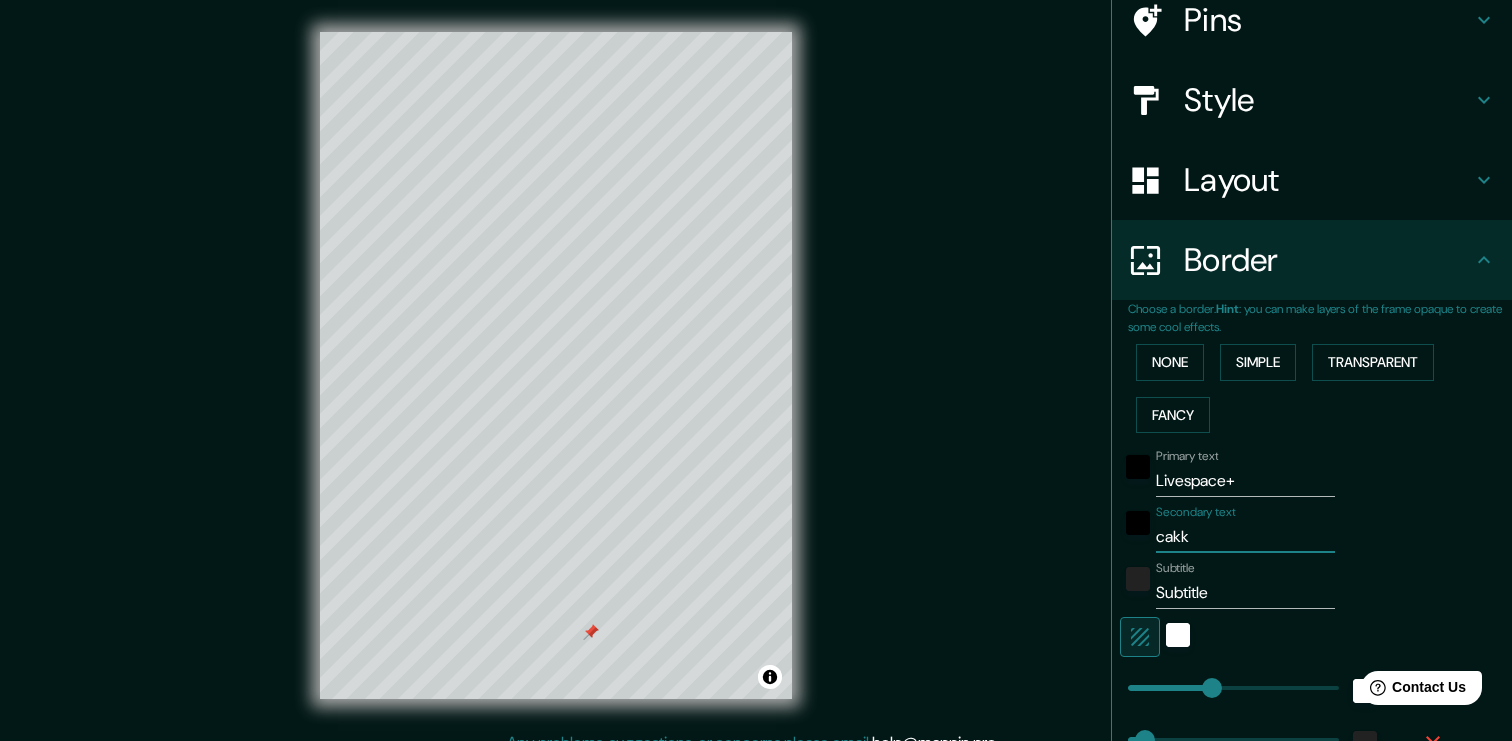 type on "cakke" 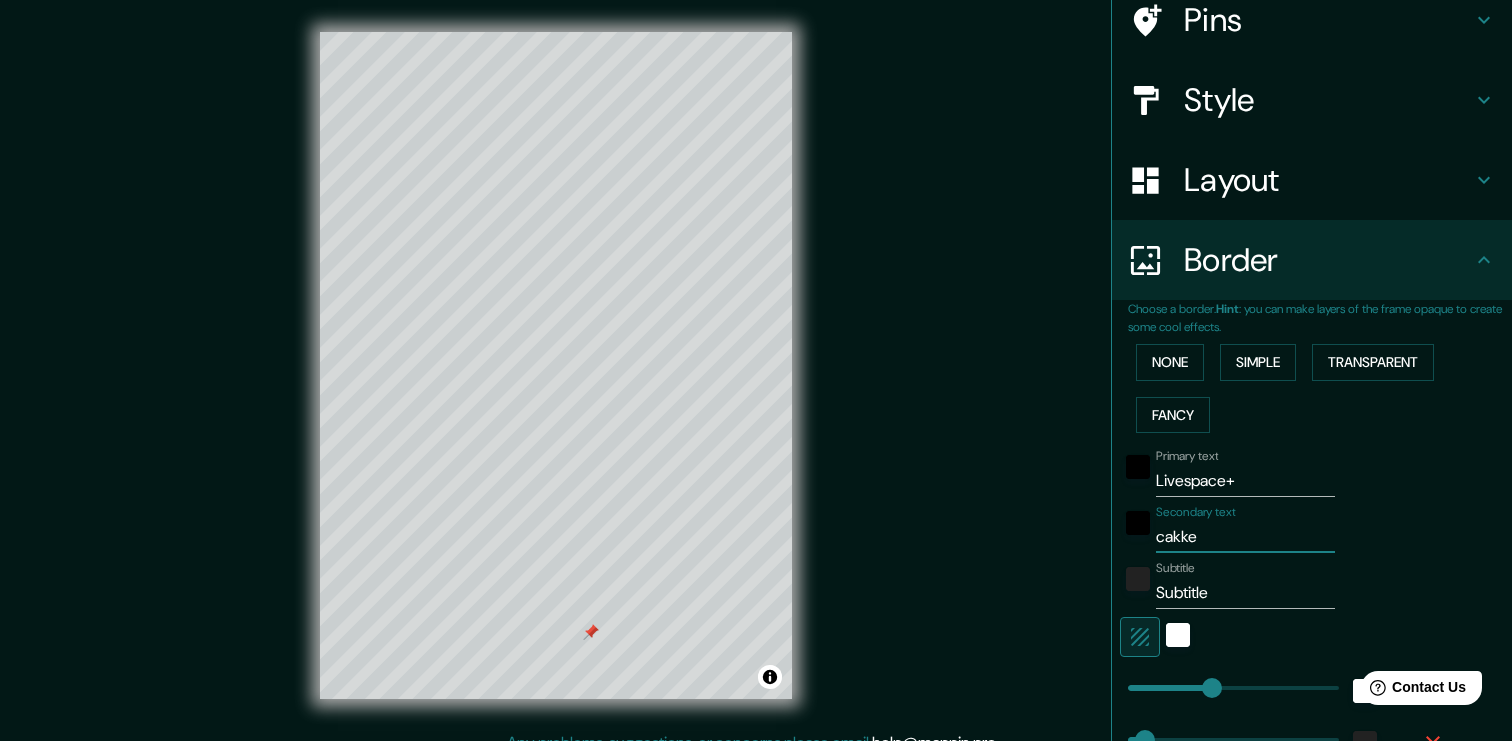 type on "cakk" 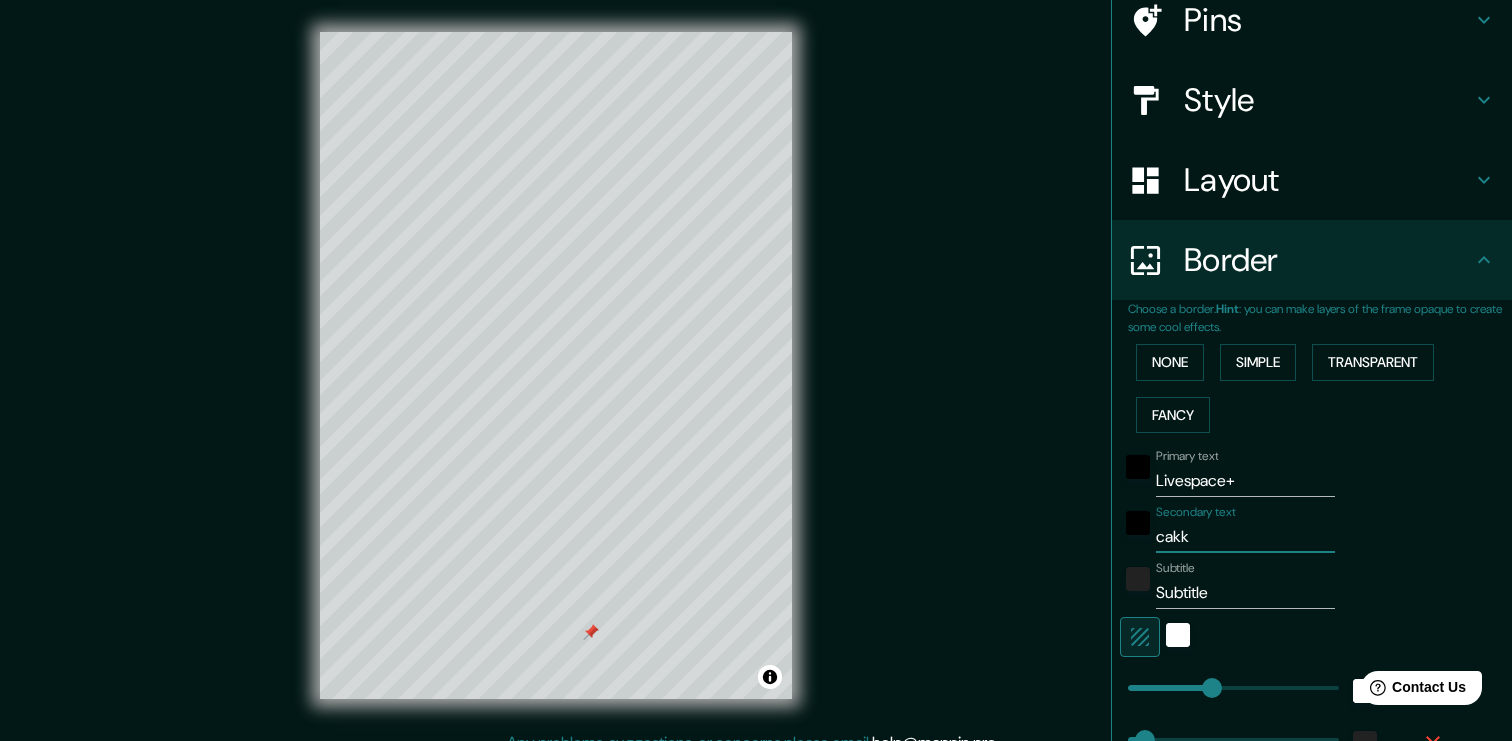 type on "cak" 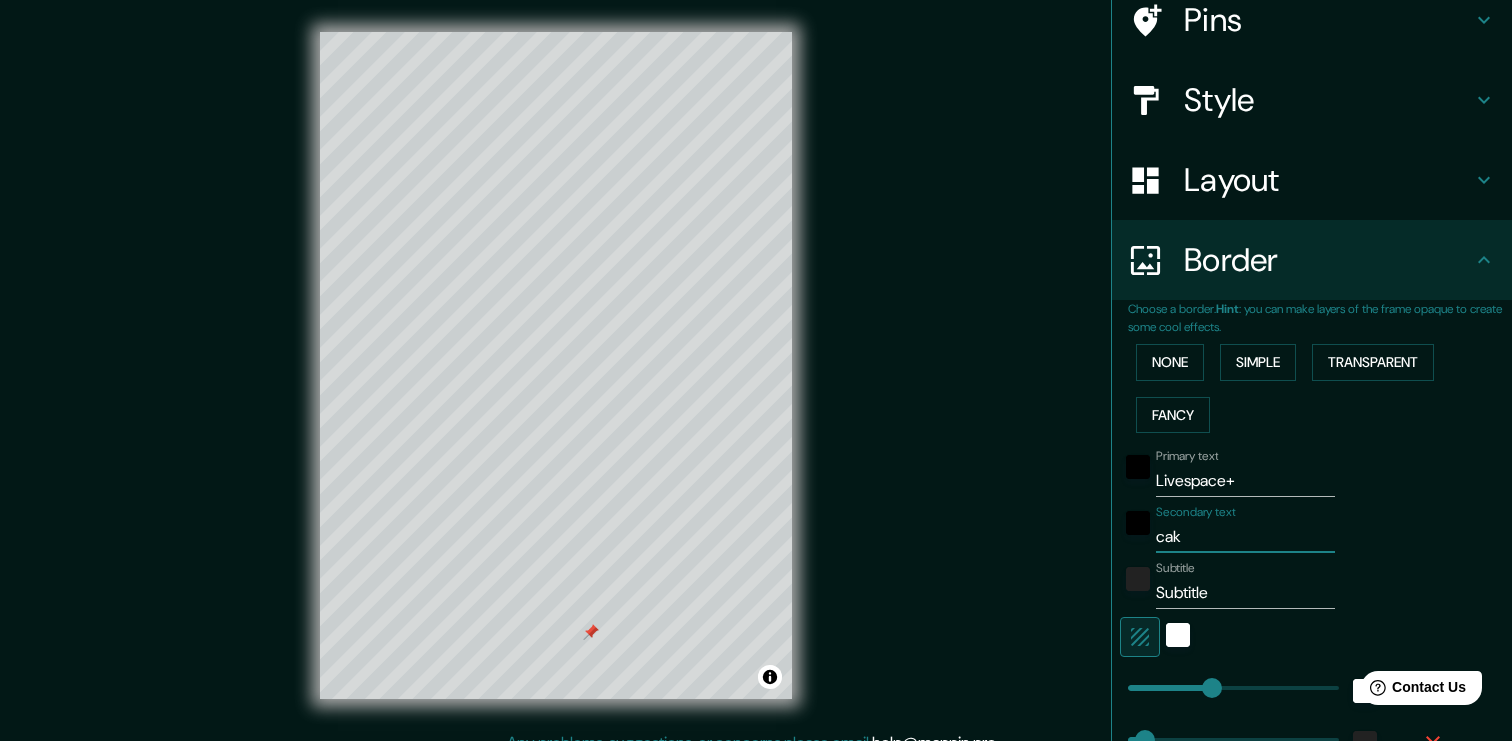 type on "ca" 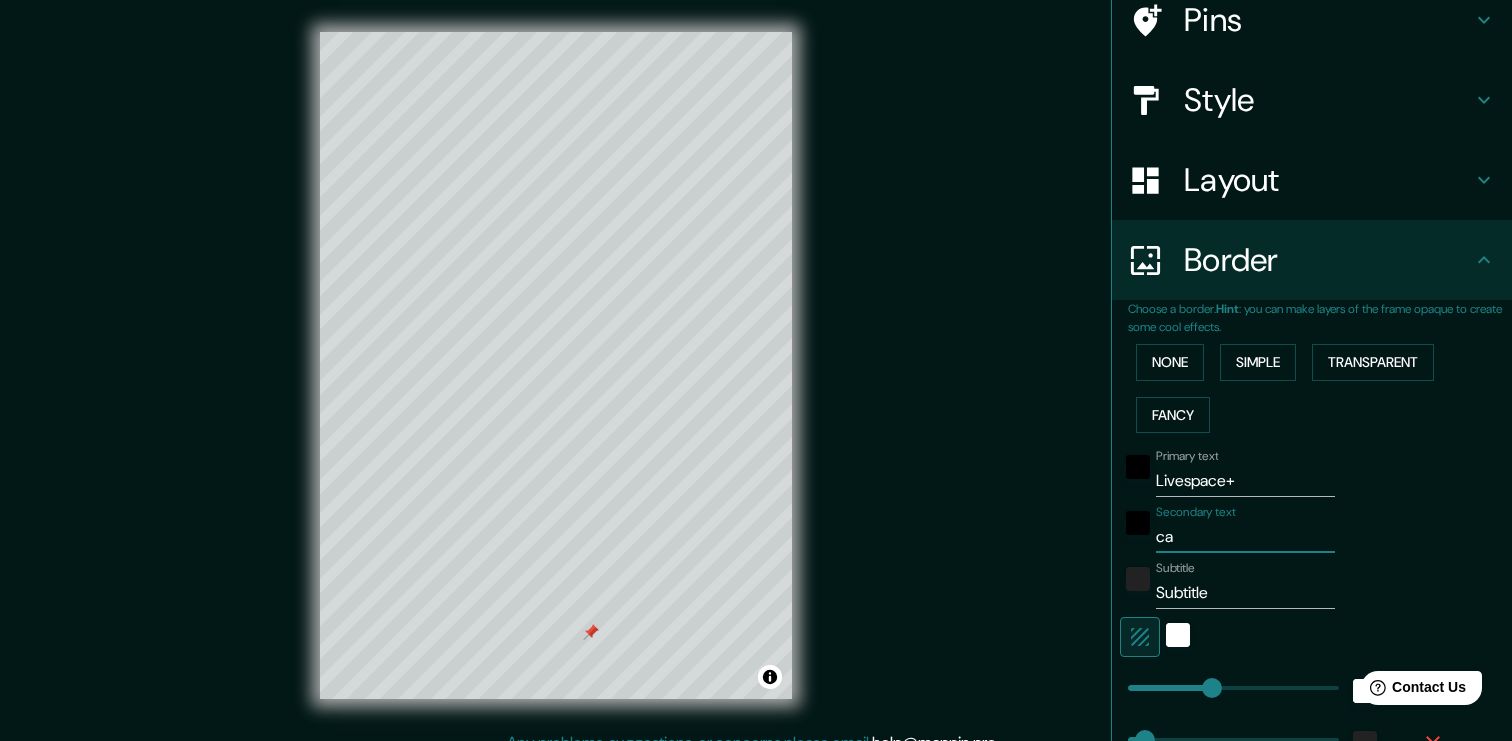 type on "cal" 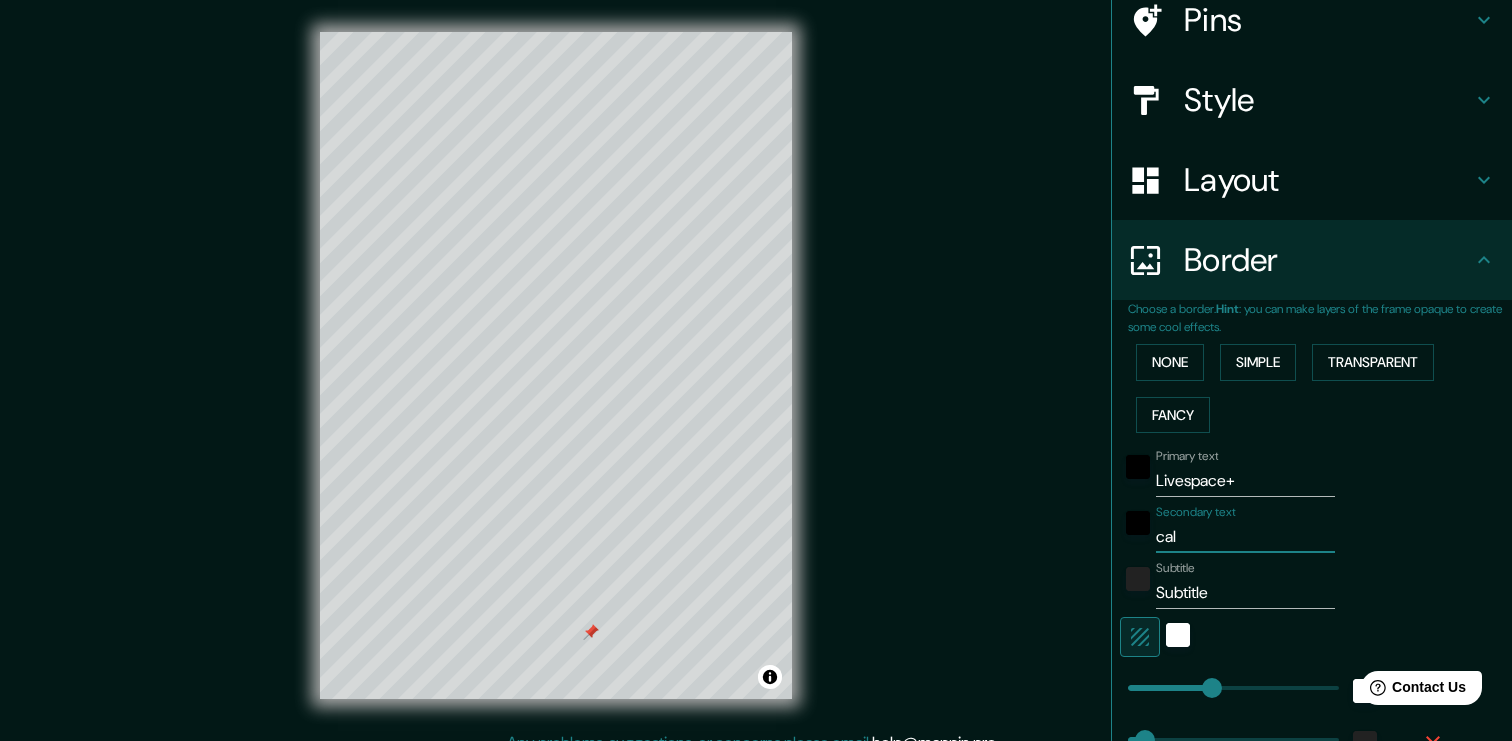 type on "call" 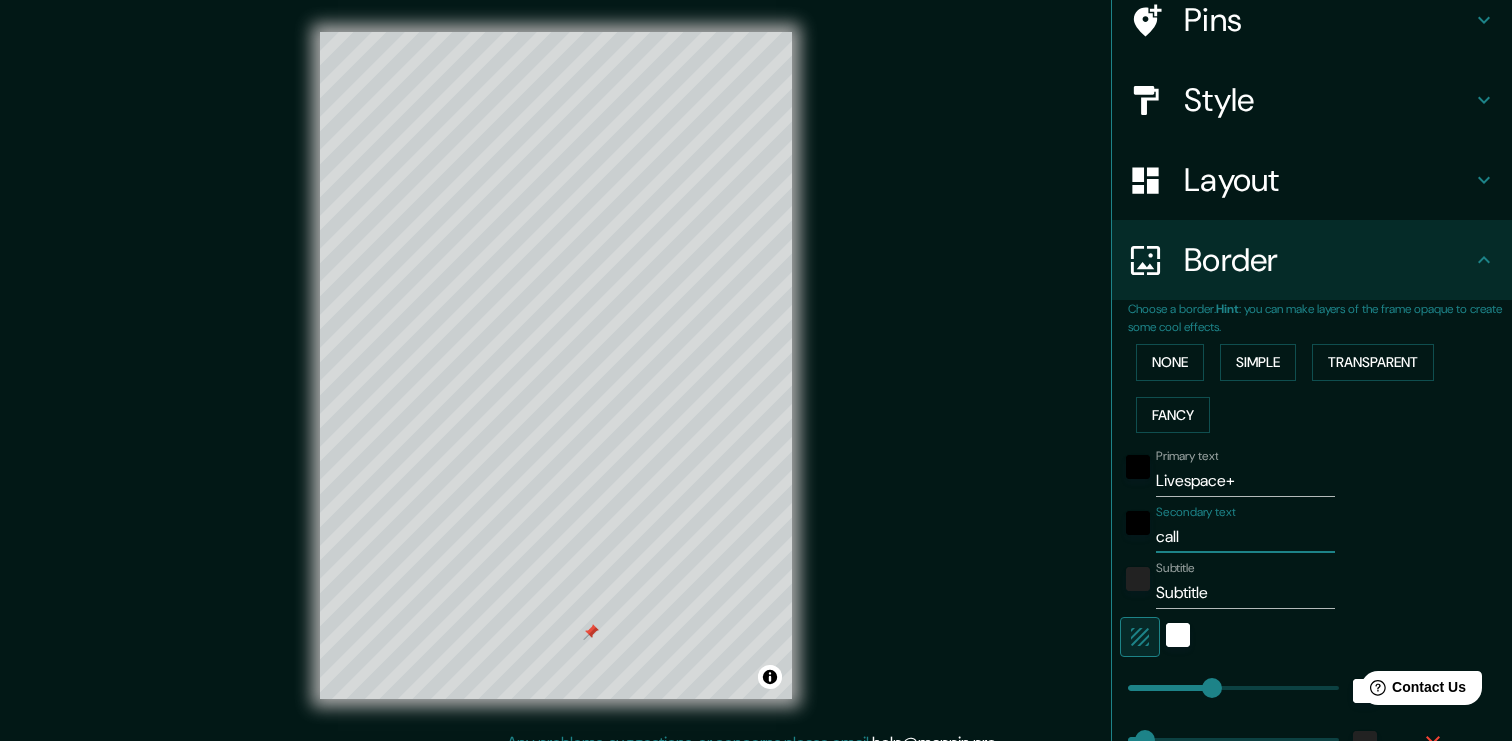 type on "calle" 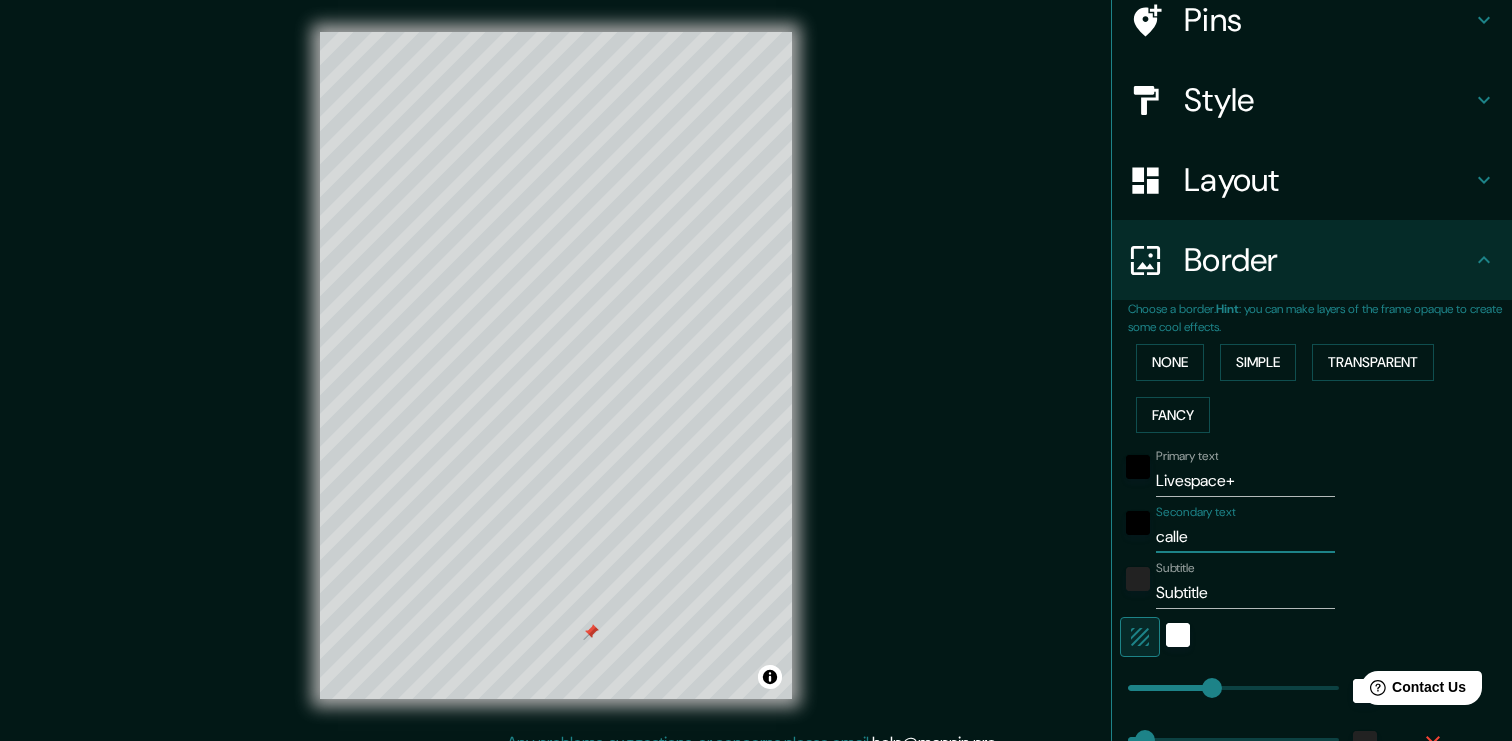 type on "calle9" 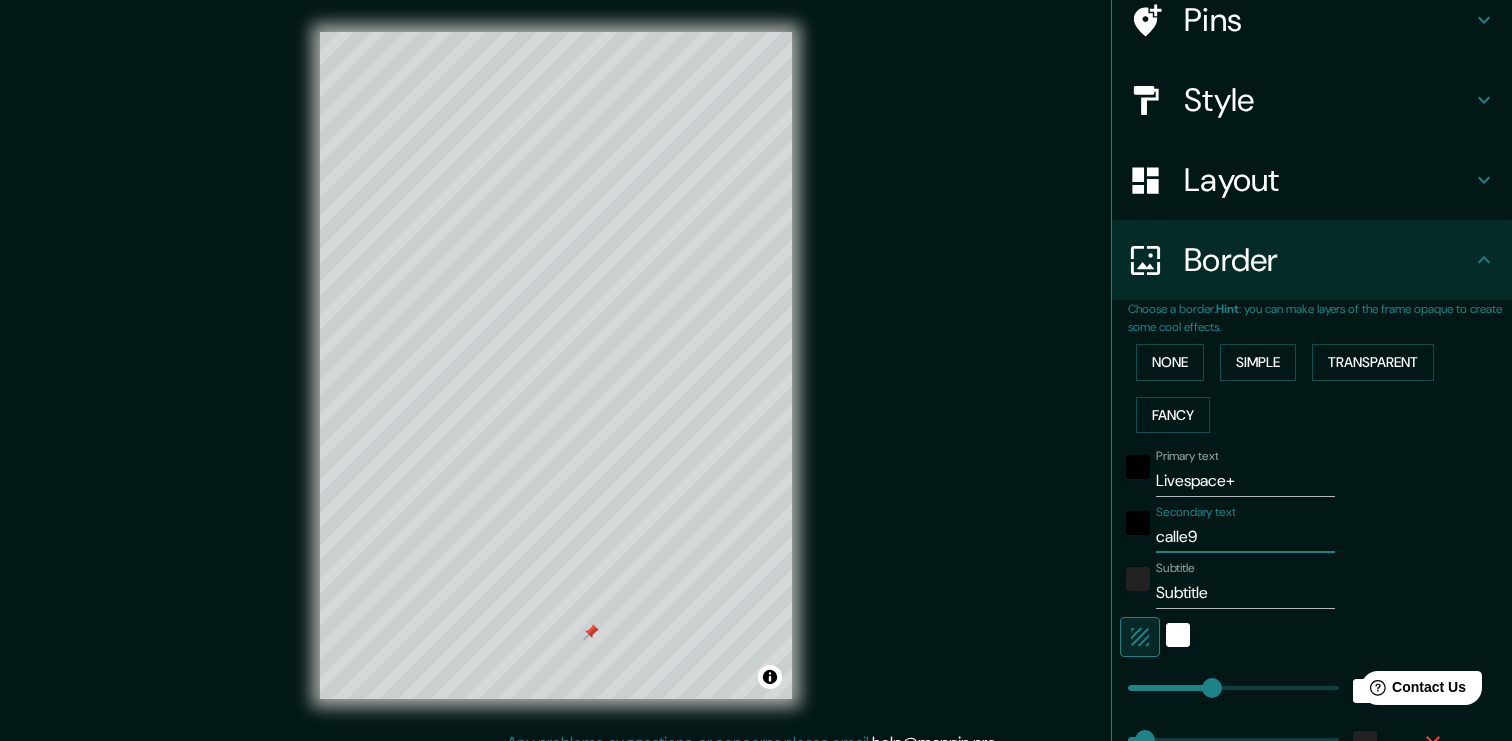 type on "calle94" 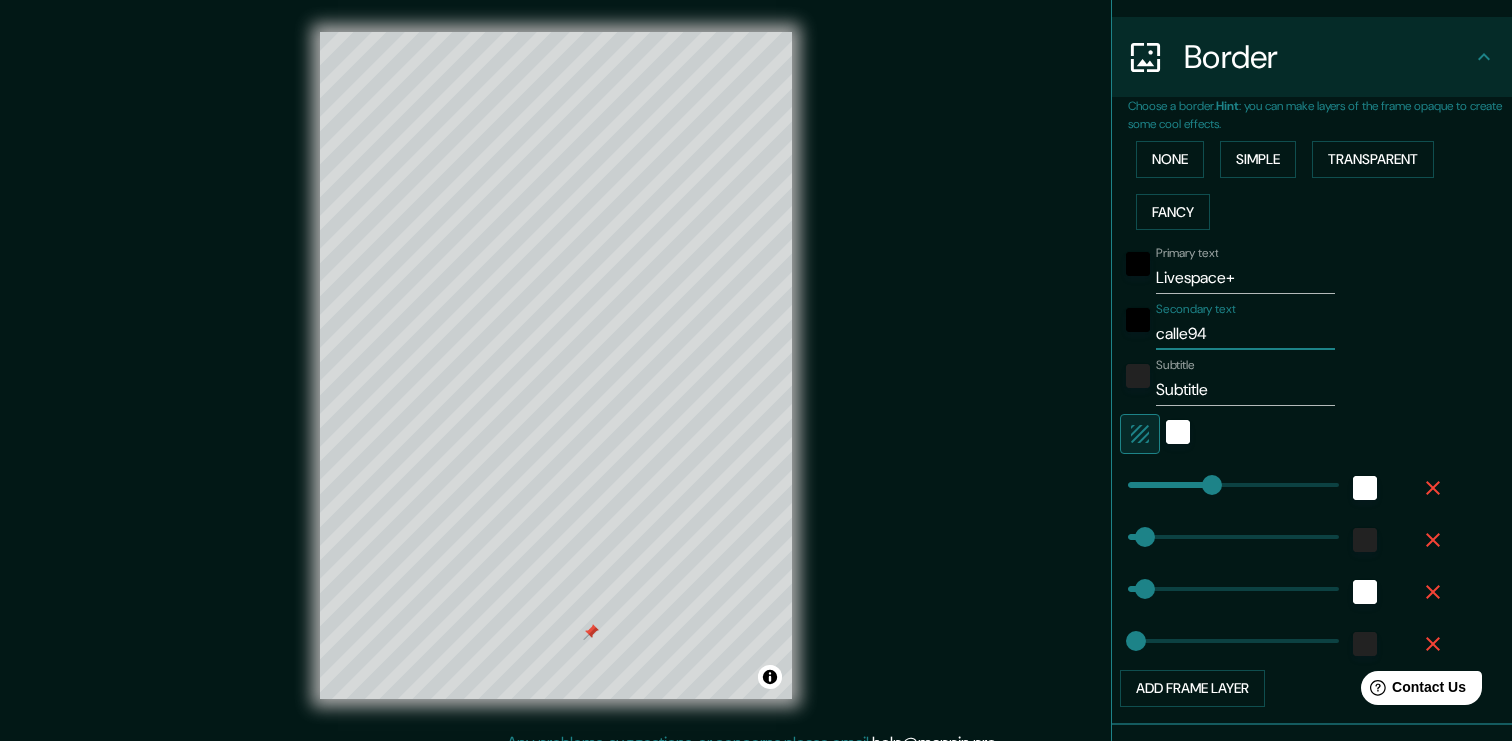 scroll, scrollTop: 391, scrollLeft: 0, axis: vertical 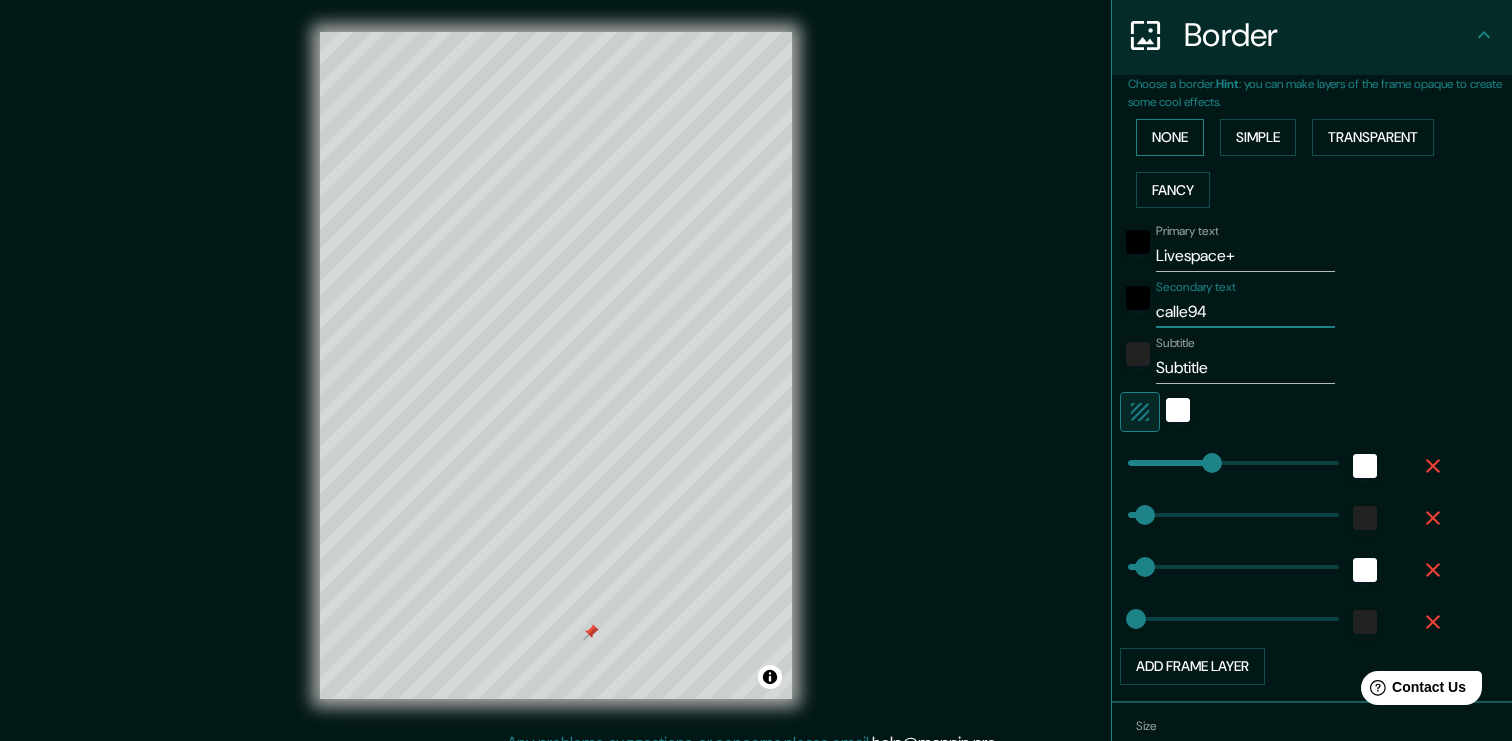 type on "calle94" 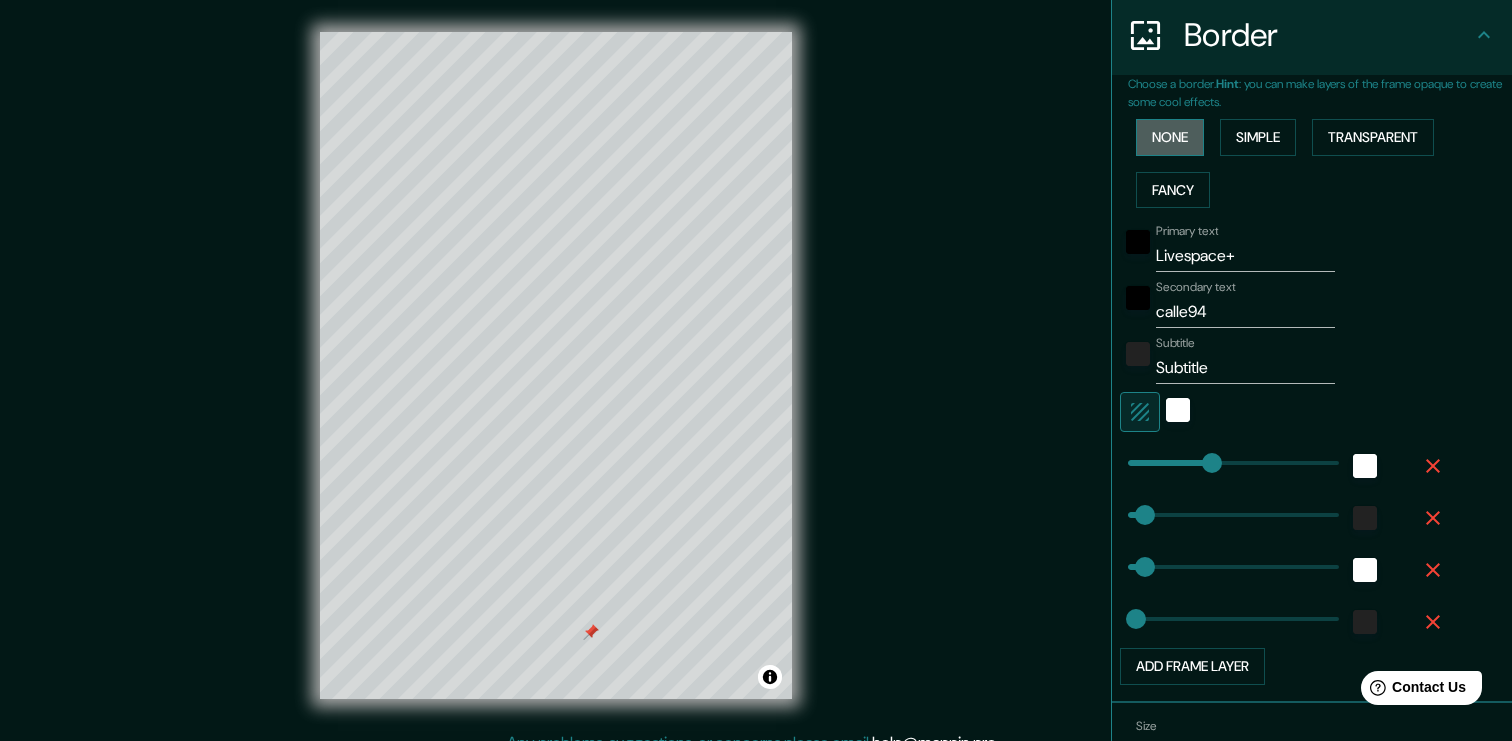 click on "None" at bounding box center (1170, 137) 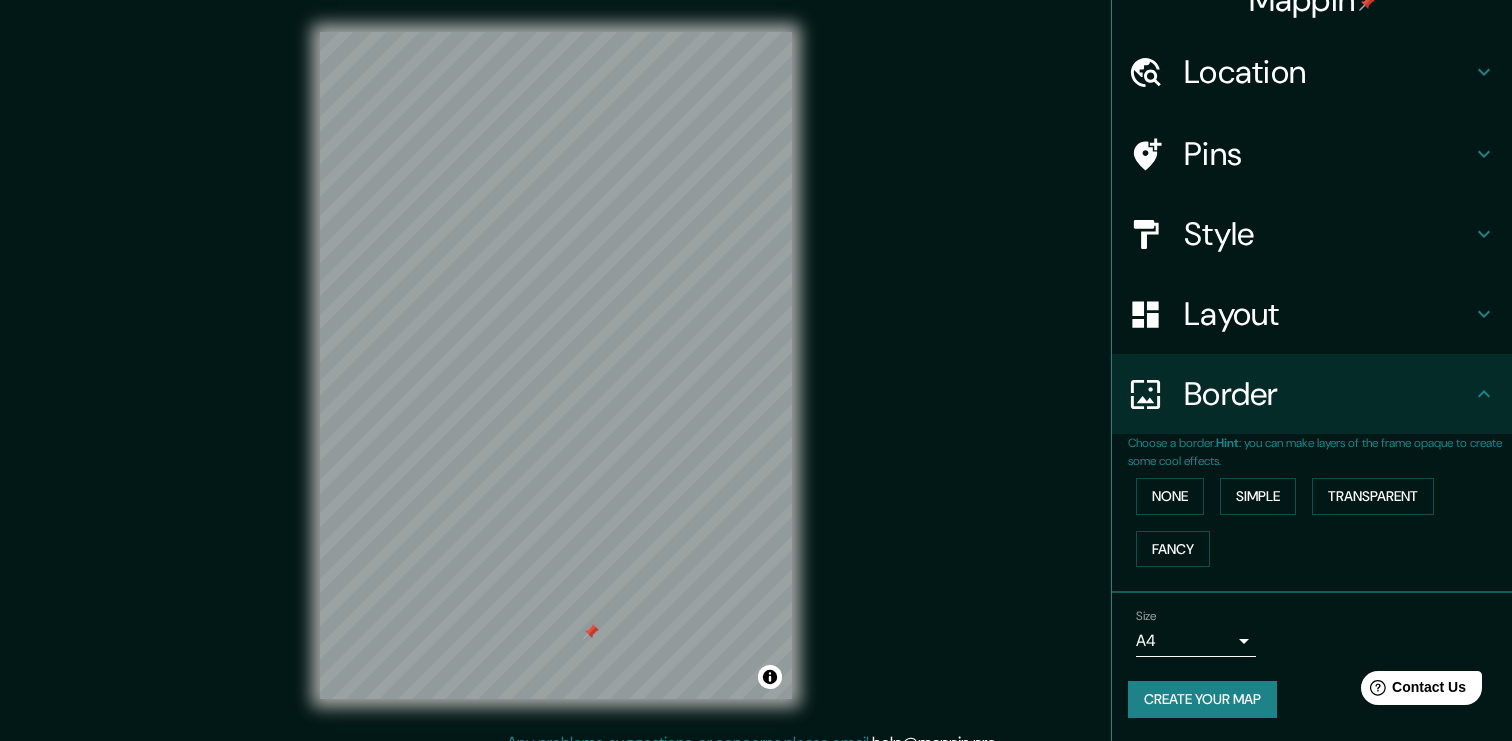 scroll, scrollTop: 22, scrollLeft: 0, axis: vertical 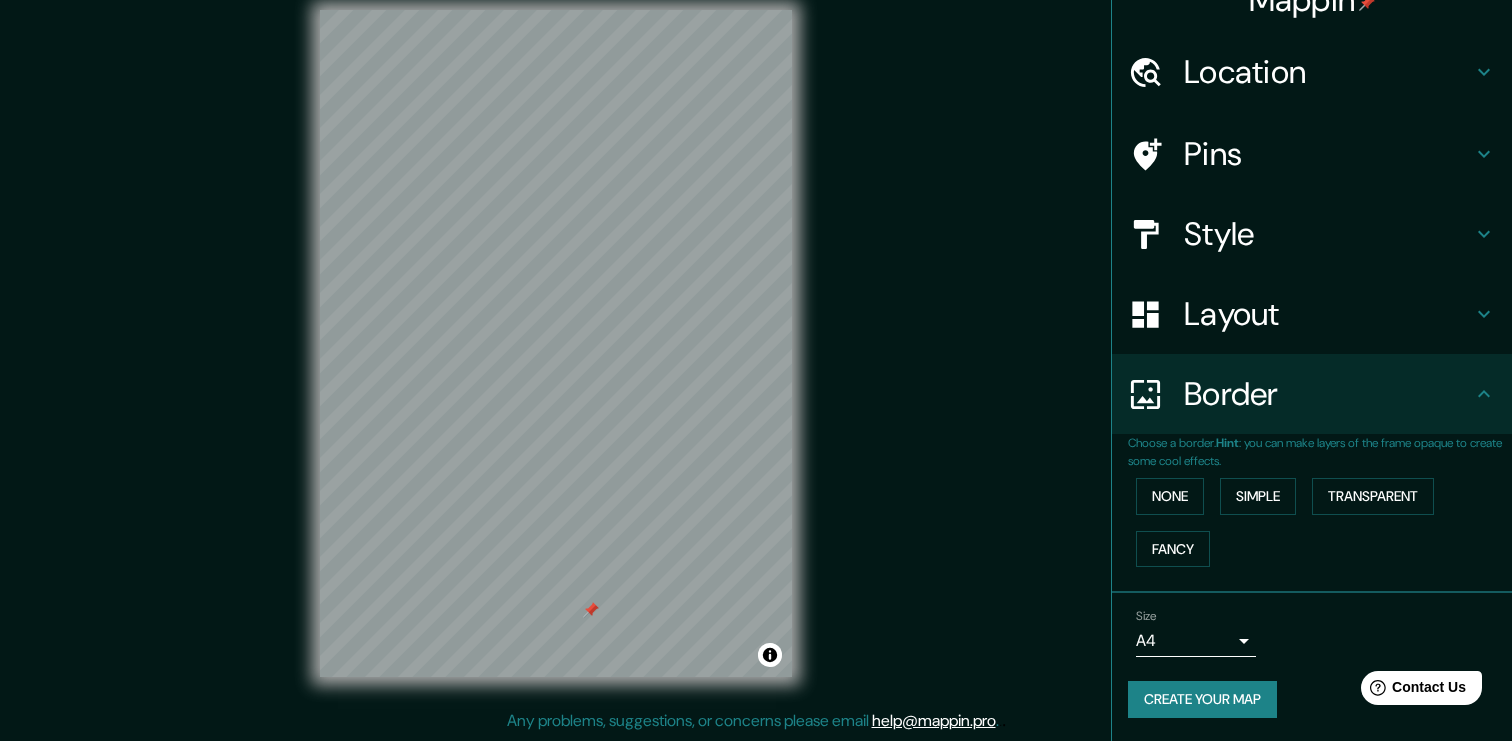 click on "Mappin Location Bogotá, Colombia Pins Style Layout Border Choose a border.  Hint : you can make layers of the frame opaque to create some cool effects. None Simple Transparent Fancy Size A4 single Create your map © Mapbox   © OpenStreetMap   Improve this map Any problems, suggestions, or concerns please email    help@mappin.pro . . ." at bounding box center [756, 348] 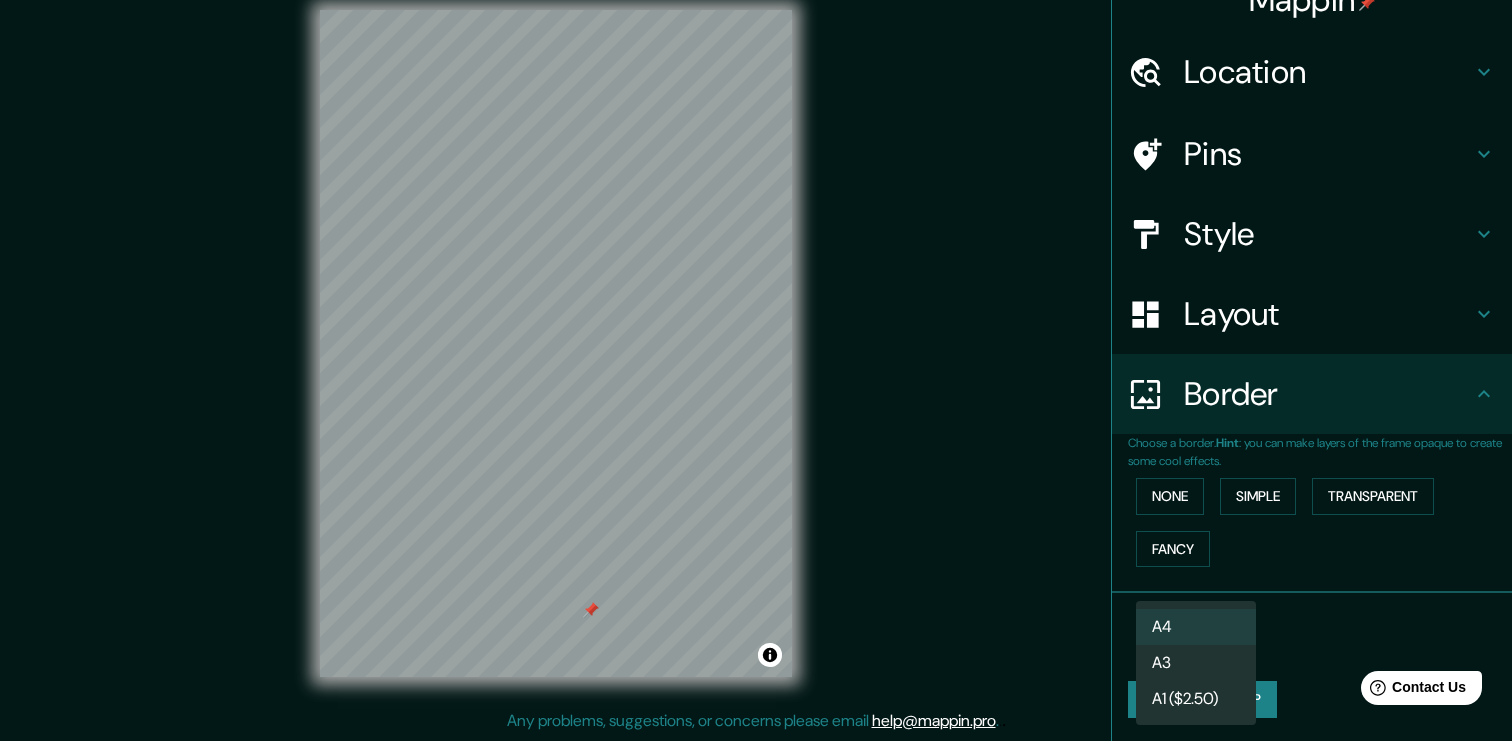 click on "A3" at bounding box center [1196, 663] 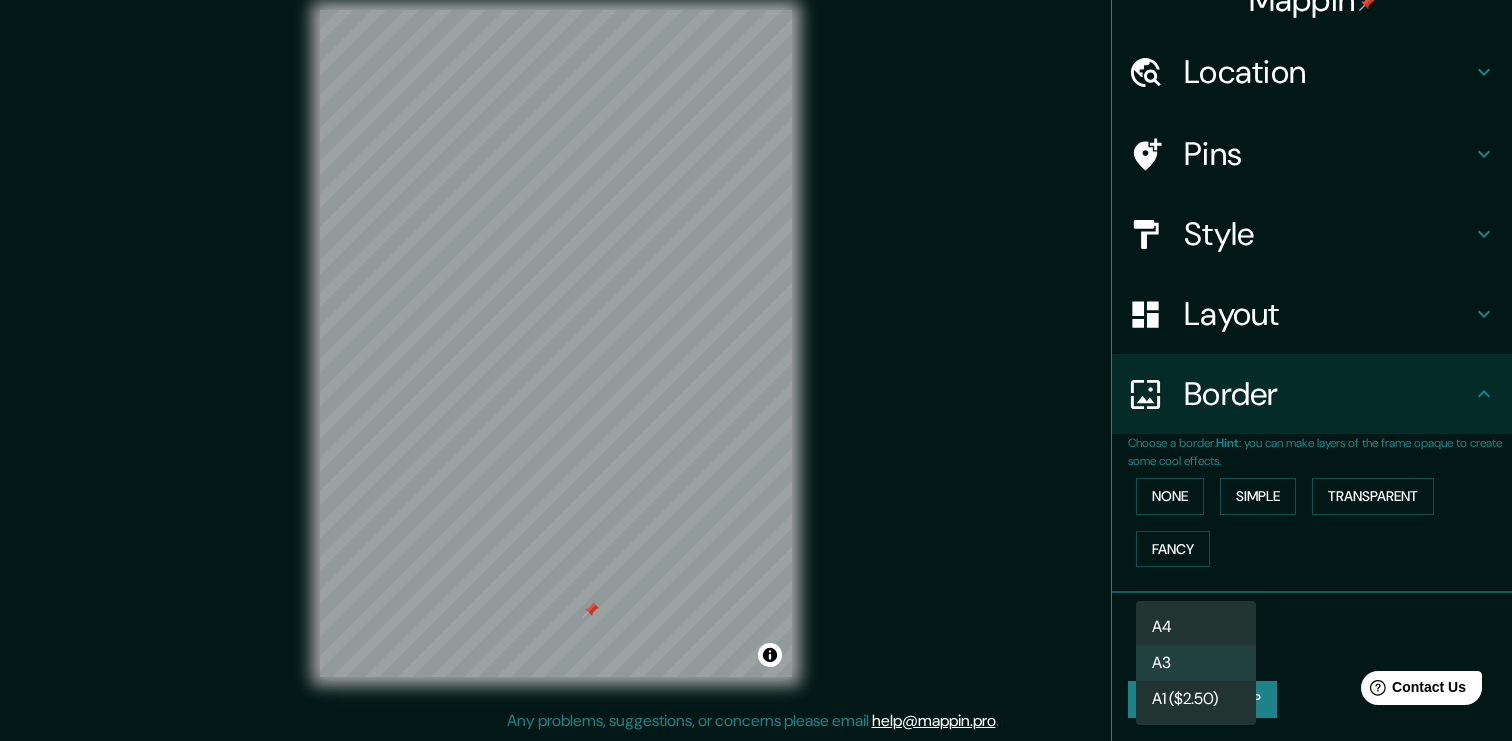 click on "Mappin Location Bogotá, Colombia Pins Style Layout Border Choose a border.  Hint : you can make layers of the frame opaque to create some cool effects. None Simple Transparent Fancy Size A3 a4 Create your map © Mapbox   © OpenStreetMap   Improve this map Any problems, suggestions, or concerns please email    help@mappin.pro . . . A4 A3 A1 ($2.50)" at bounding box center (756, 348) 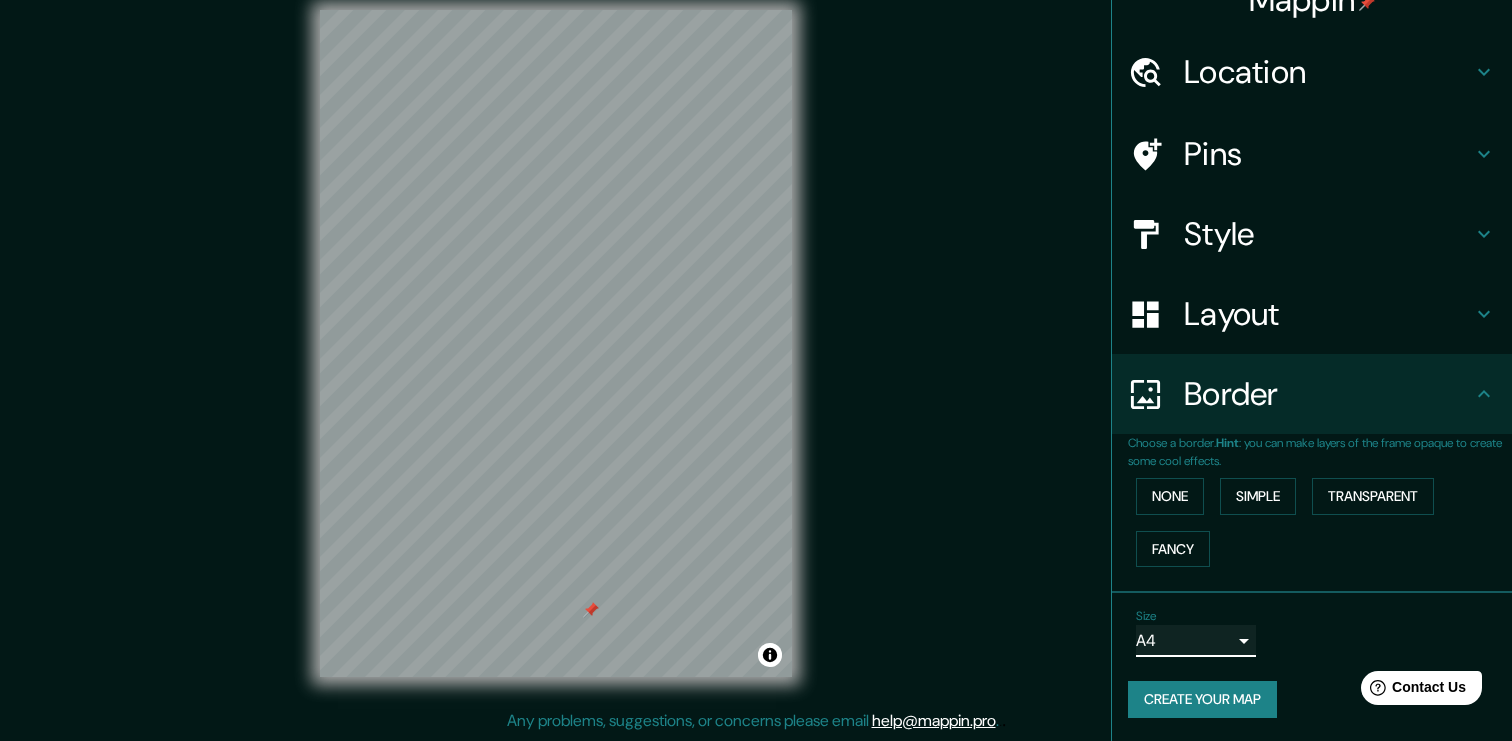 scroll, scrollTop: 0, scrollLeft: 0, axis: both 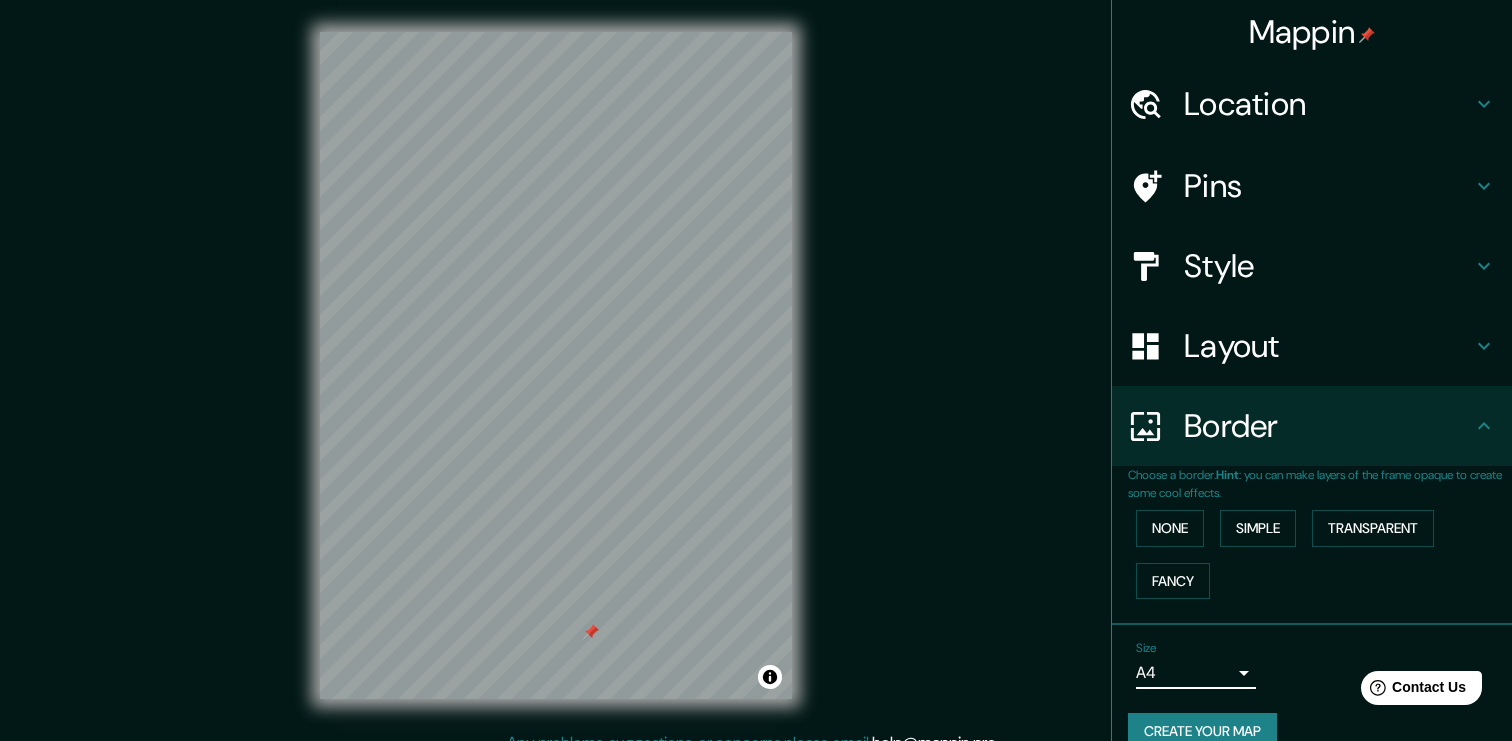 click on "Layout" at bounding box center (1328, 346) 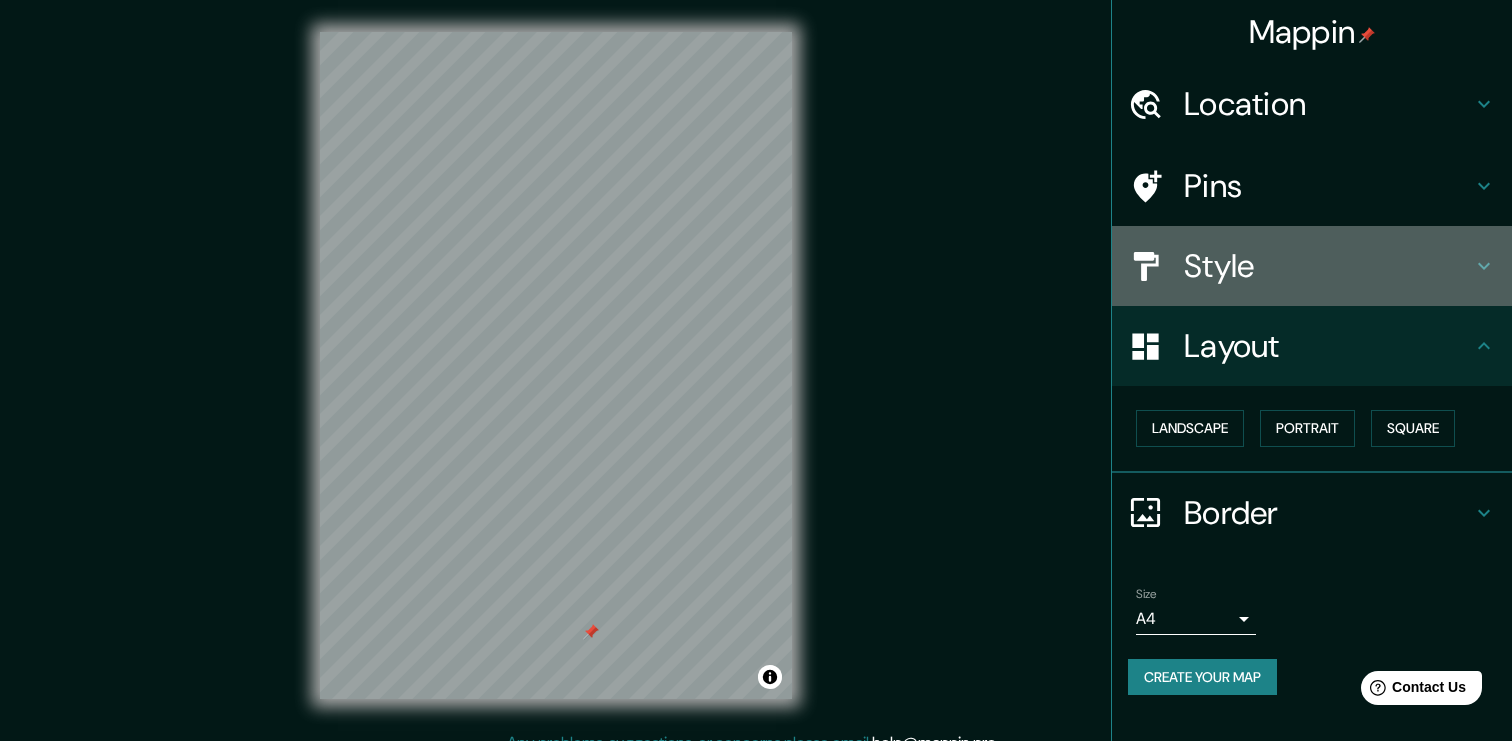 click on "Style" at bounding box center [1312, 266] 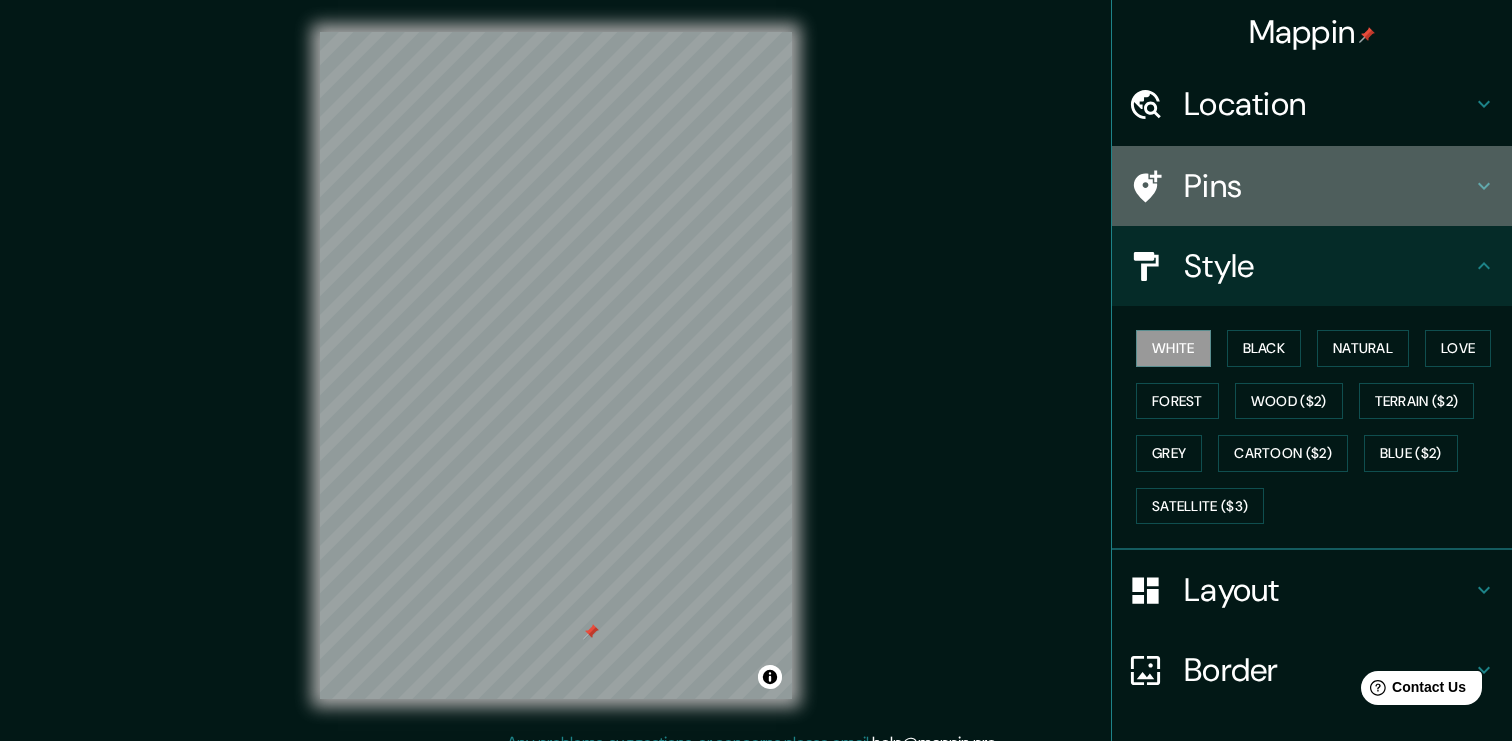 click on "Pins" at bounding box center (1328, 186) 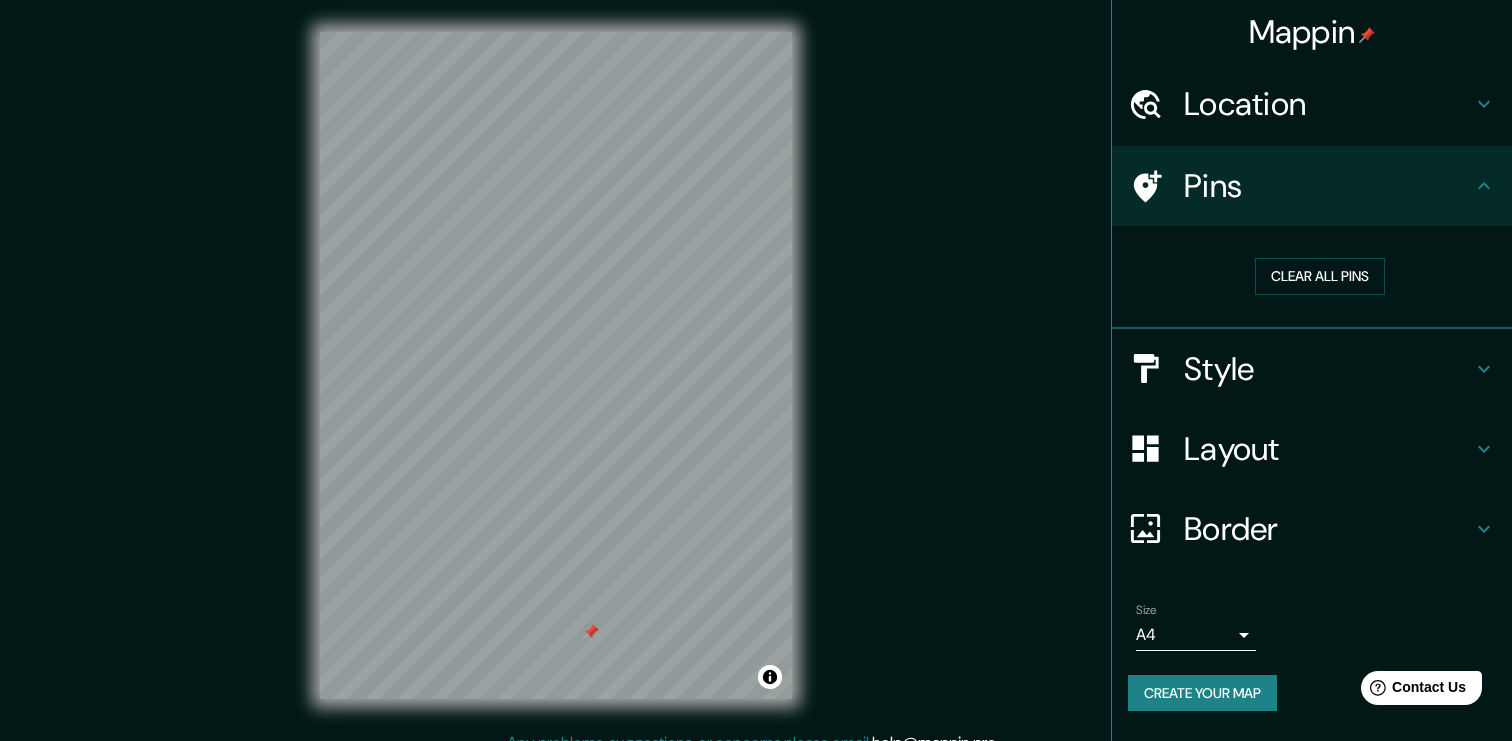 click 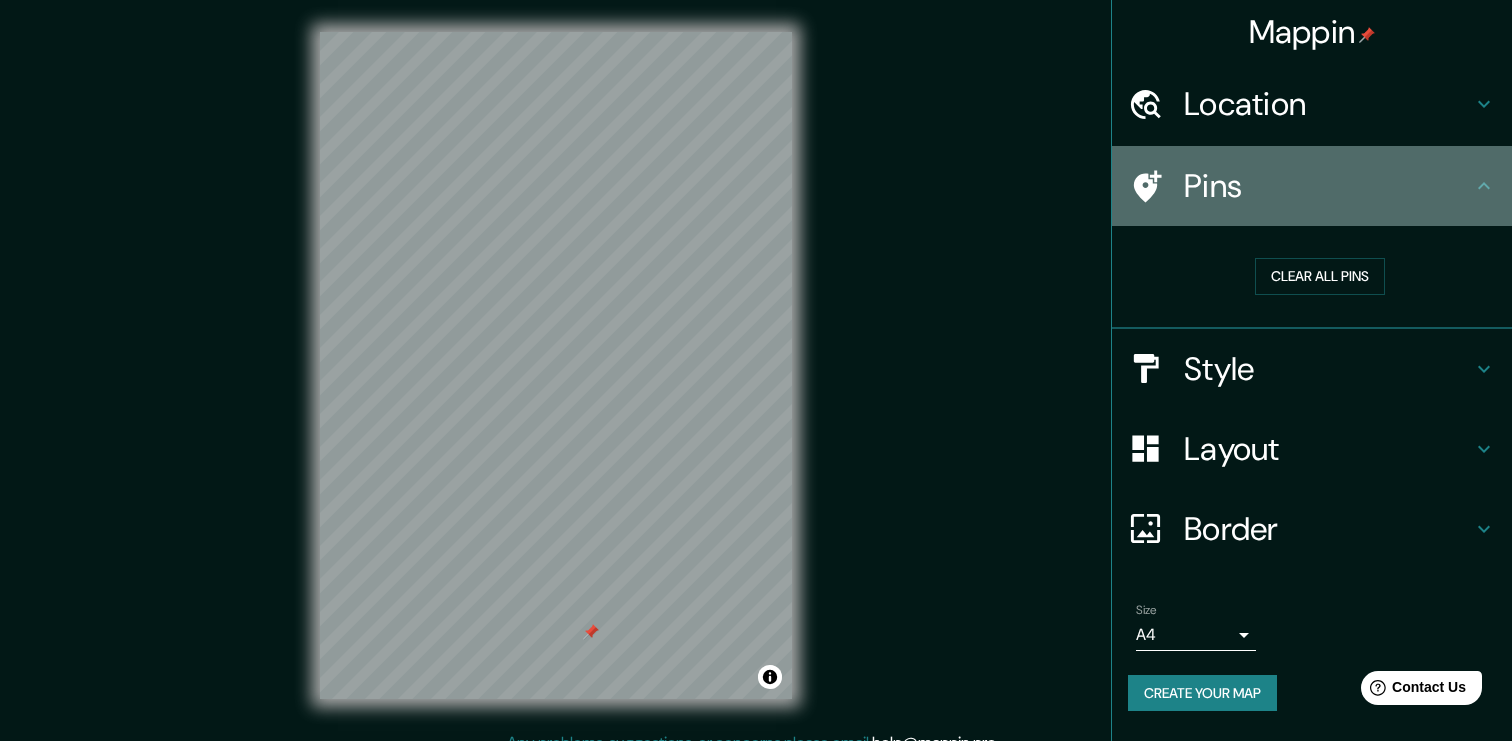 click 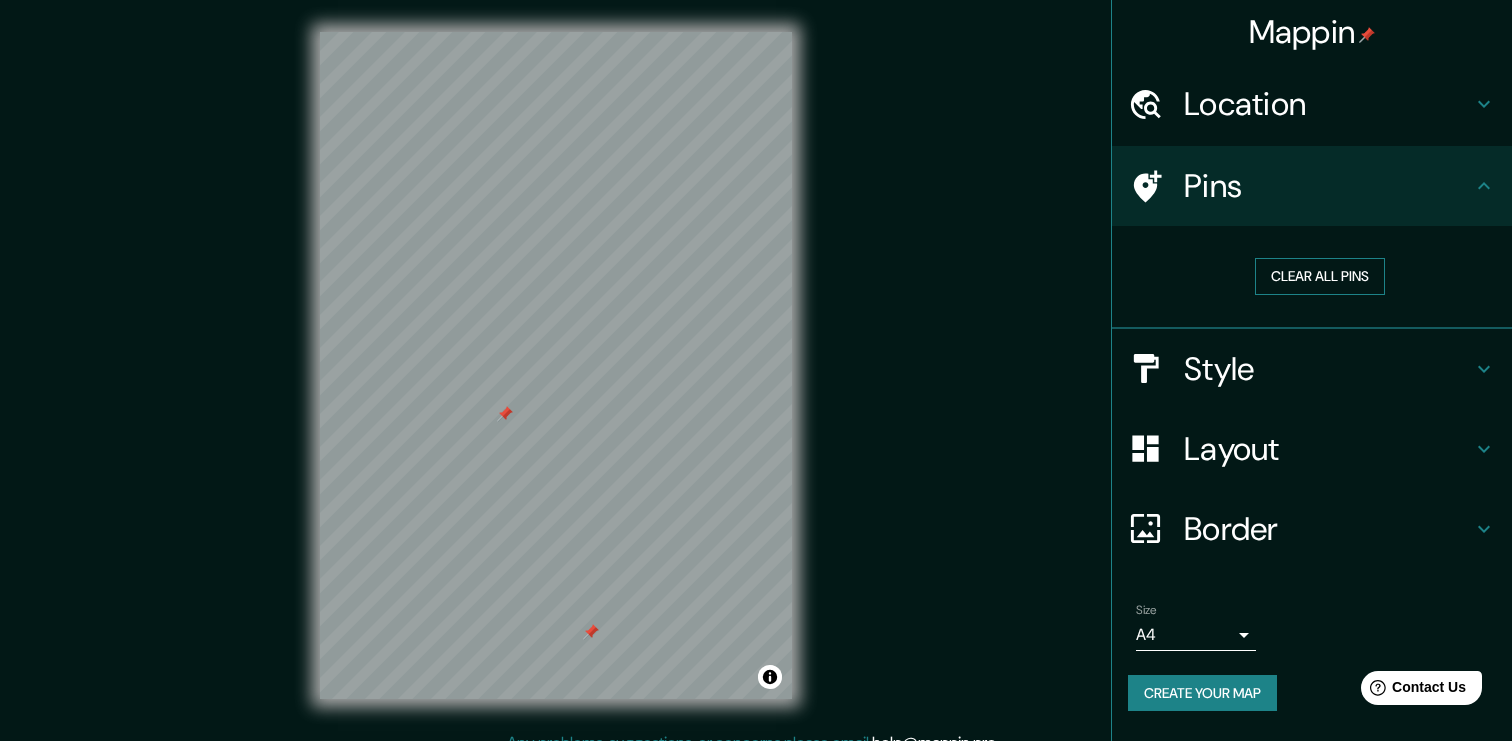 click on "Clear all pins" at bounding box center (1320, 276) 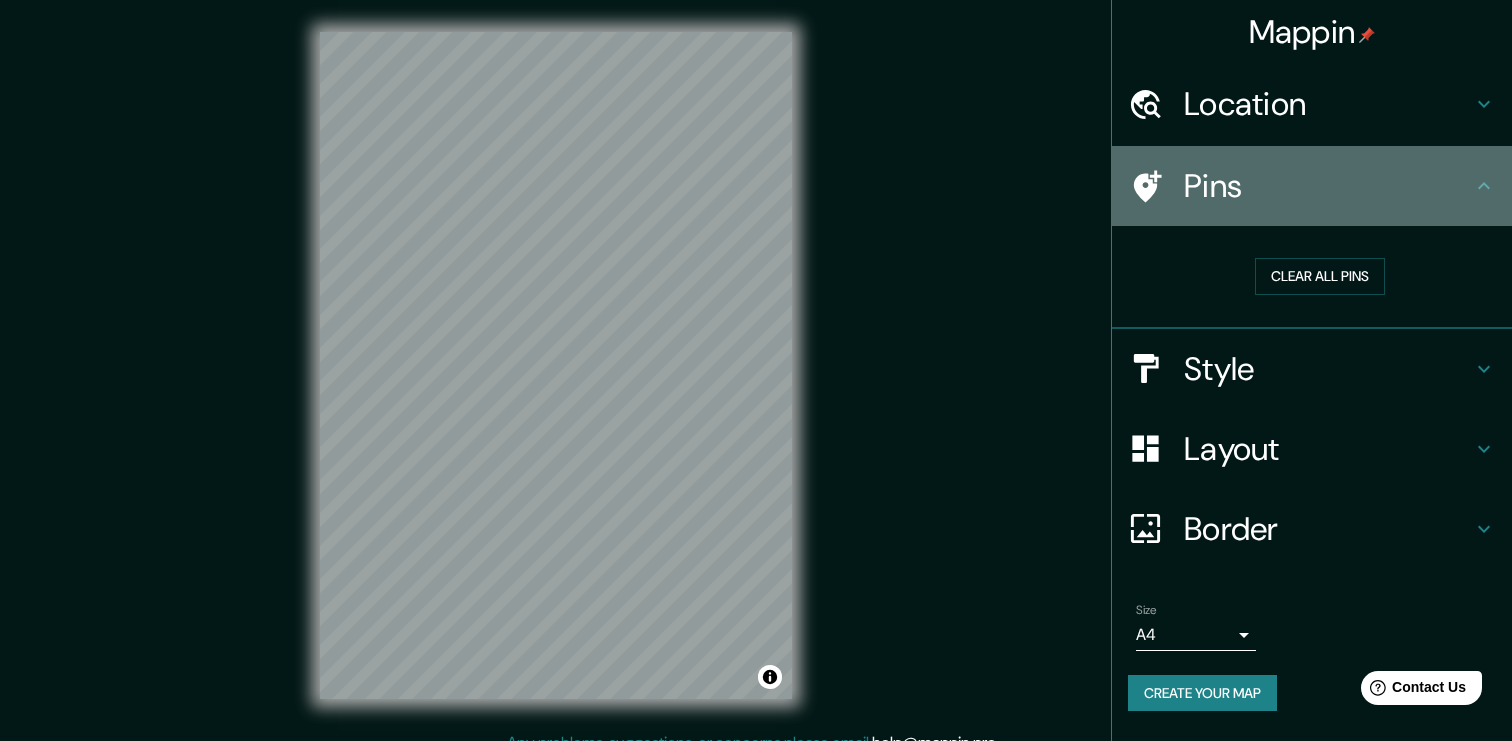 click at bounding box center (1156, 186) 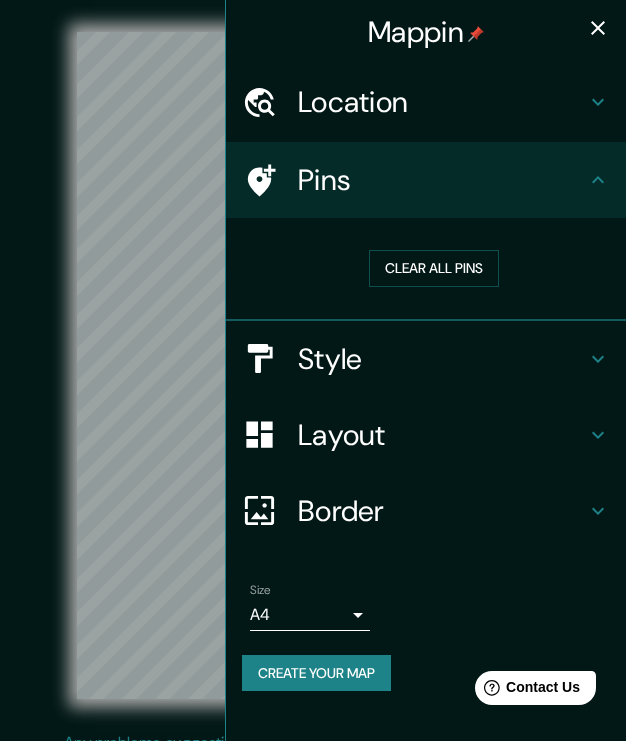 click 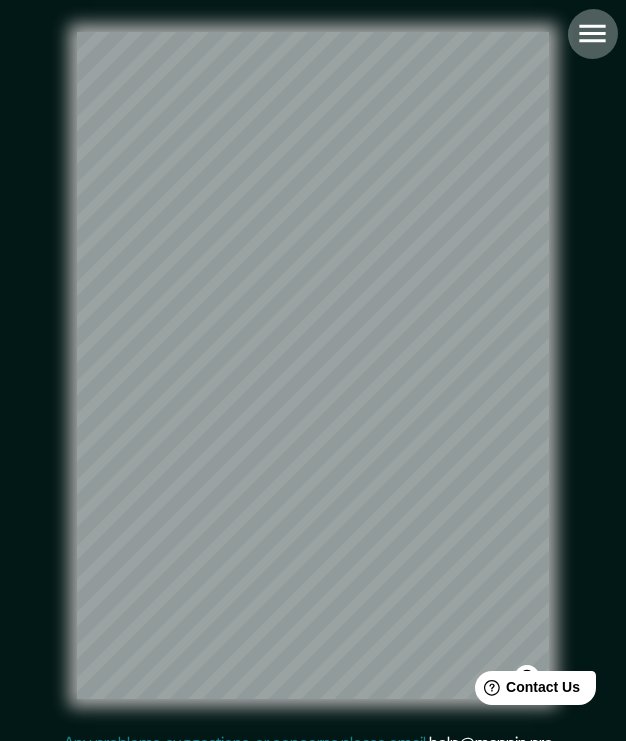 click 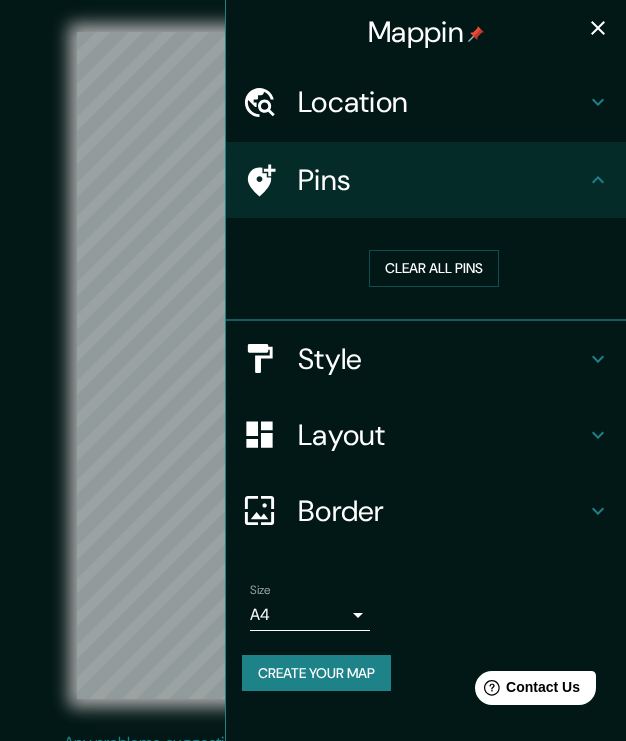 click on "Location" at bounding box center (442, 102) 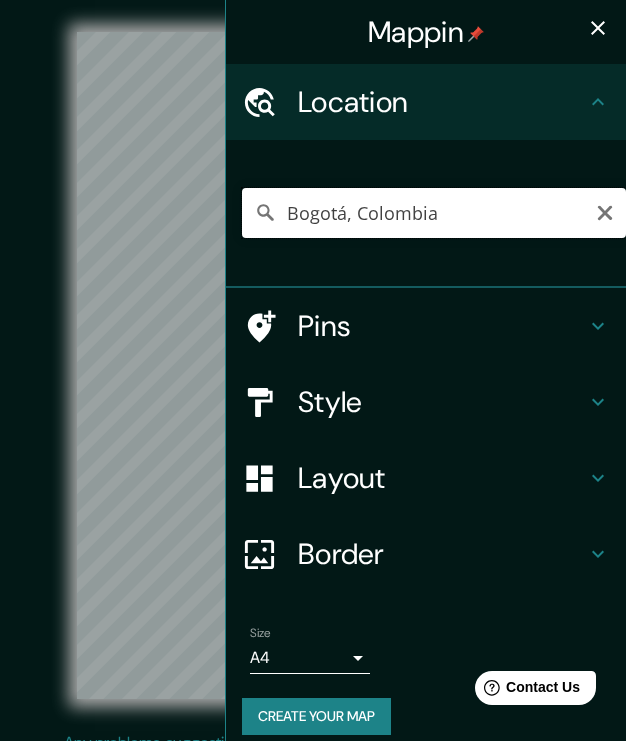 click on "Bogotá, Colombia" at bounding box center (434, 213) 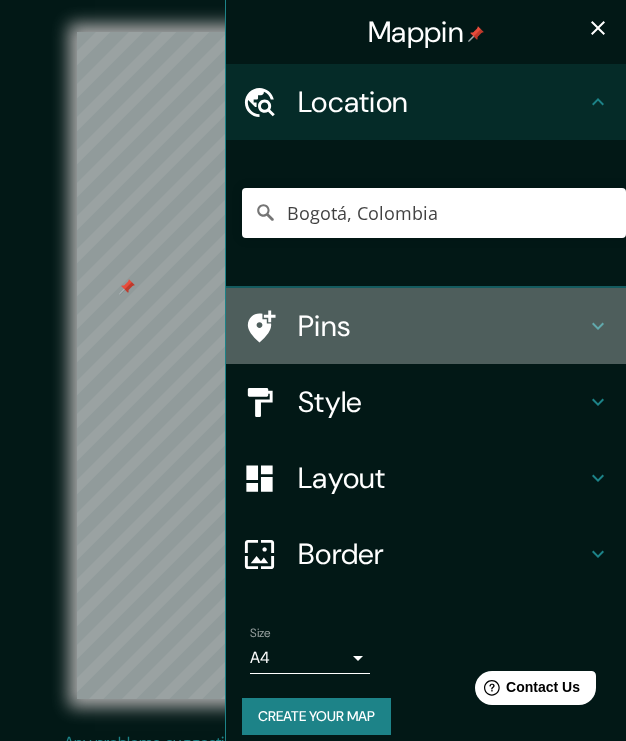 click on "Pins" at bounding box center (442, 326) 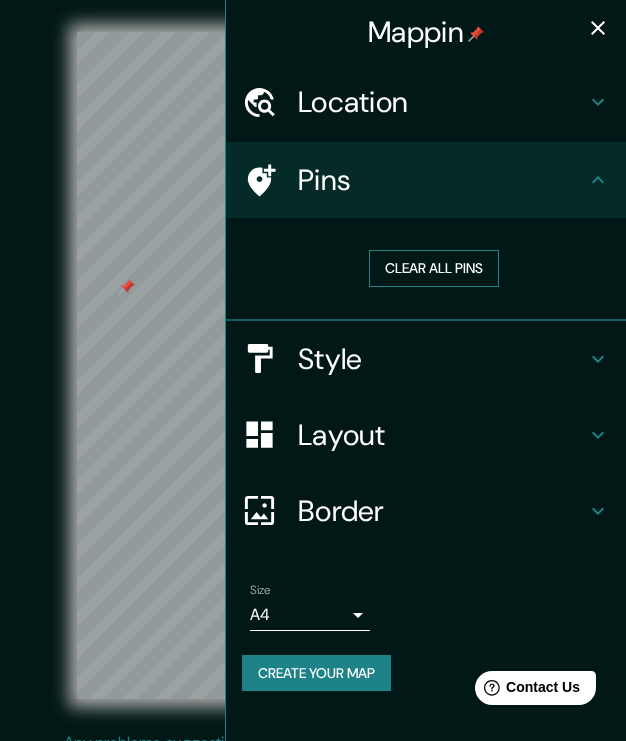 click on "Clear all pins" at bounding box center [434, 268] 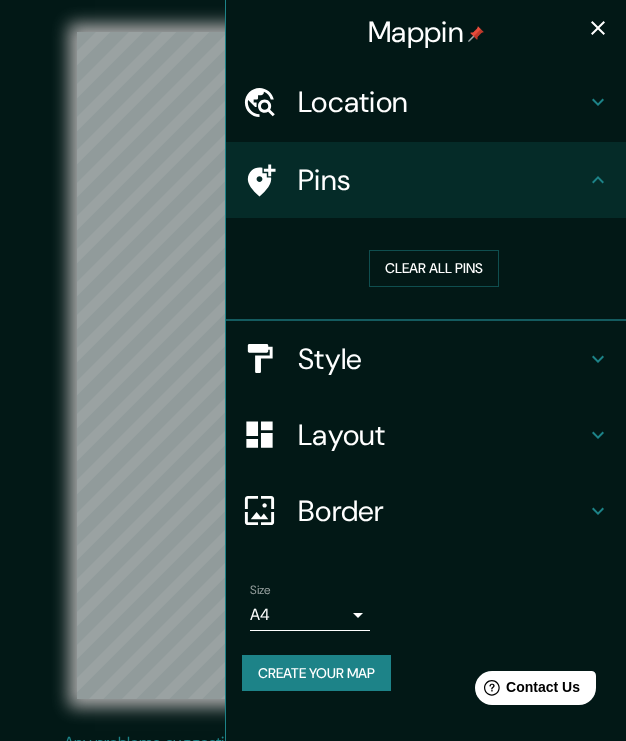 click on "Location" at bounding box center (442, 102) 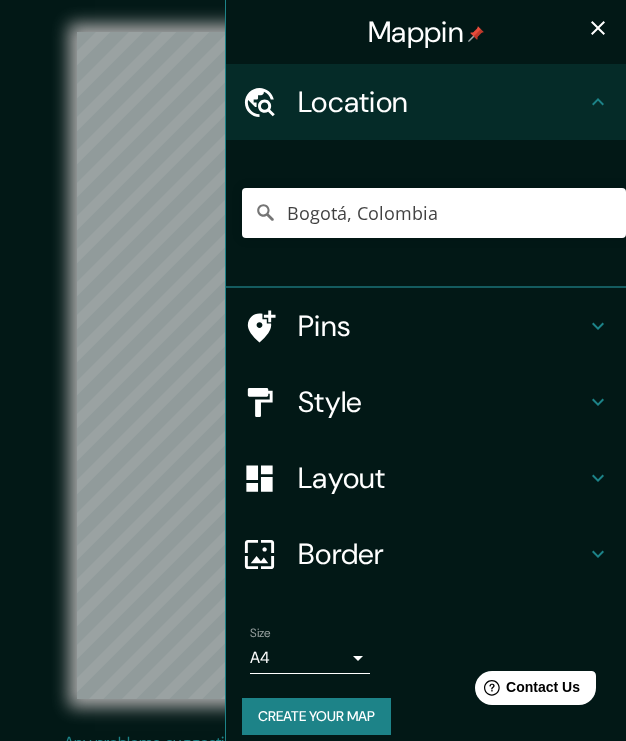 click 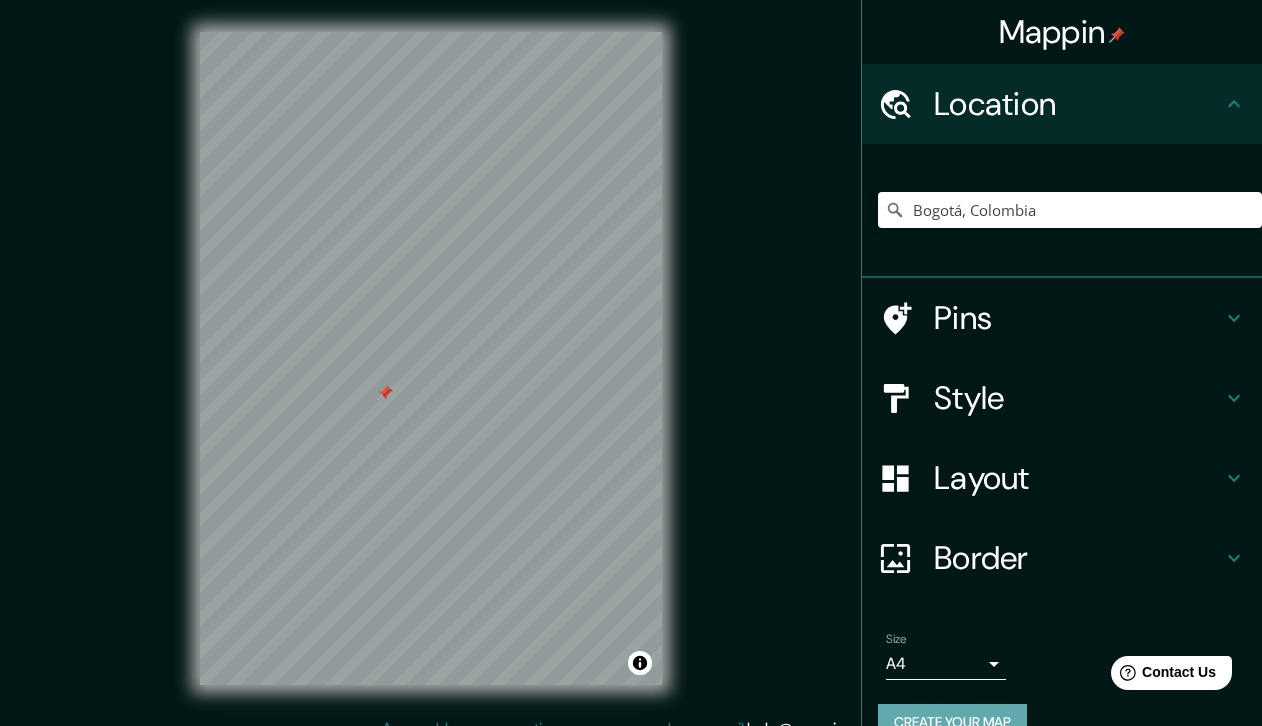 click on "Create your map" at bounding box center [952, 722] 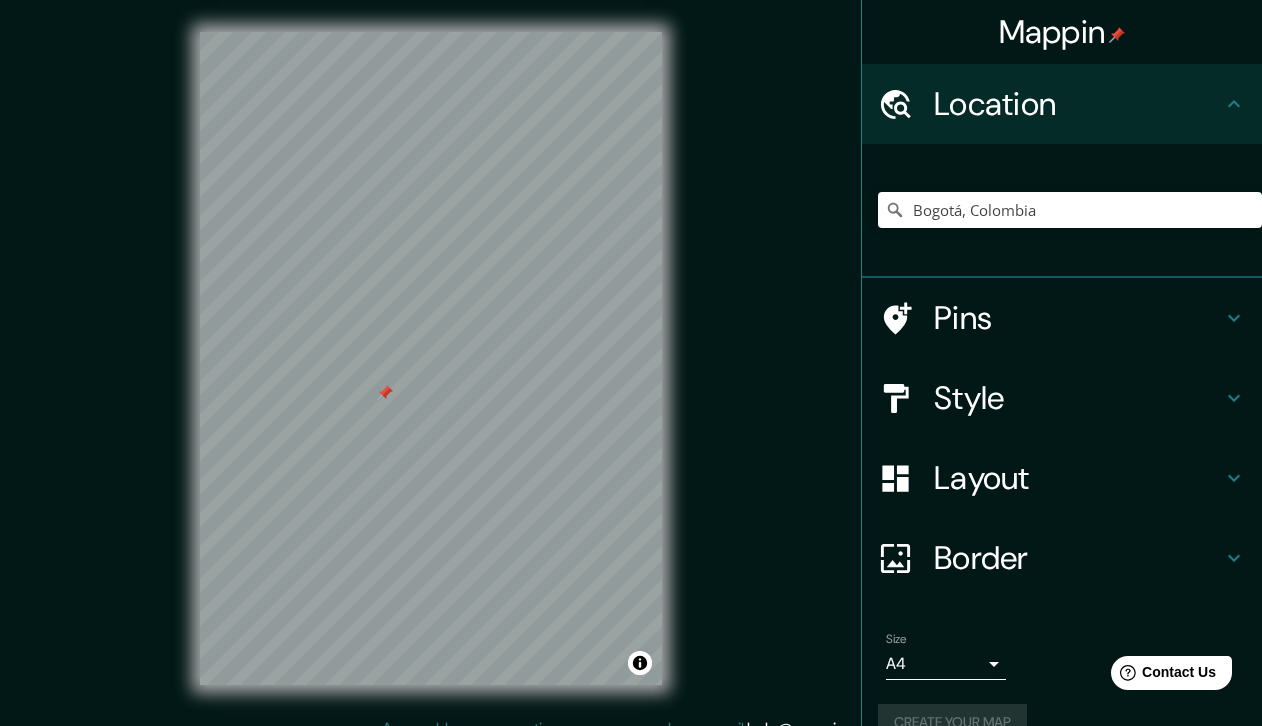 scroll, scrollTop: 38, scrollLeft: 0, axis: vertical 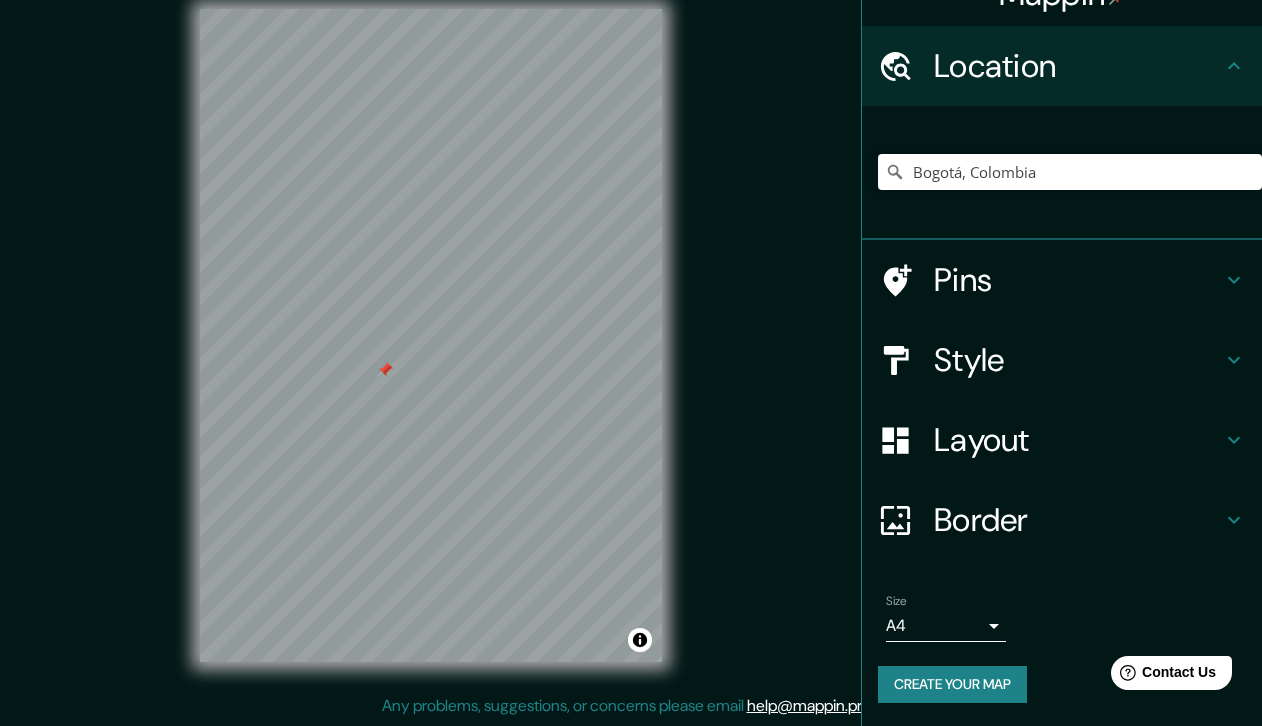 click on "Create your map" at bounding box center [952, 684] 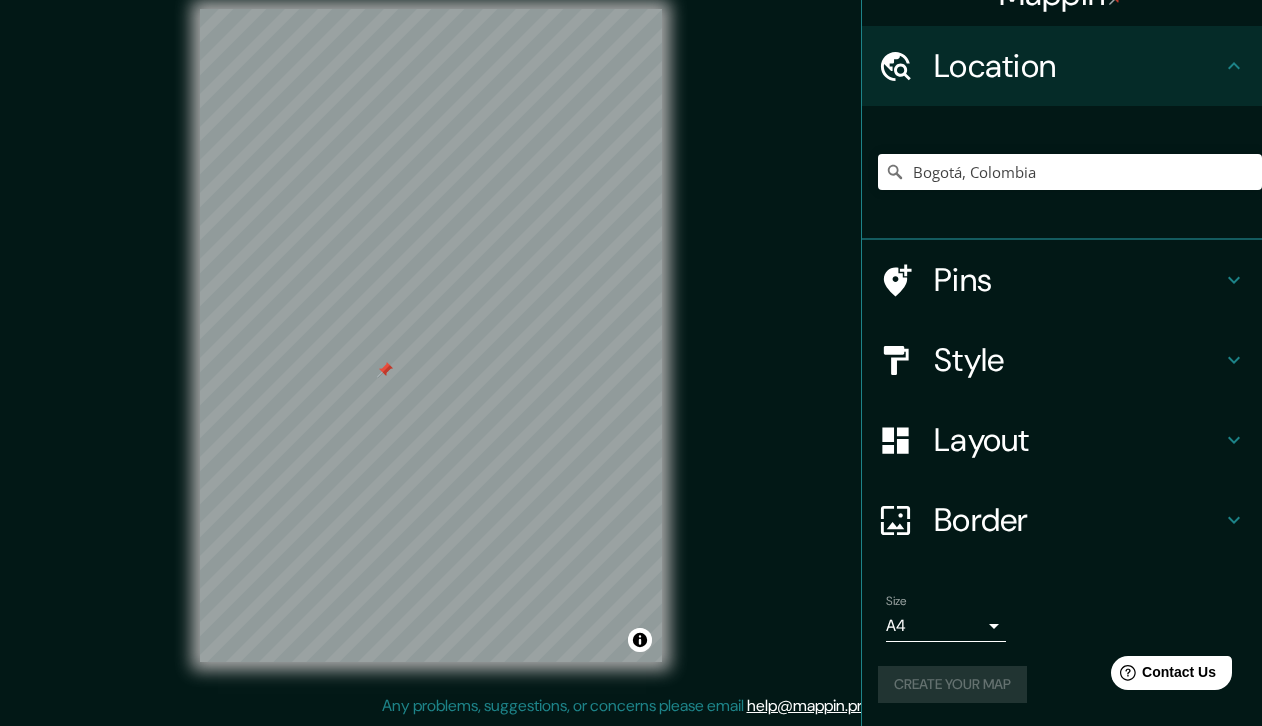 click 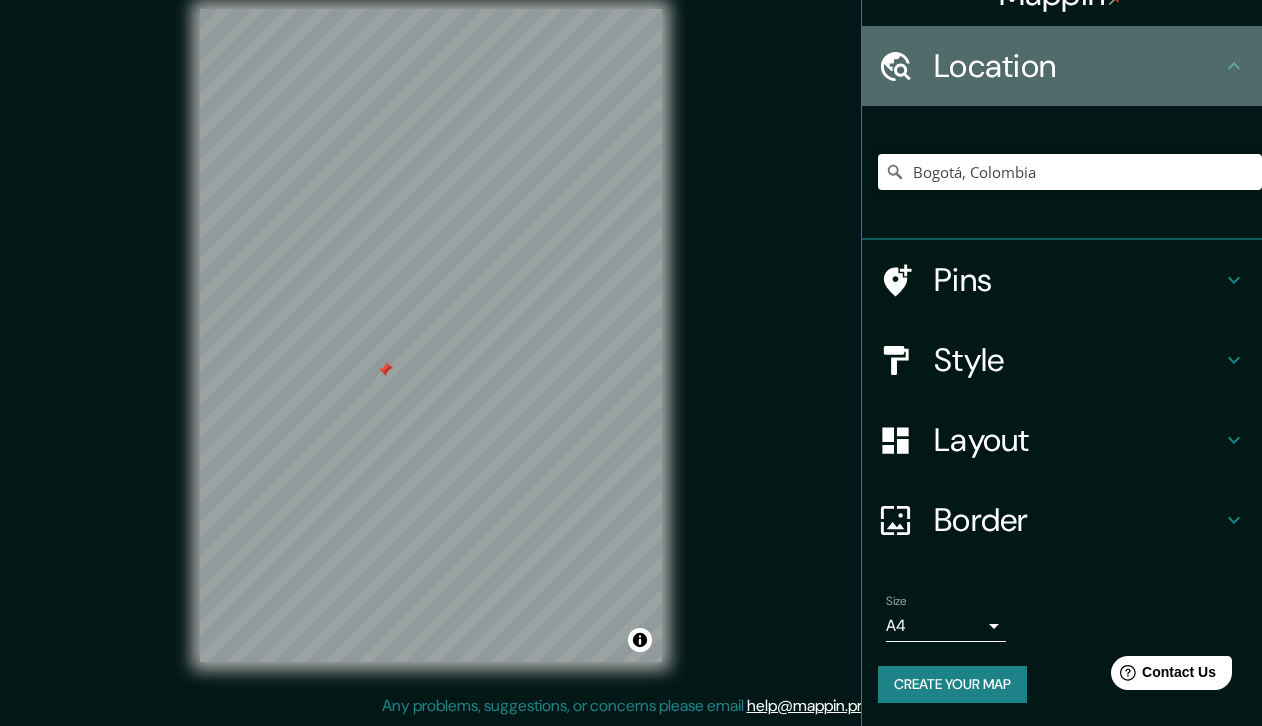click 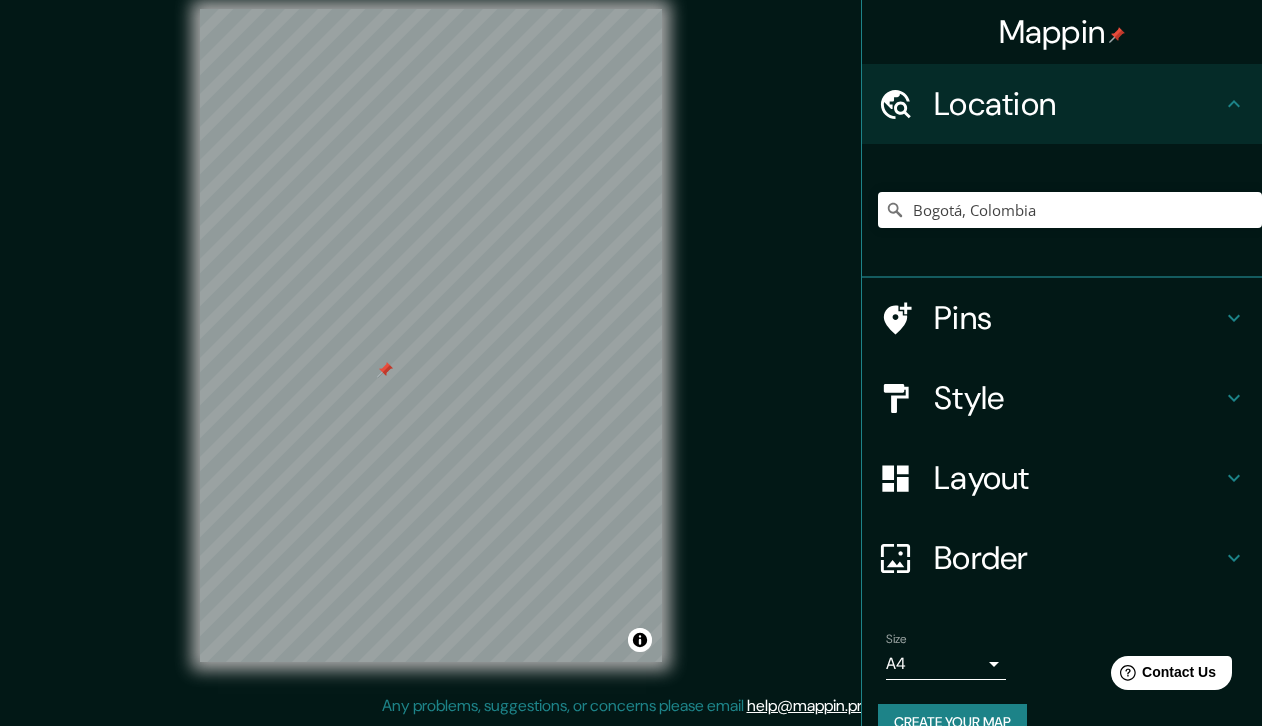 scroll, scrollTop: 38, scrollLeft: 0, axis: vertical 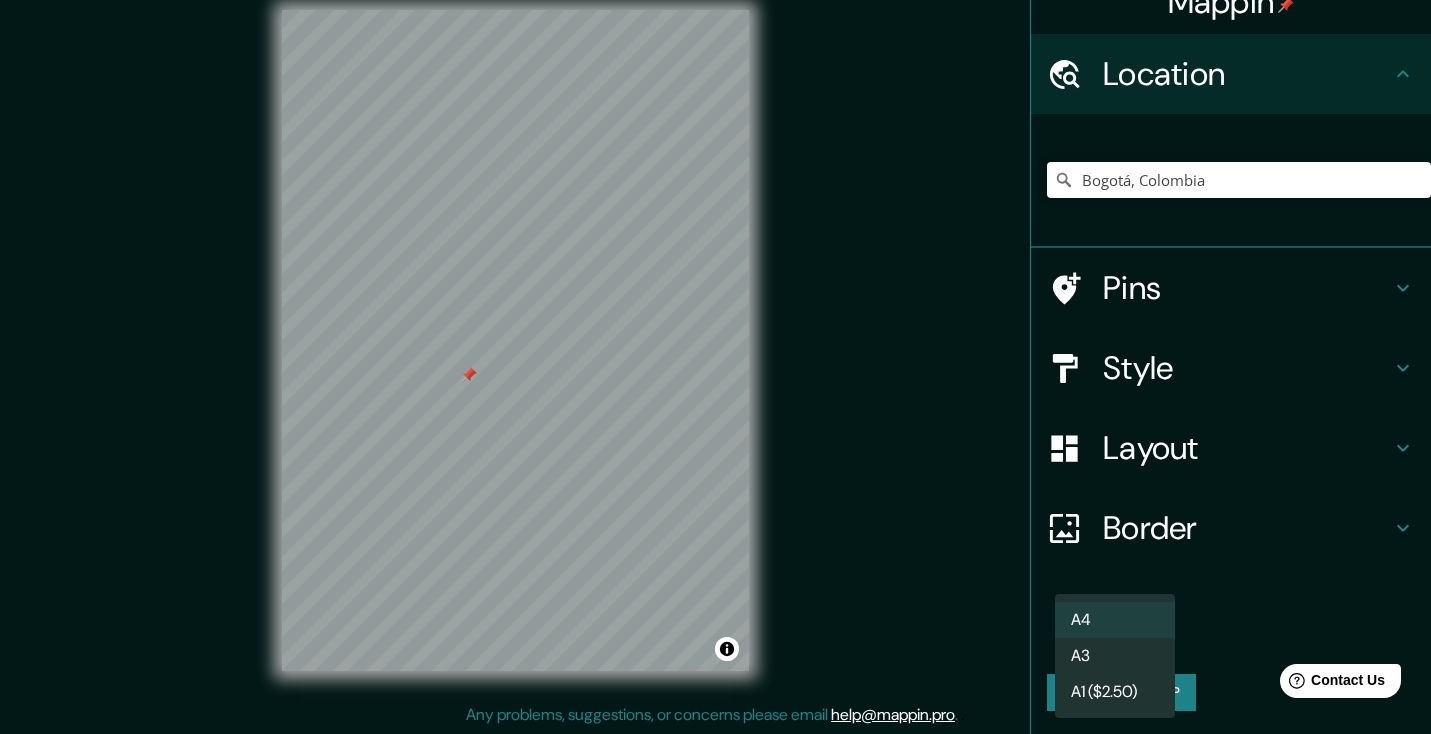 click on "Mappin Location Bogotá, Colombia Pins Style Layout Border Choose a border.  Hint : you can make layers of the frame opaque to create some cool effects. None Simple Transparent Fancy Size A4 single Create your map © Mapbox   © OpenStreetMap   Improve this map Any problems, suggestions, or concerns please email    help@mappin.pro . . . A4 A3 A1 ($2.50)" at bounding box center [715, 345] 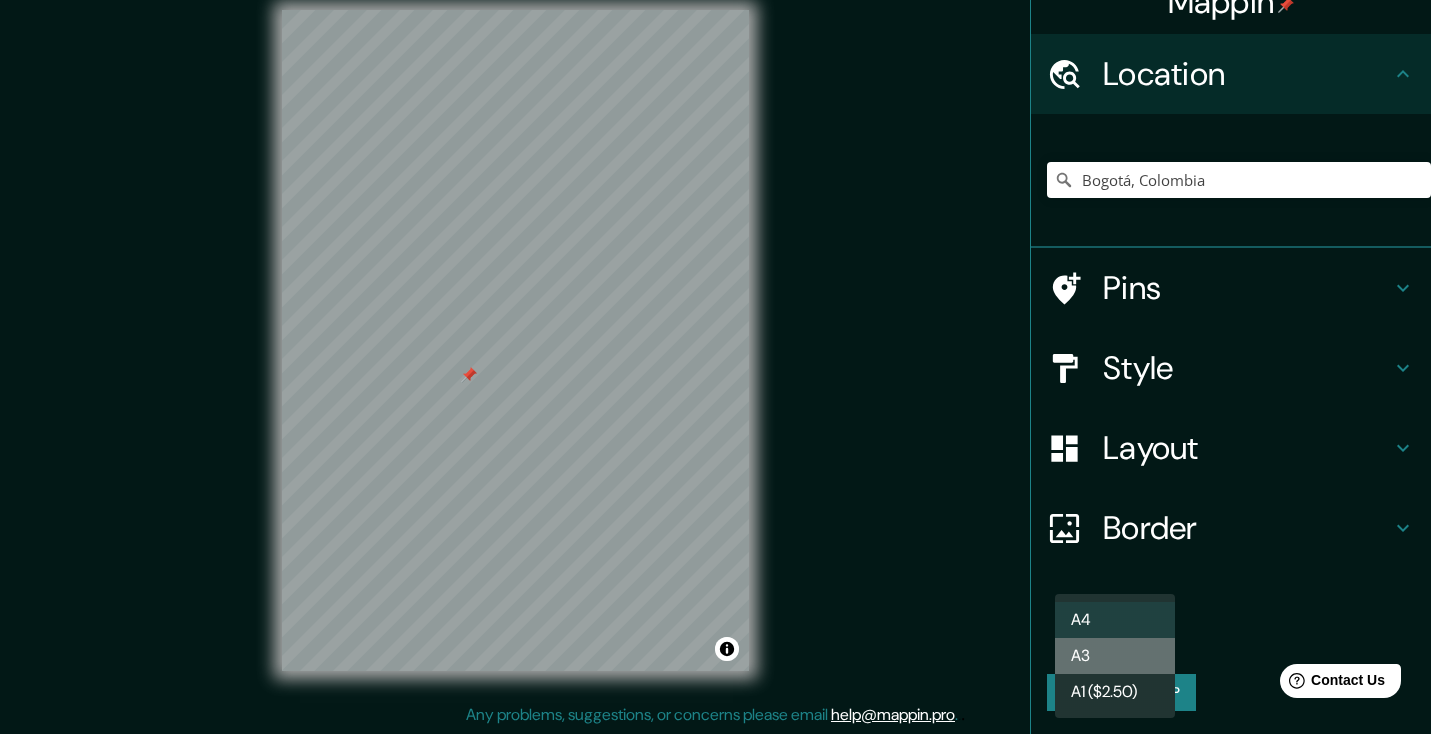 click on "A3" at bounding box center (1115, 656) 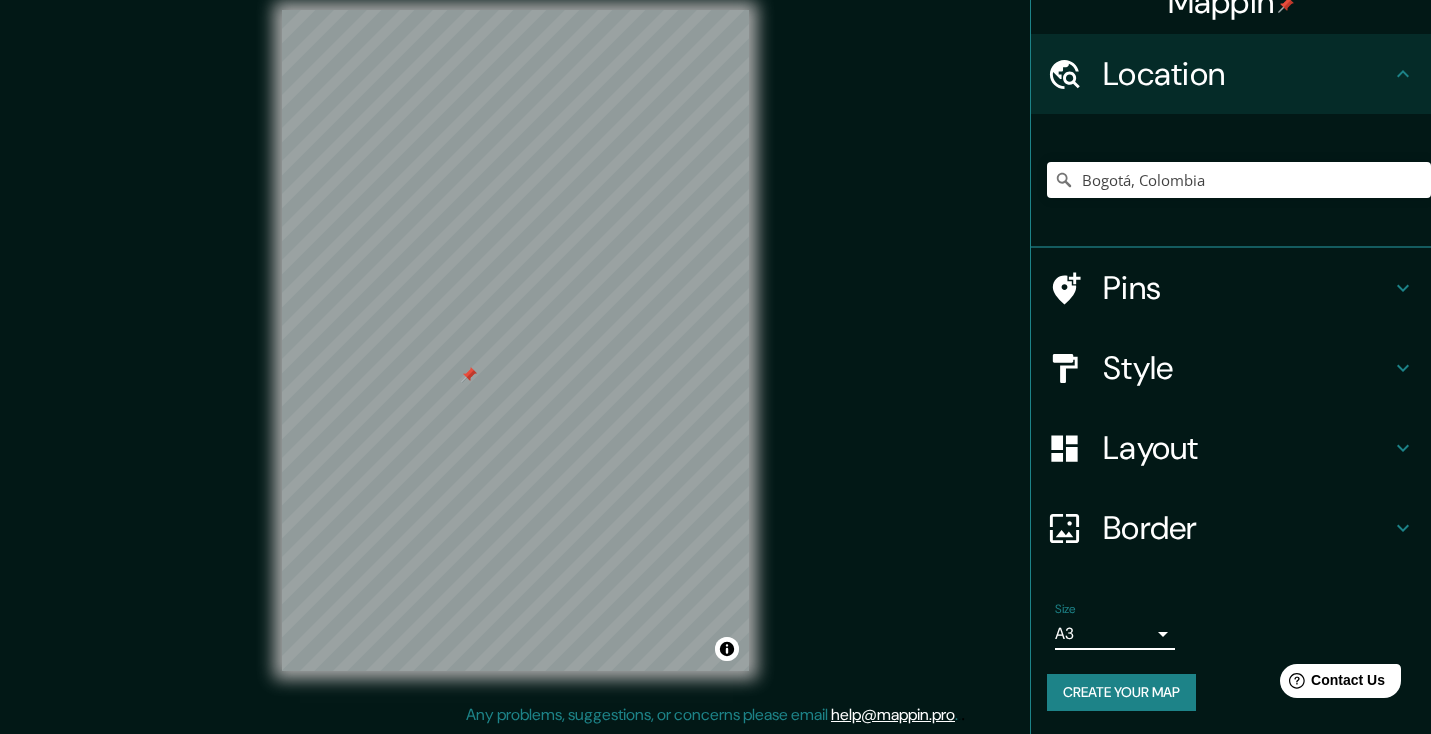 click on "Create your map" at bounding box center (1121, 692) 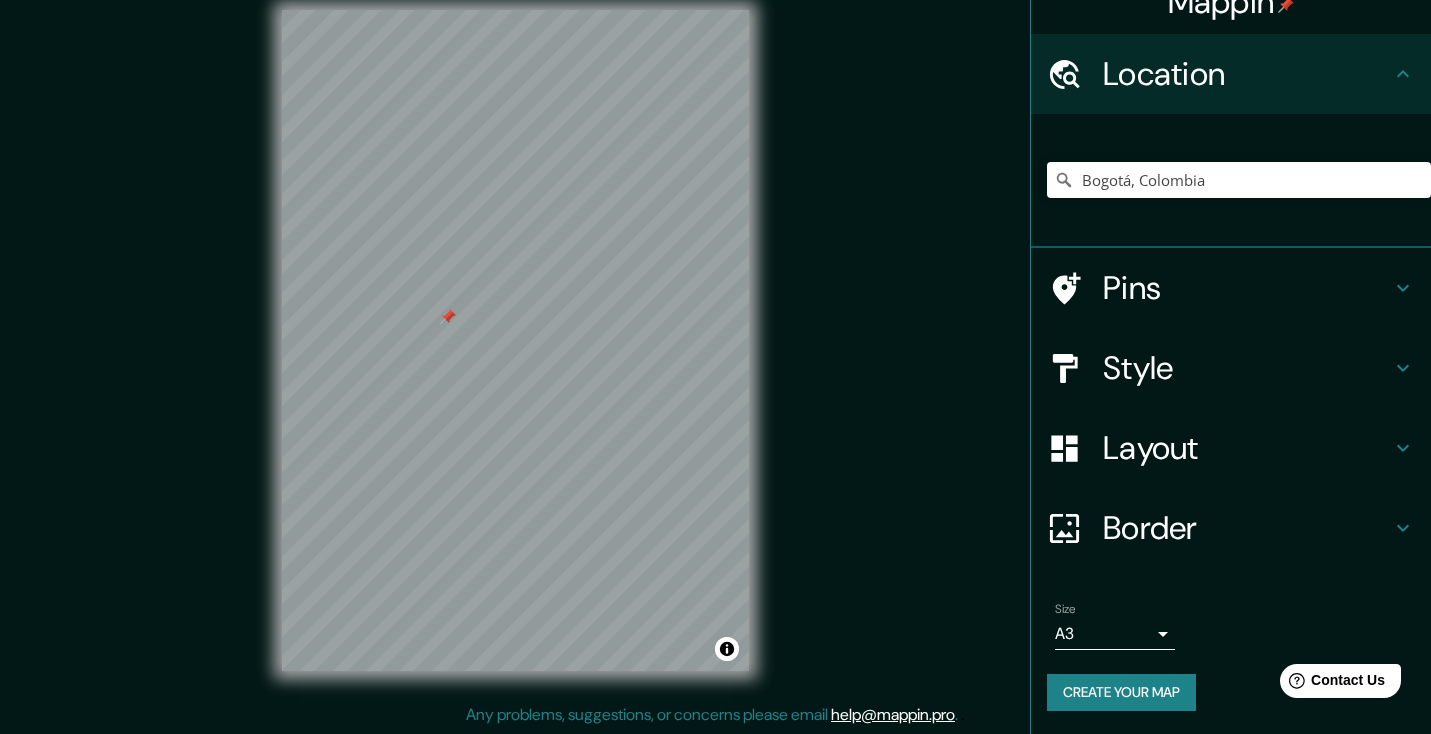 scroll, scrollTop: 0, scrollLeft: 0, axis: both 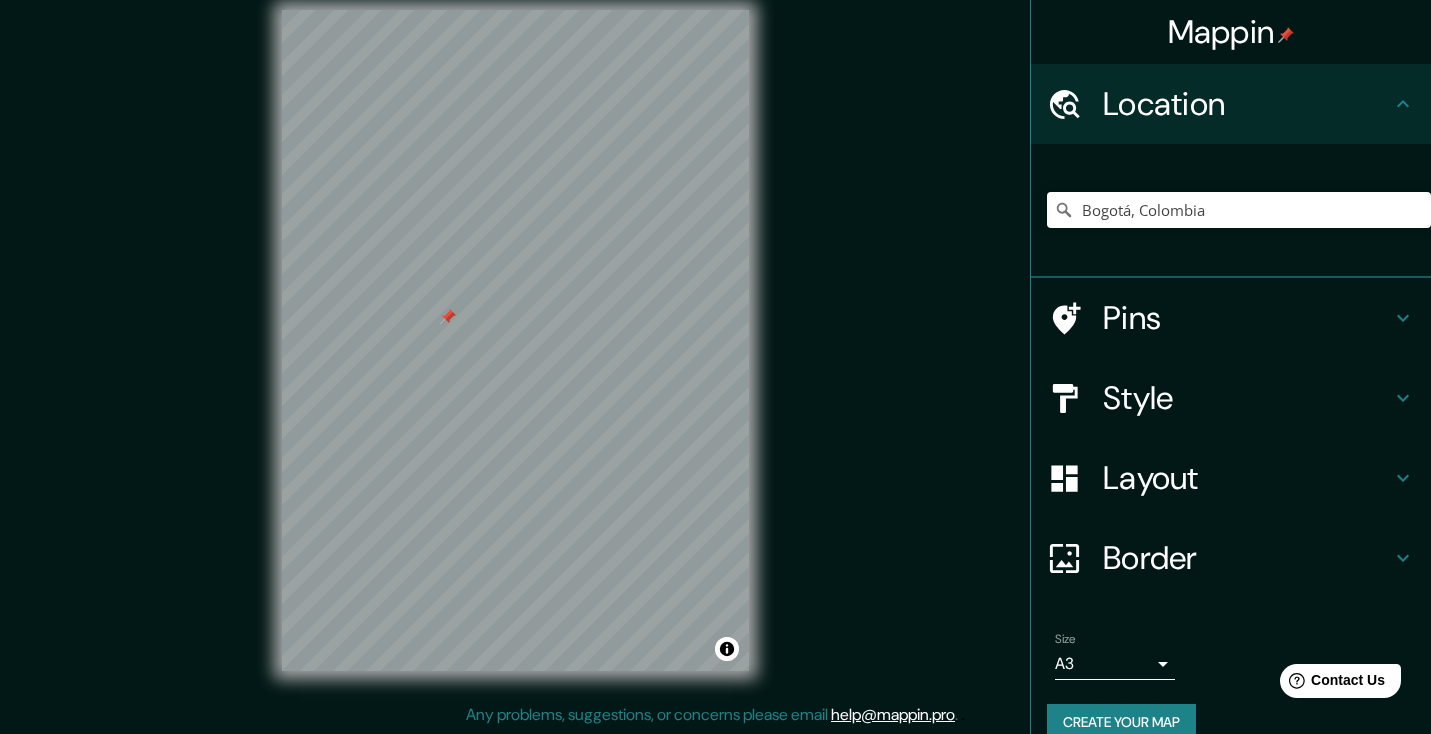 click on "Mappin" at bounding box center (1231, 32) 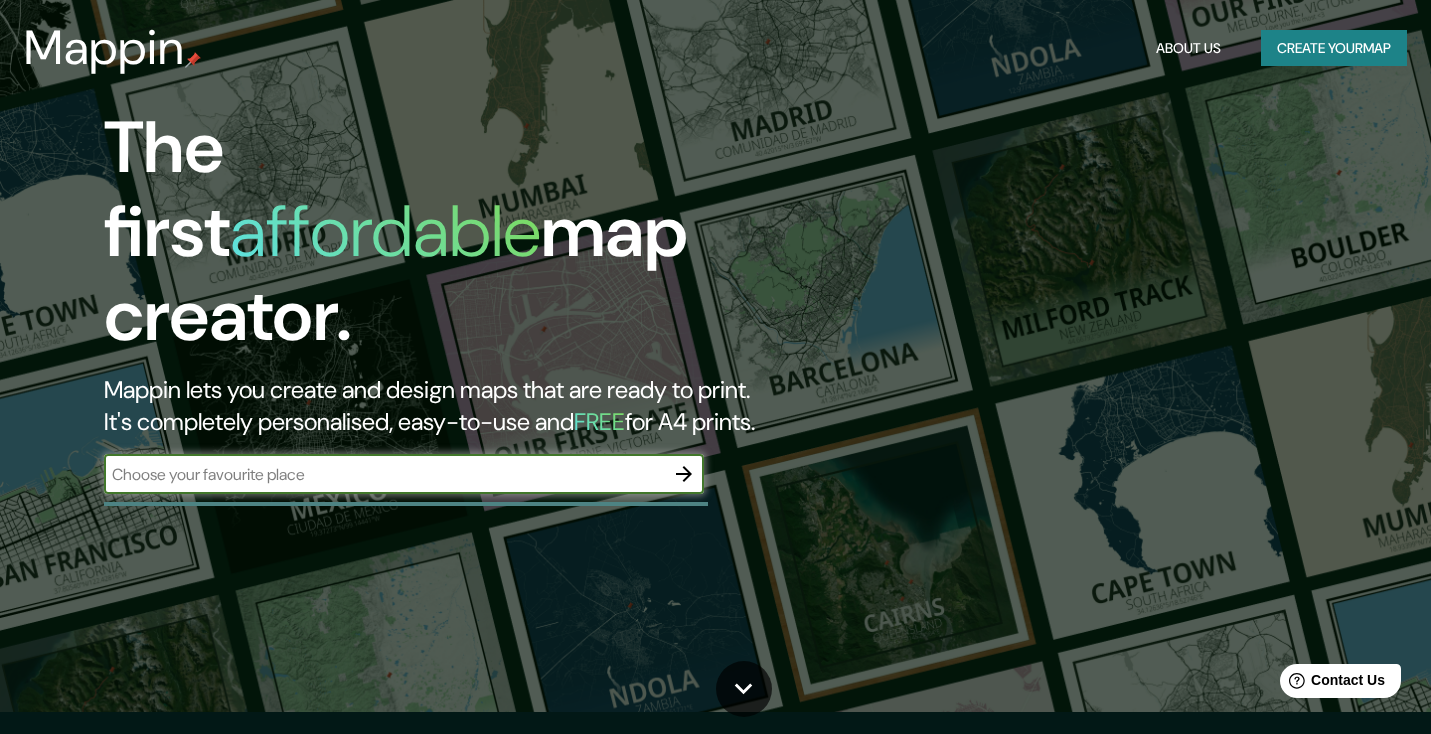 scroll, scrollTop: 0, scrollLeft: 0, axis: both 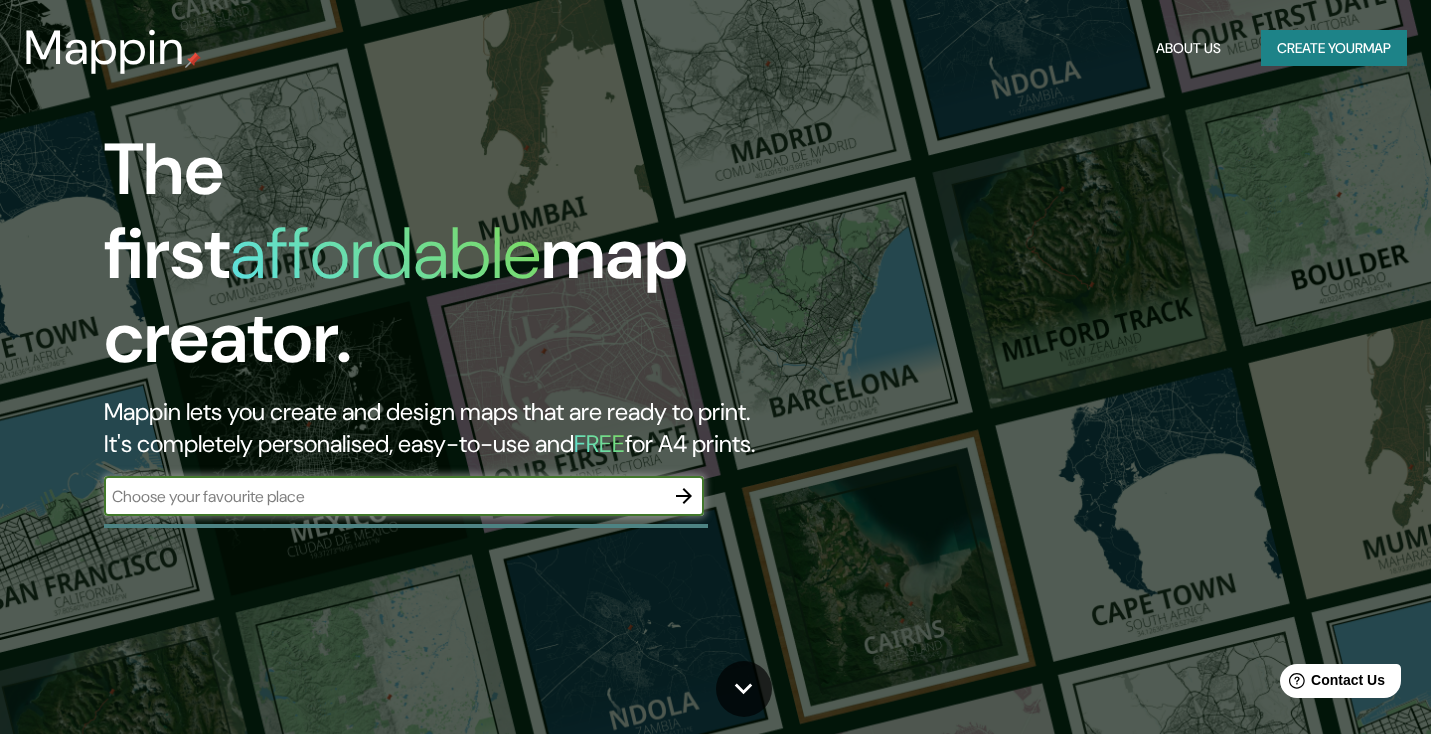 click on "Create your   map" at bounding box center [1334, 48] 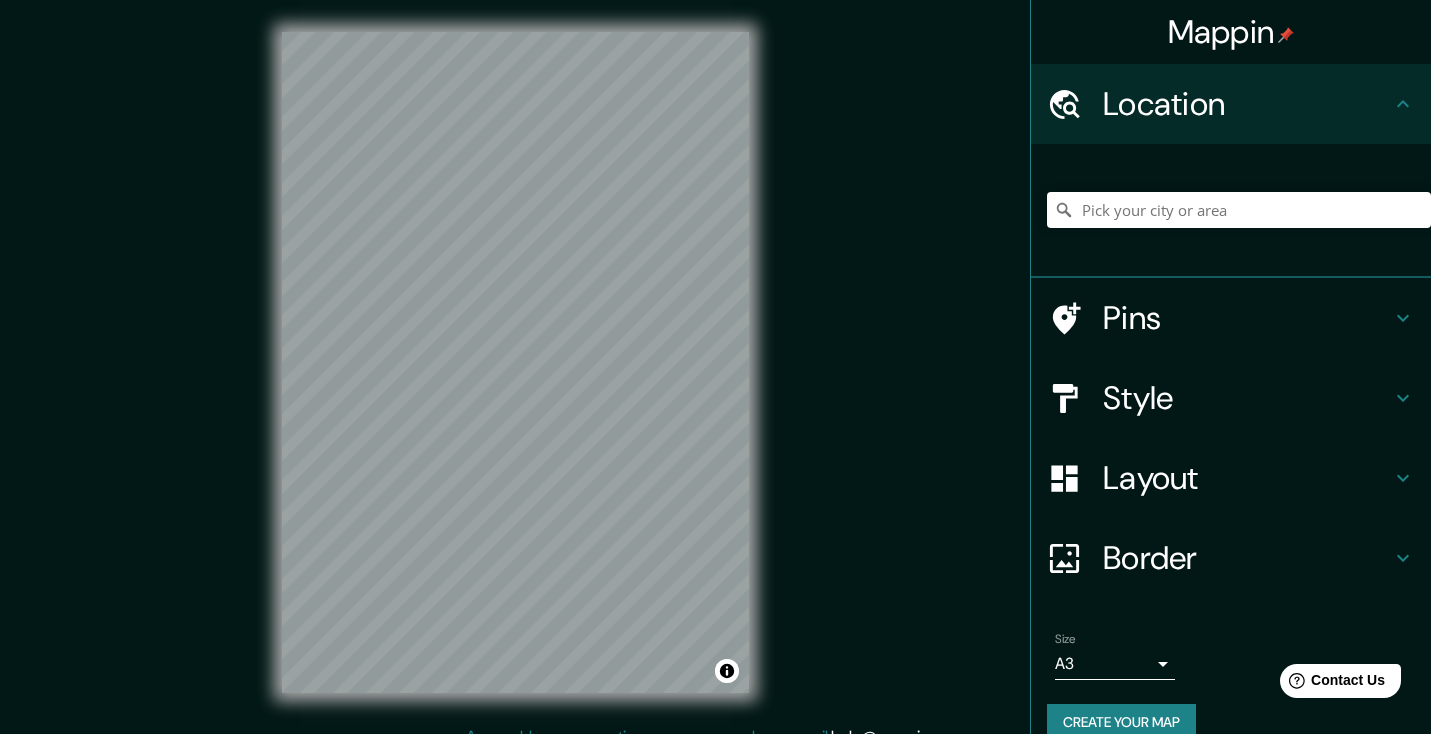 scroll, scrollTop: 30, scrollLeft: 0, axis: vertical 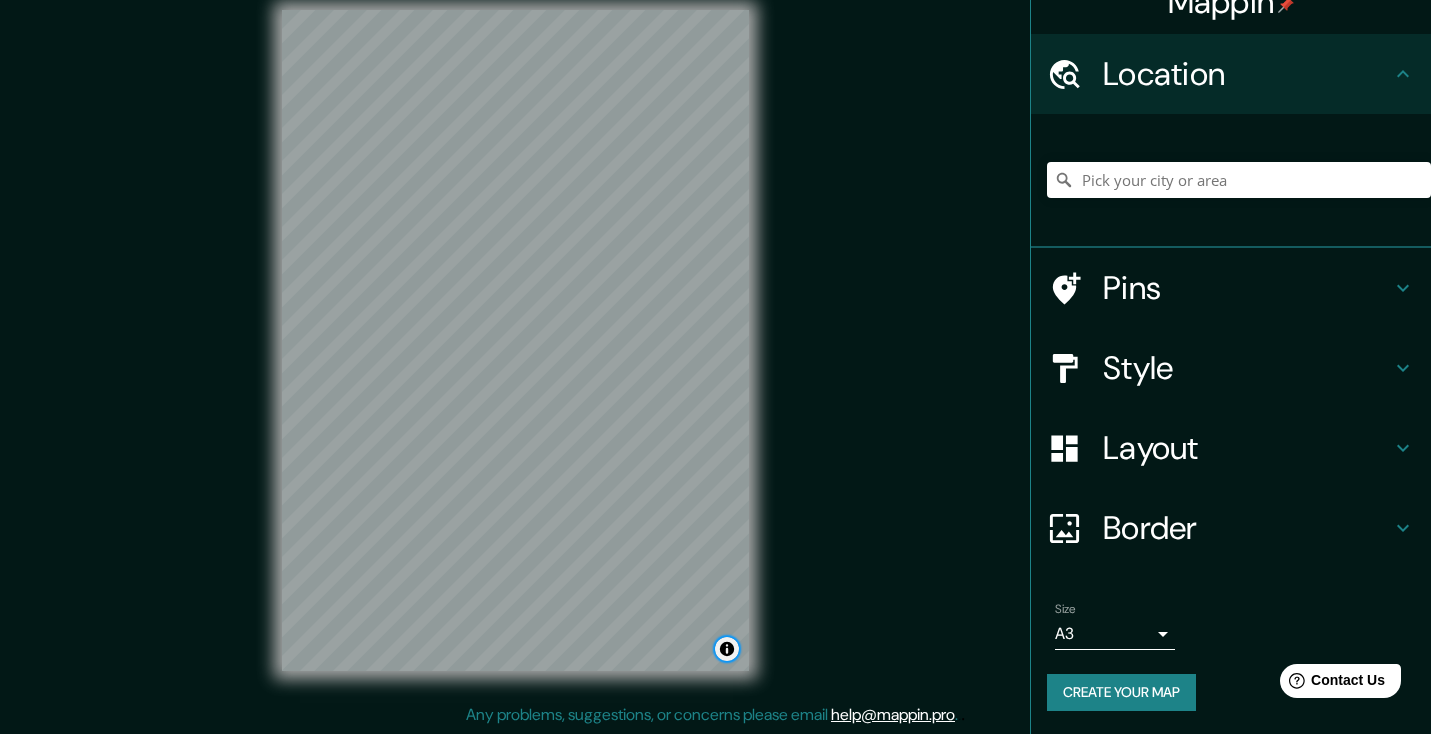 click at bounding box center (727, 649) 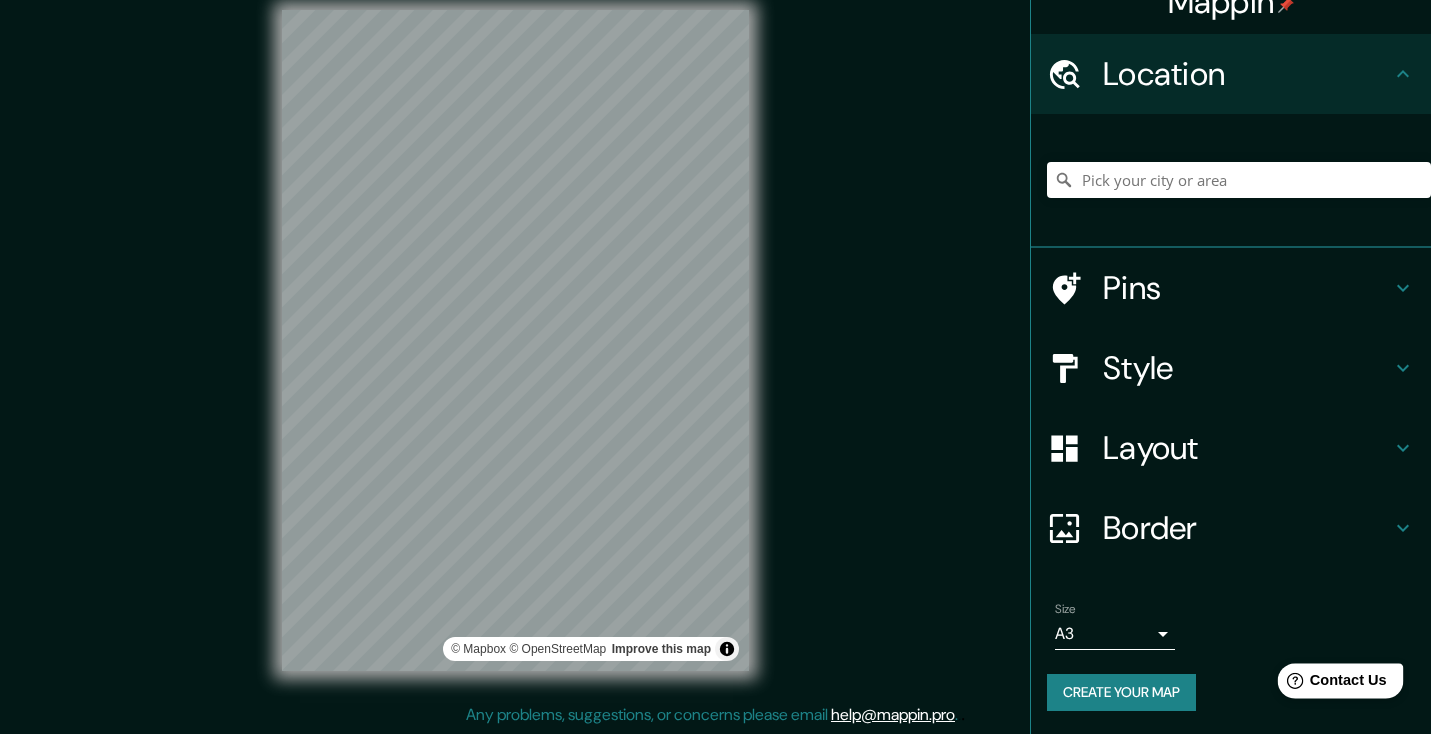 click on "Help Contact Us" at bounding box center [1341, 680] 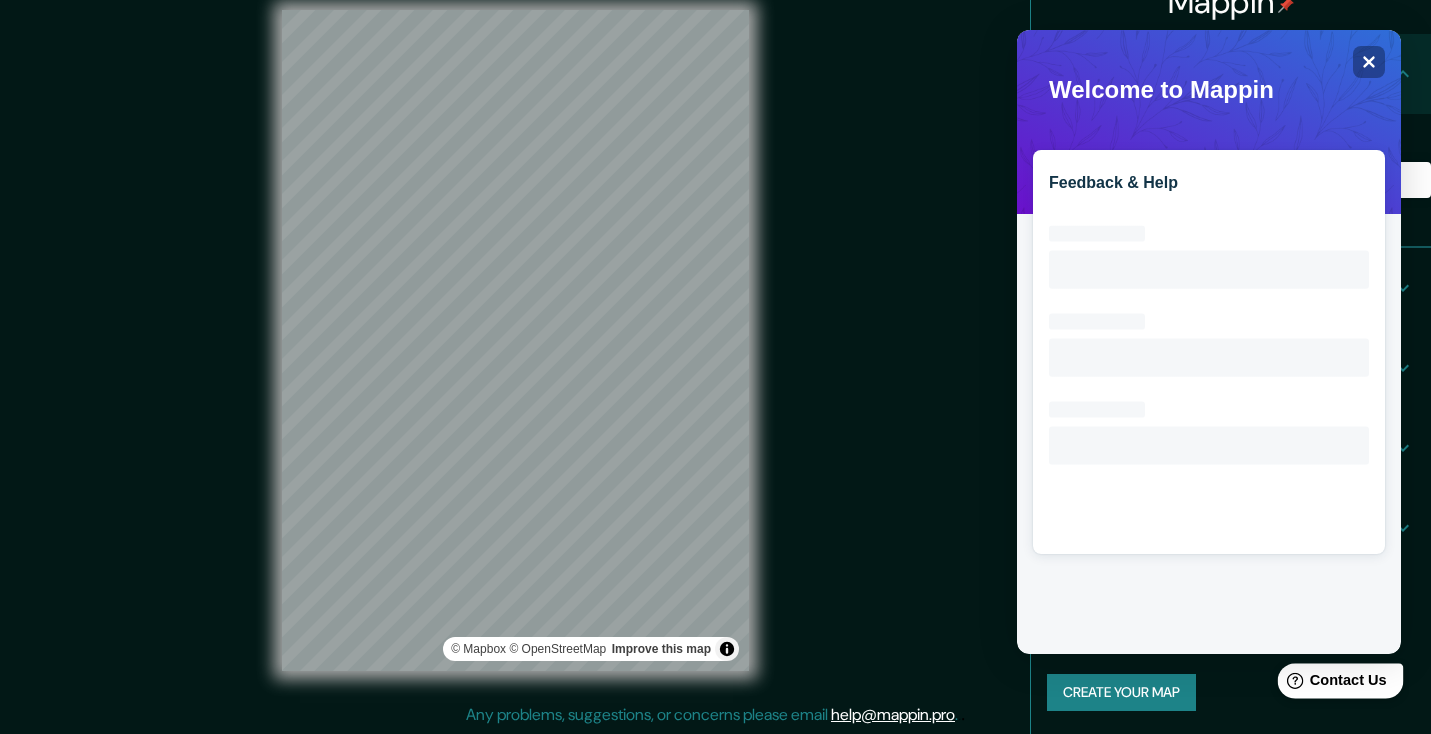 scroll, scrollTop: 0, scrollLeft: 0, axis: both 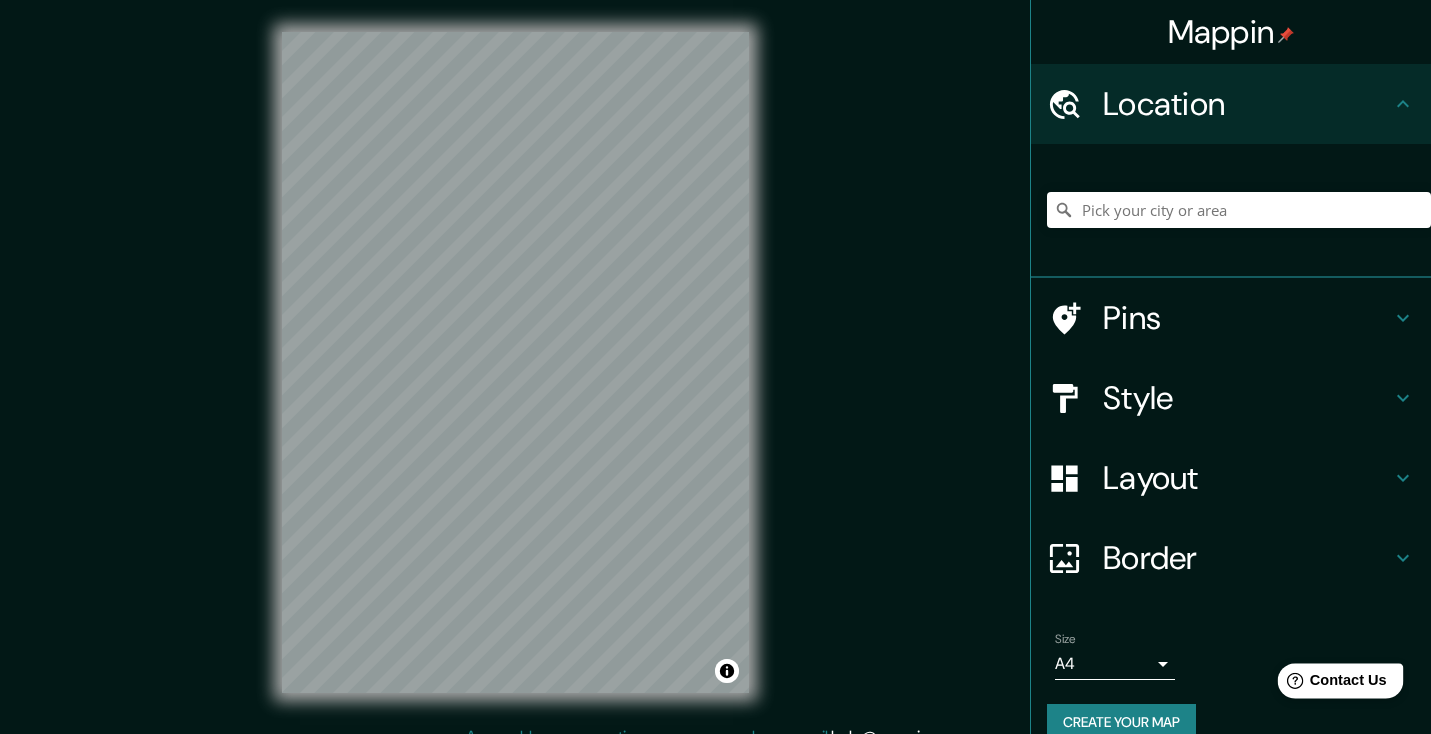 click on "Contact Us" at bounding box center [1348, 680] 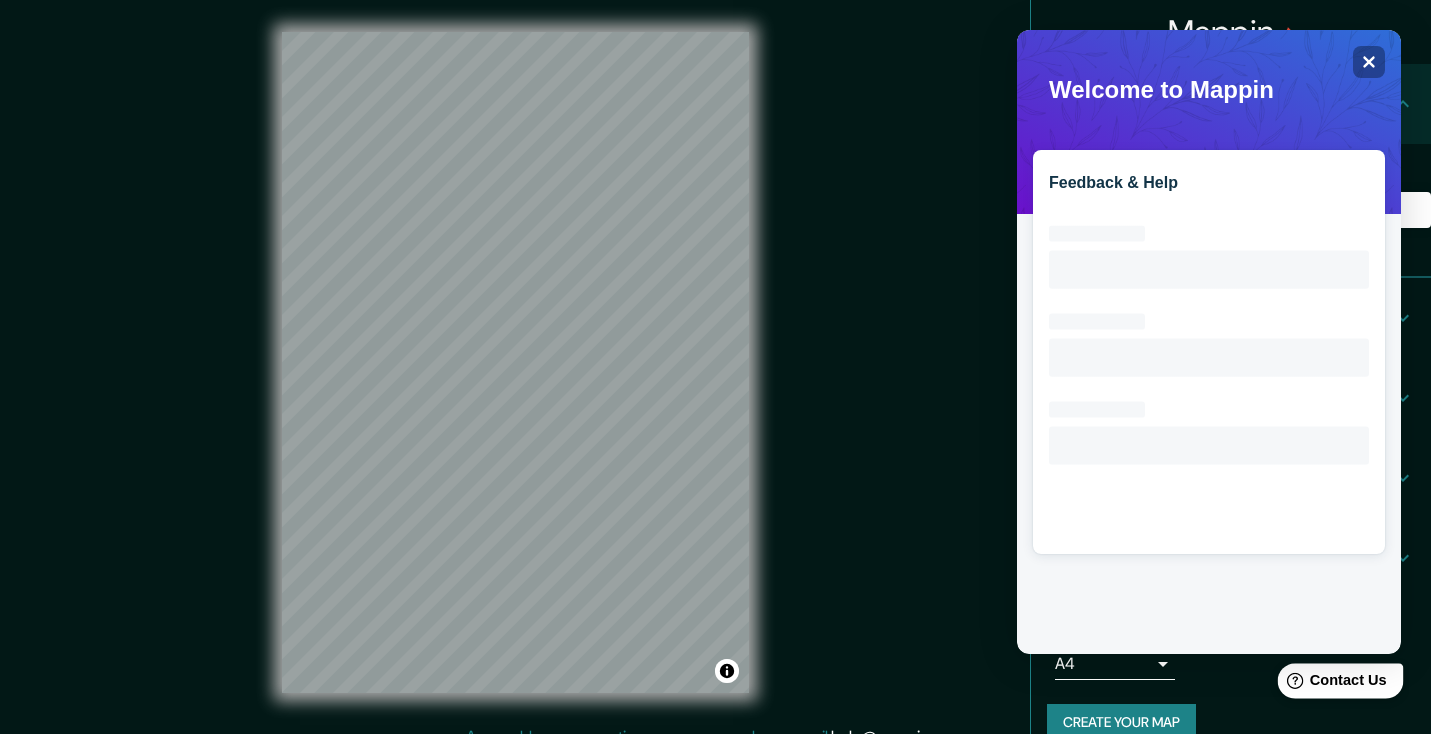 scroll, scrollTop: 0, scrollLeft: 0, axis: both 